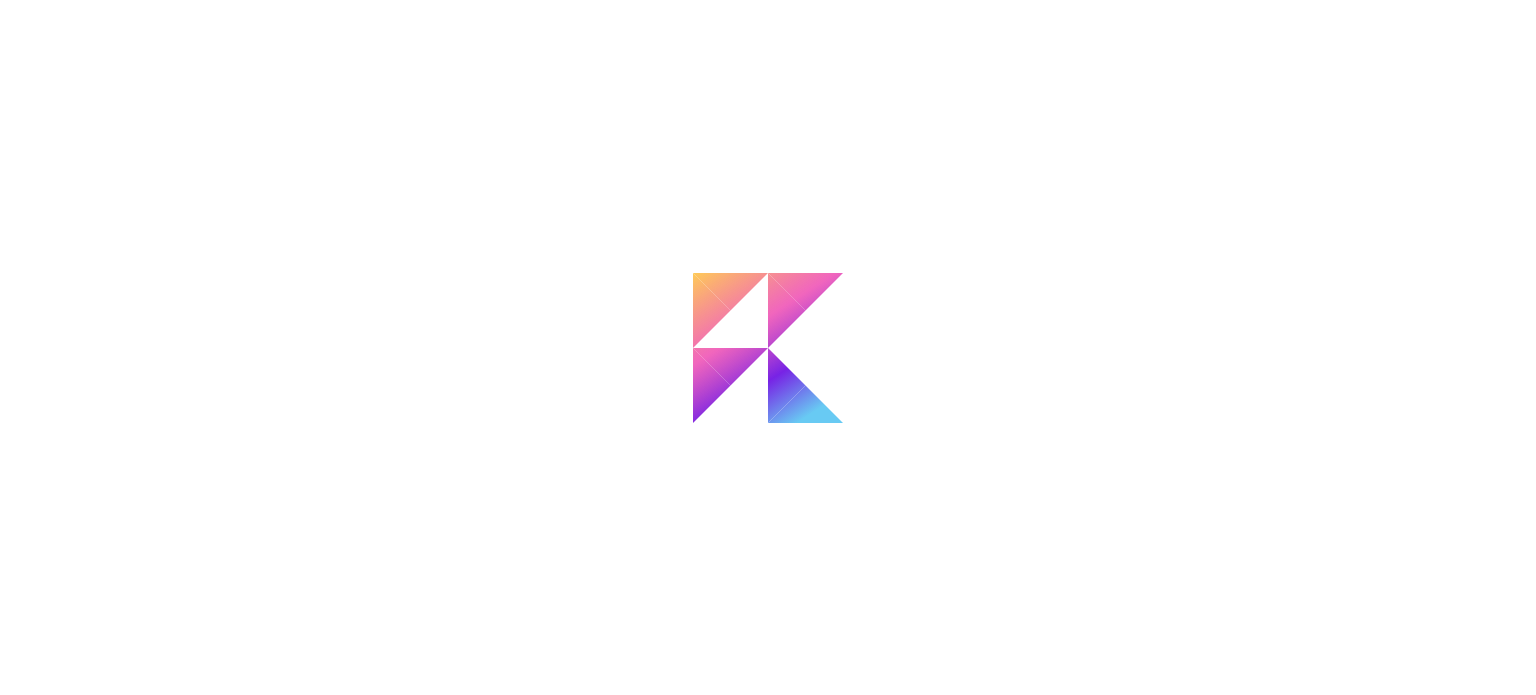 scroll, scrollTop: 0, scrollLeft: 0, axis: both 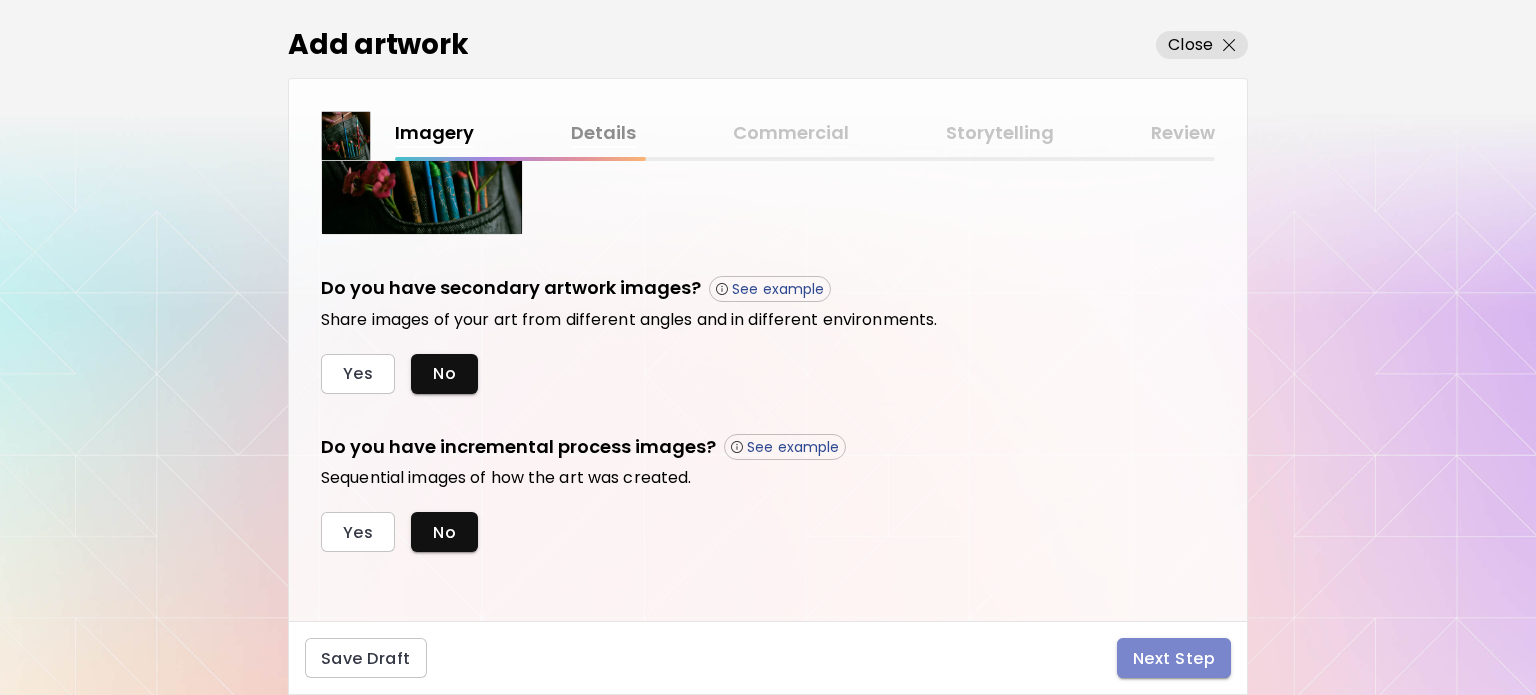 click on "Next Step" at bounding box center (1174, 658) 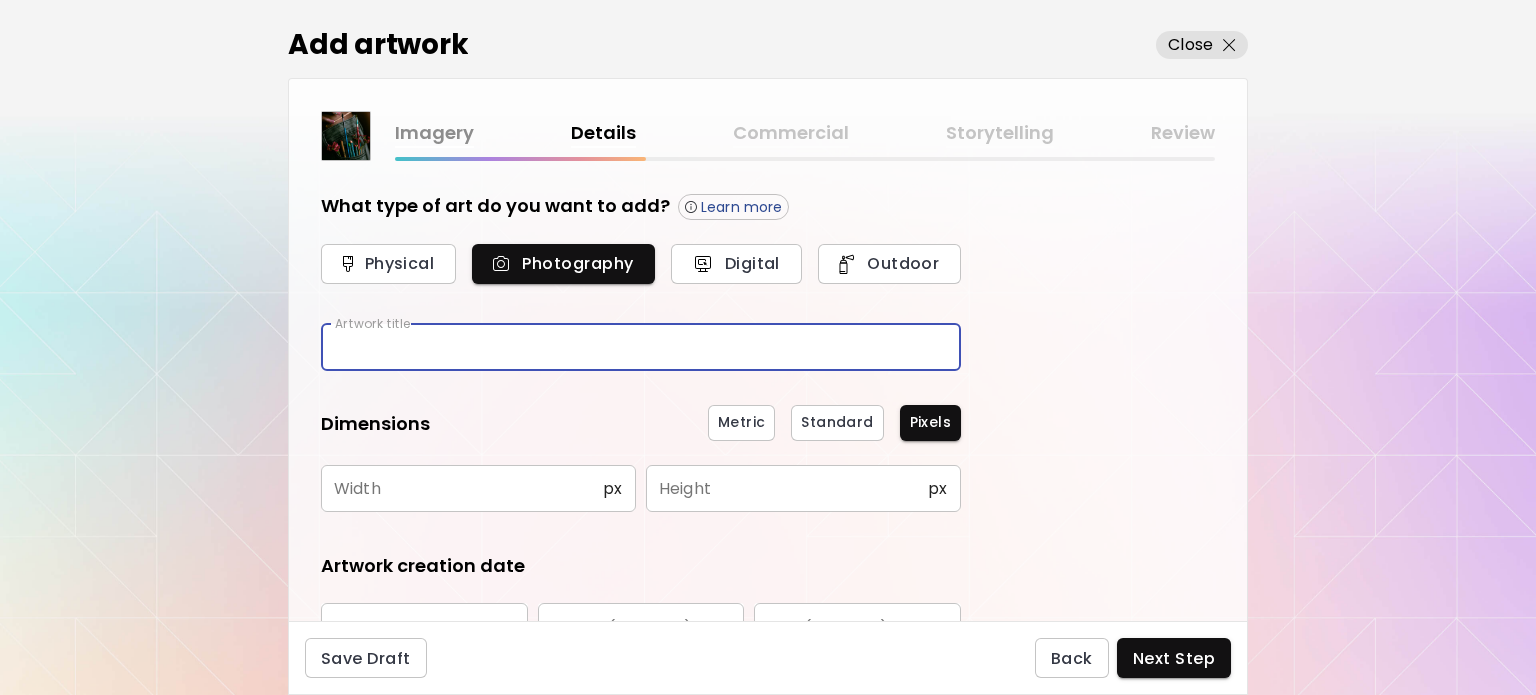 click at bounding box center [641, 347] 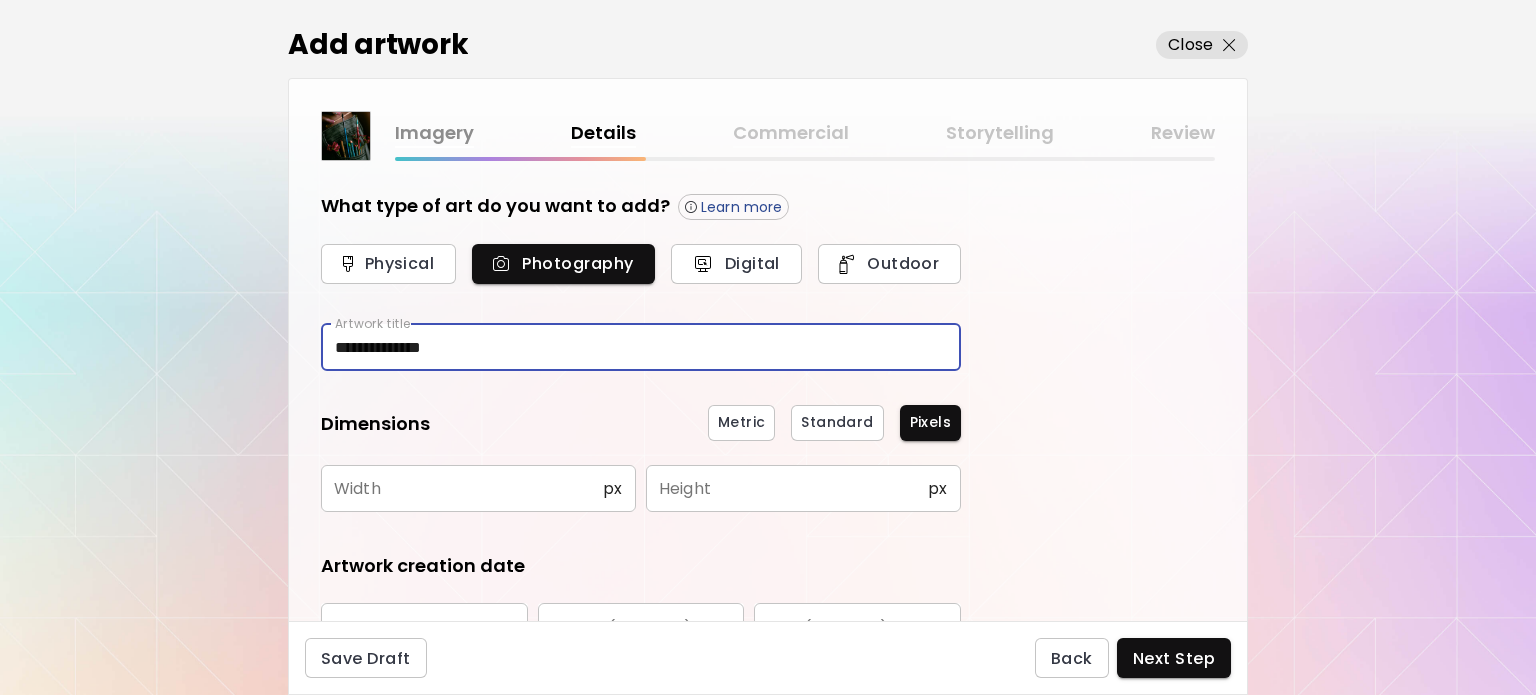 type on "**********" 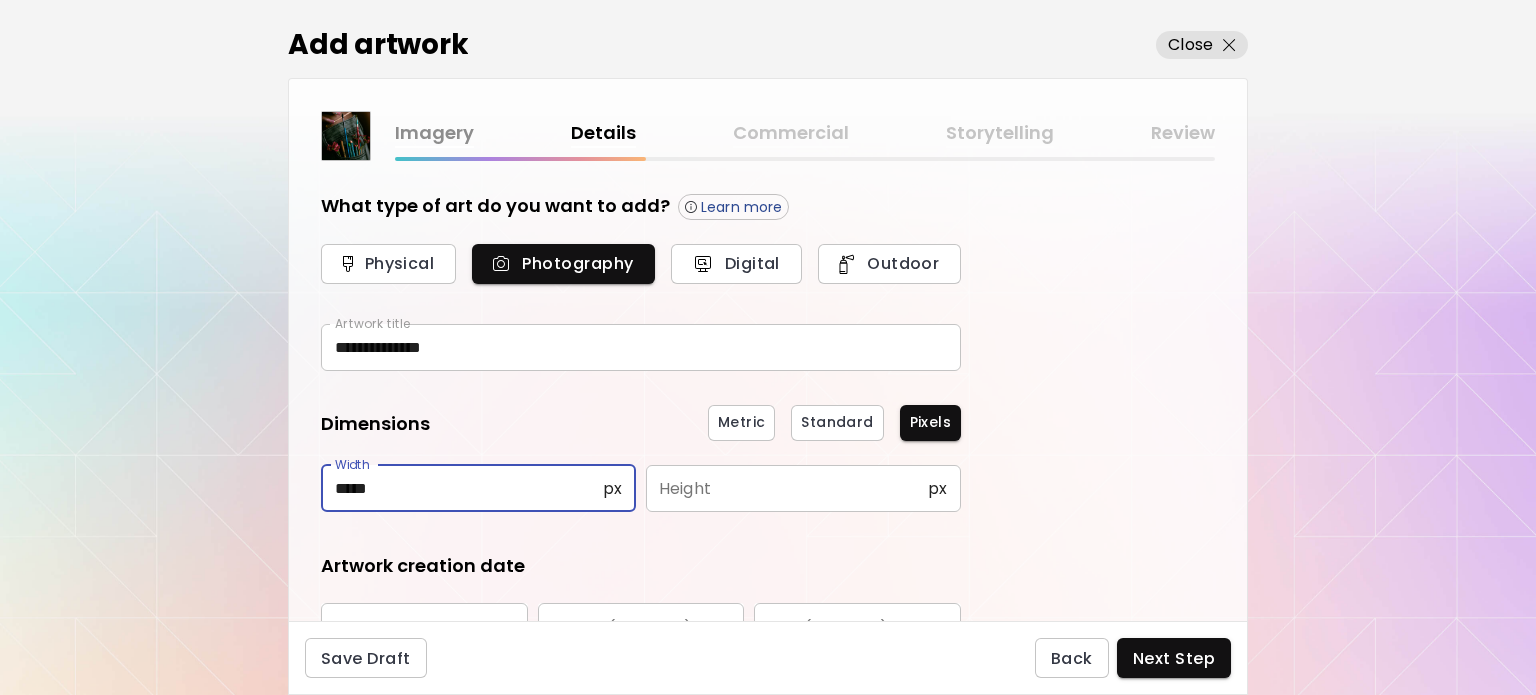 type on "*****" 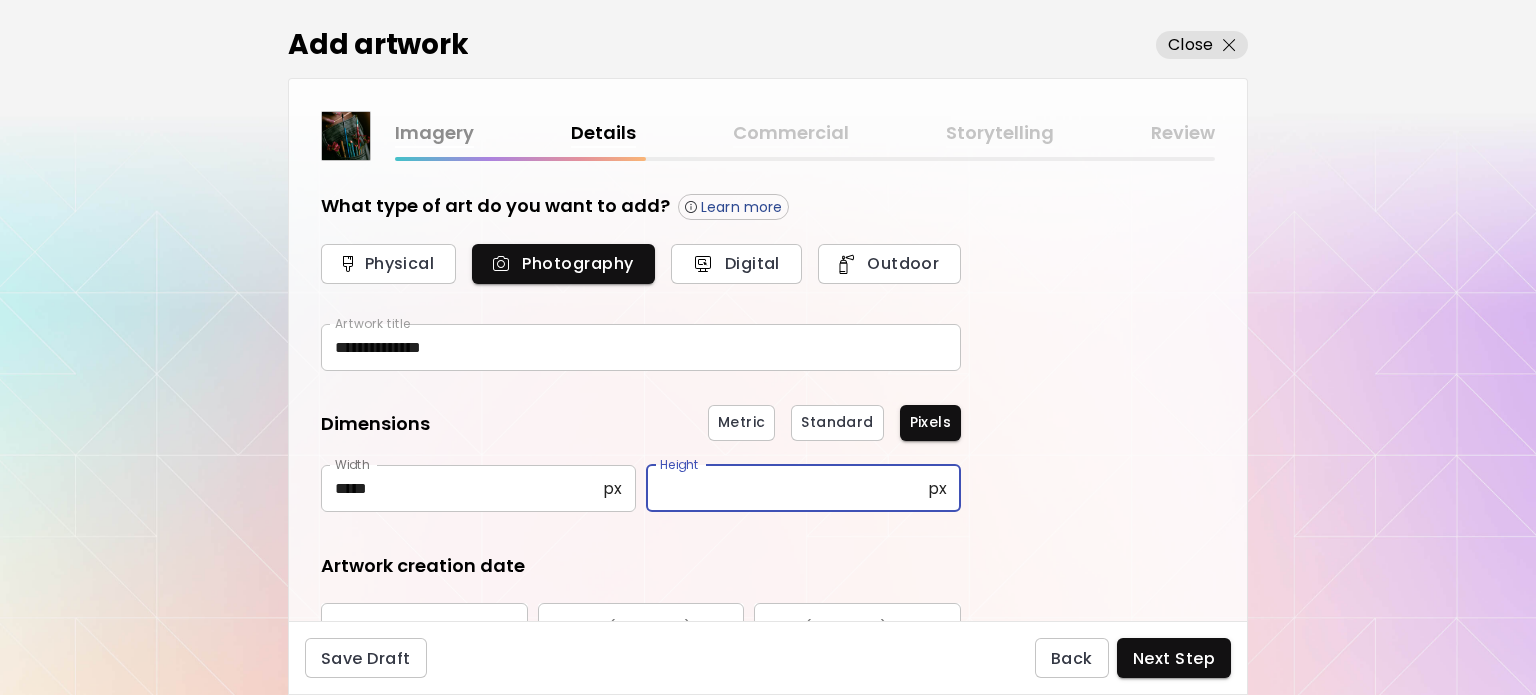 click at bounding box center [787, 488] 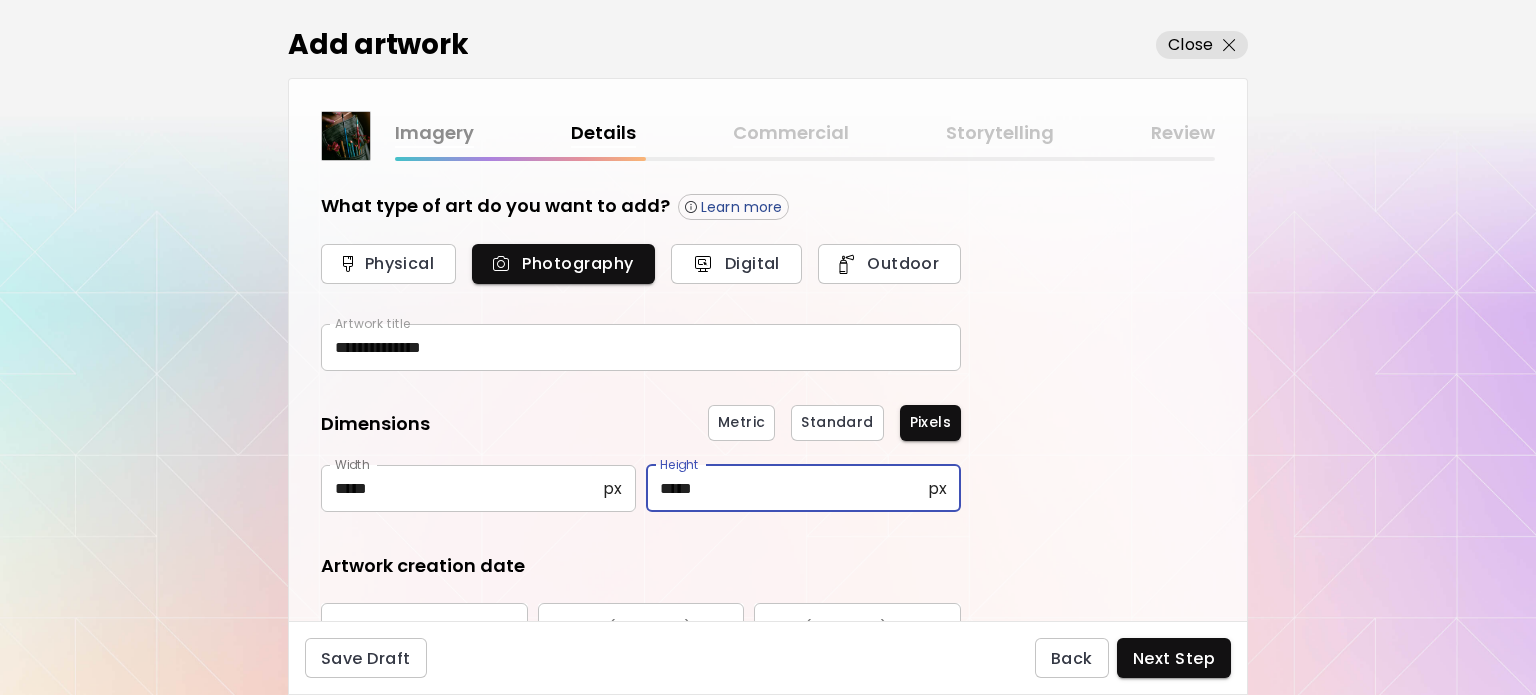 type on "*****" 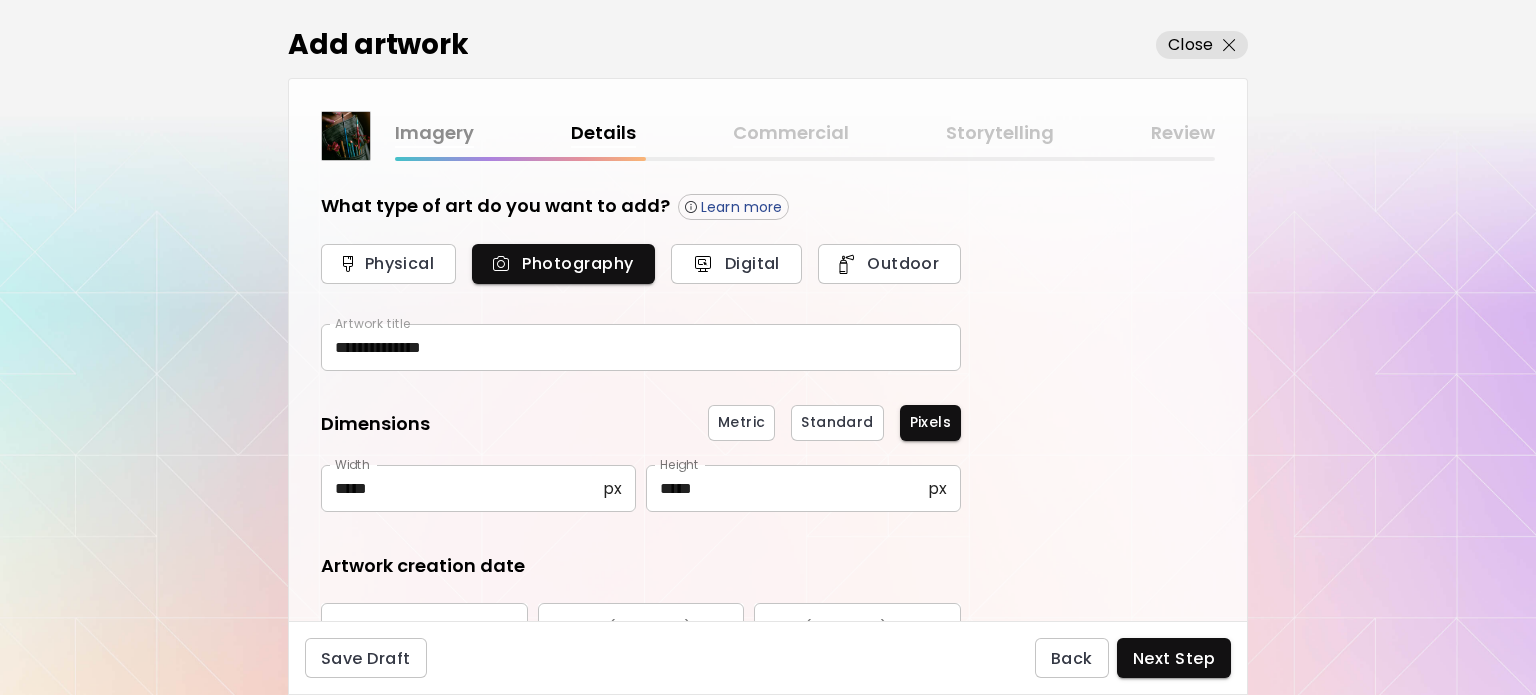 scroll, scrollTop: 200, scrollLeft: 0, axis: vertical 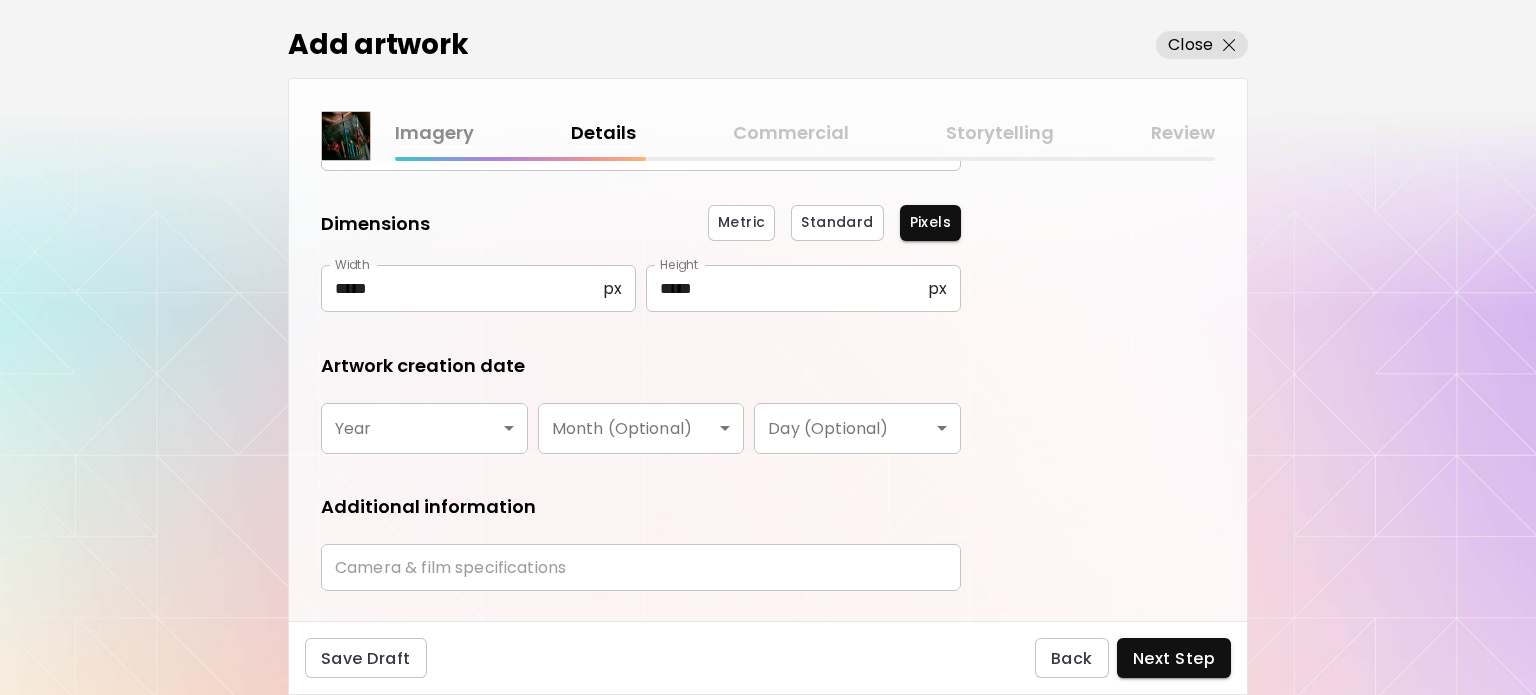click on "**********" at bounding box center (768, 347) 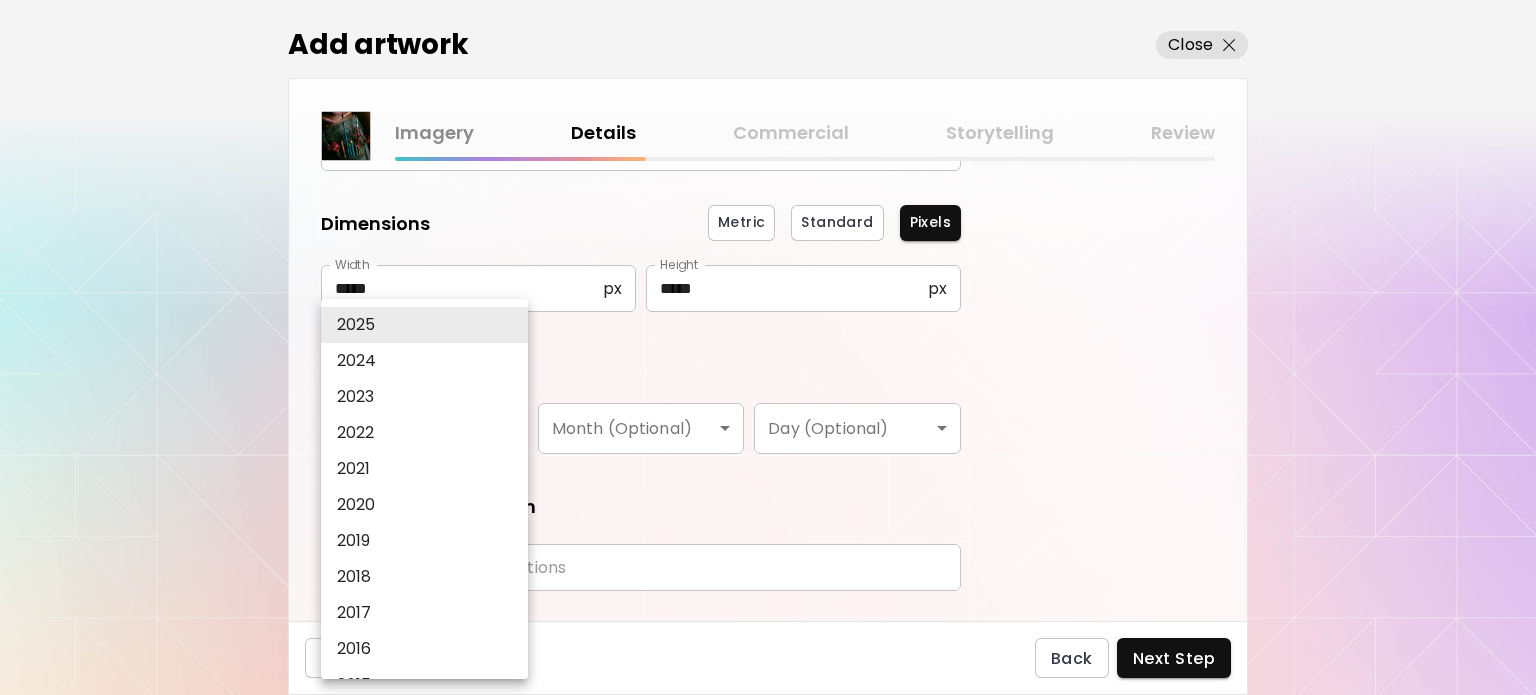 click on "2024" at bounding box center [429, 361] 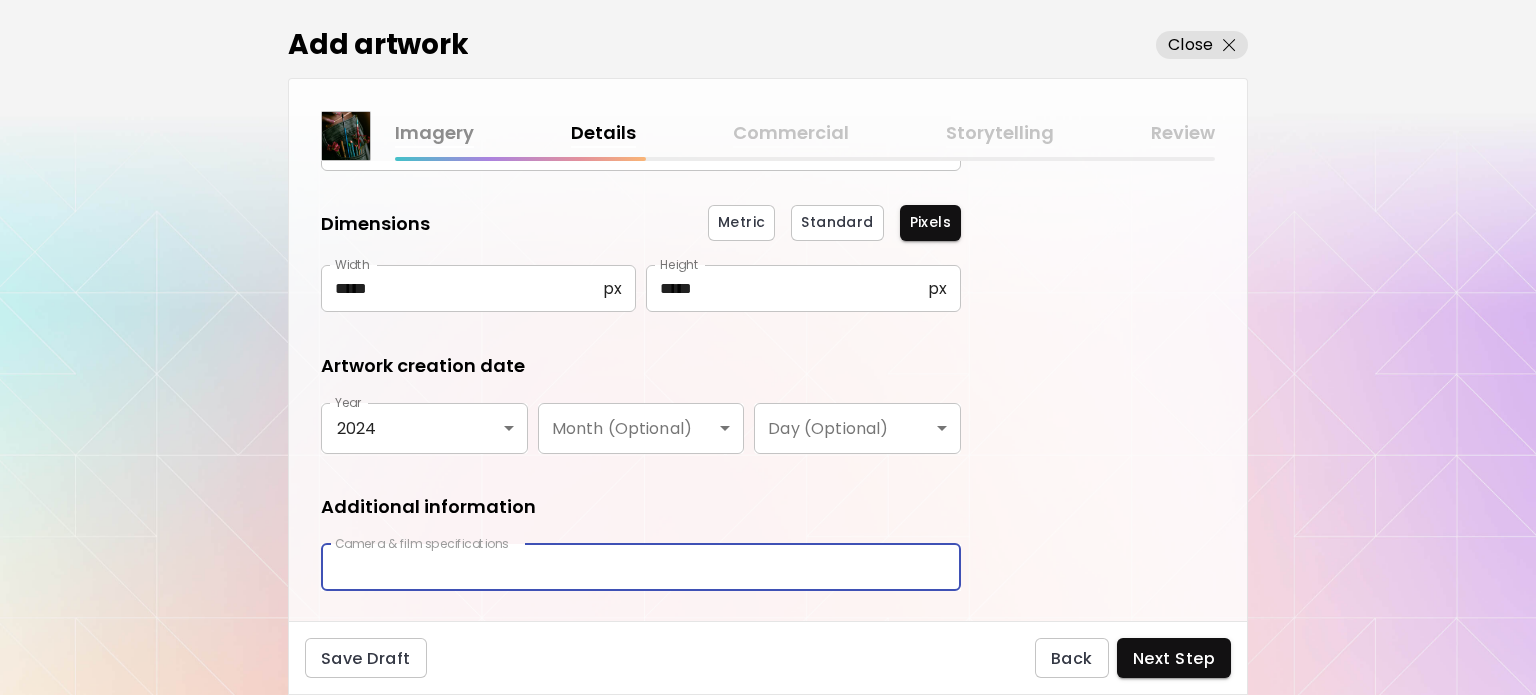 click at bounding box center (641, 567) 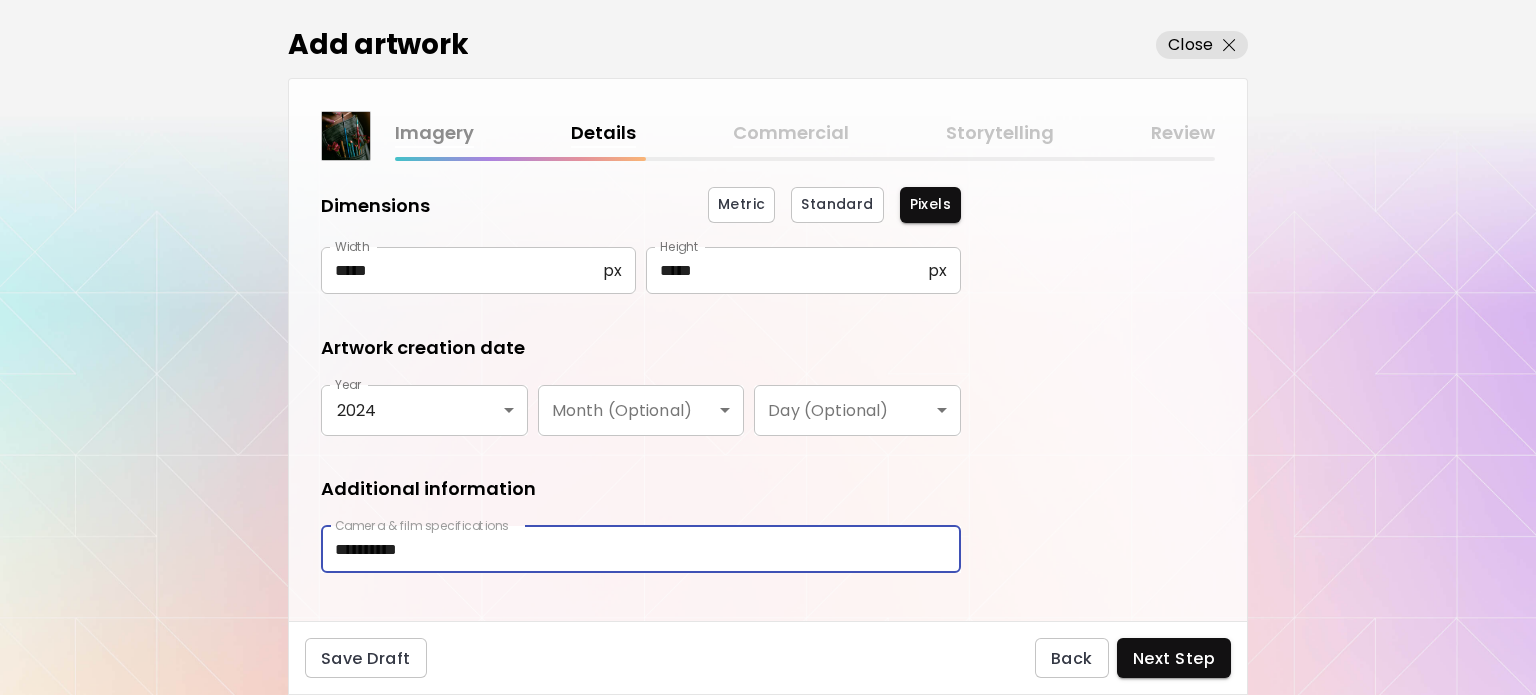 scroll, scrollTop: 248, scrollLeft: 0, axis: vertical 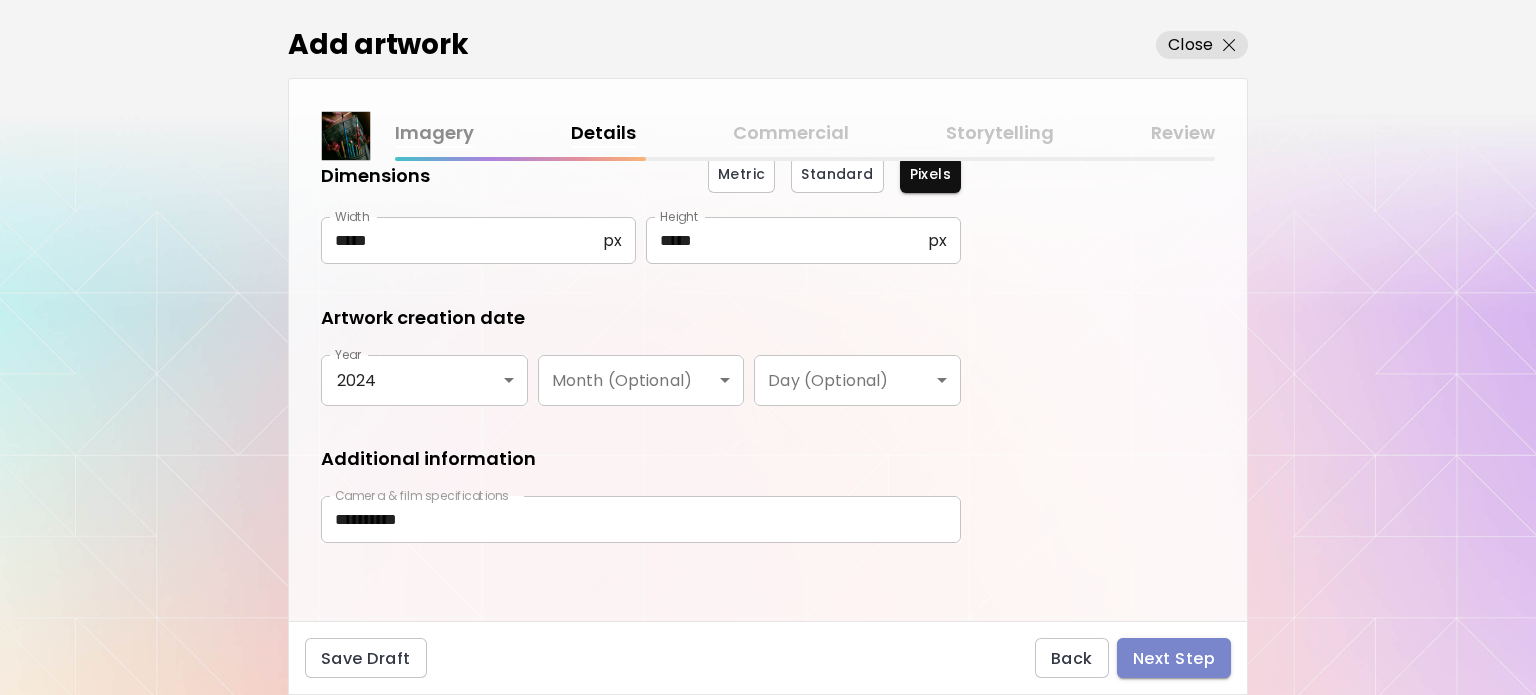 click on "Next Step" at bounding box center [1174, 658] 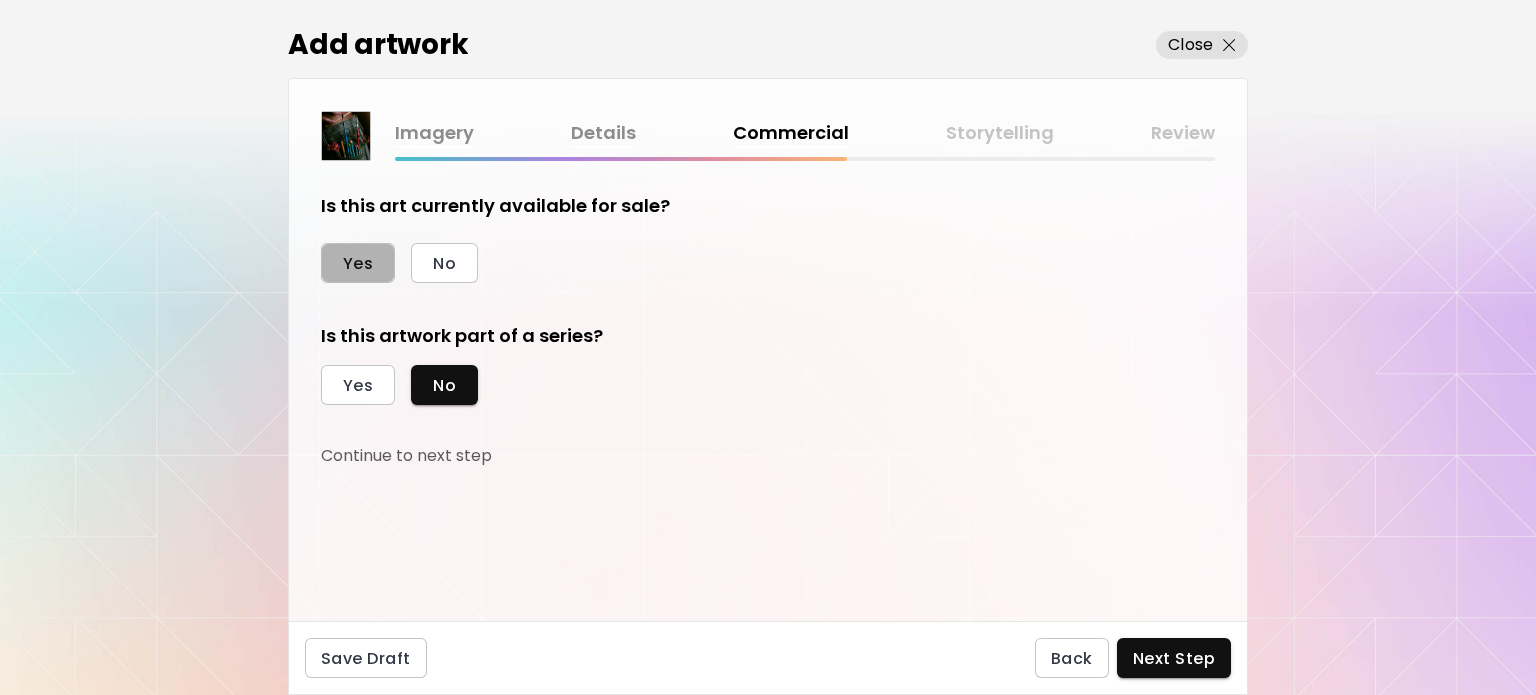 click on "Yes" at bounding box center [358, 263] 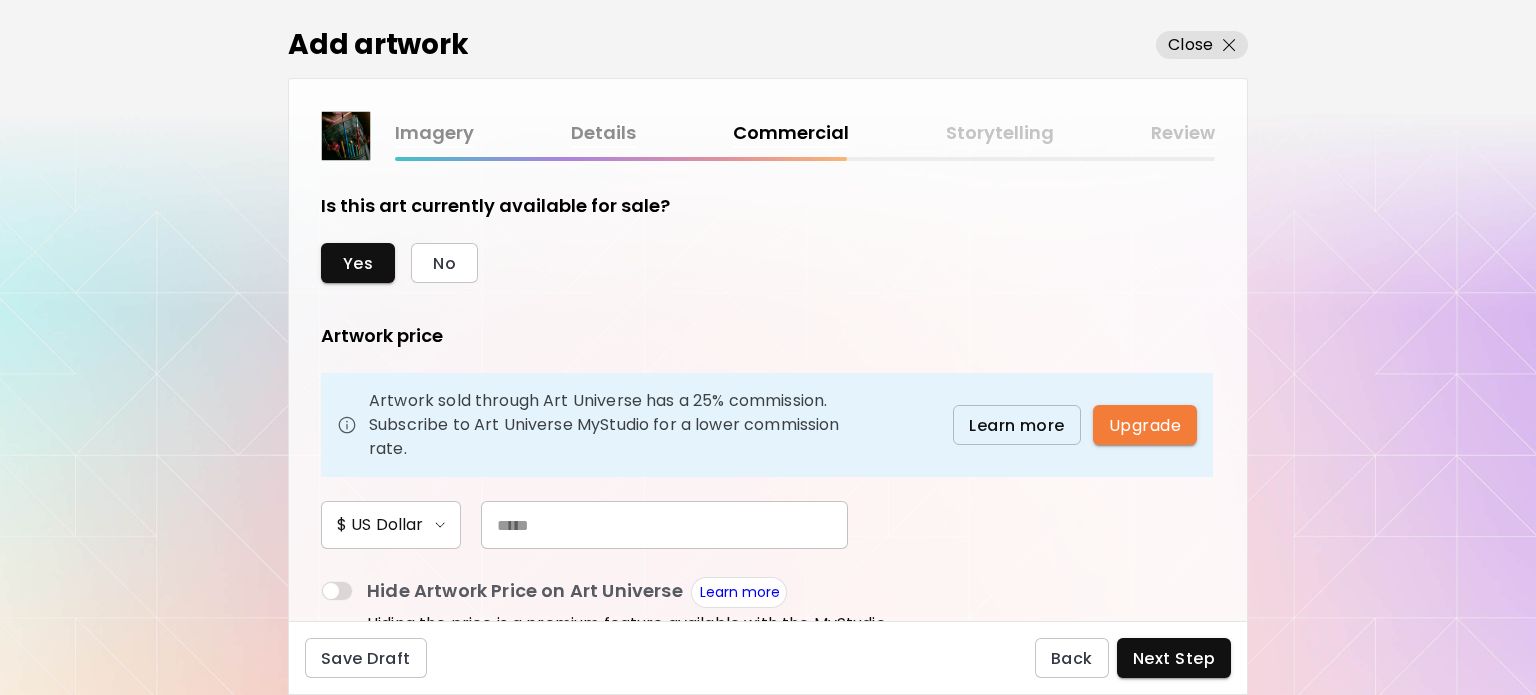 scroll, scrollTop: 200, scrollLeft: 0, axis: vertical 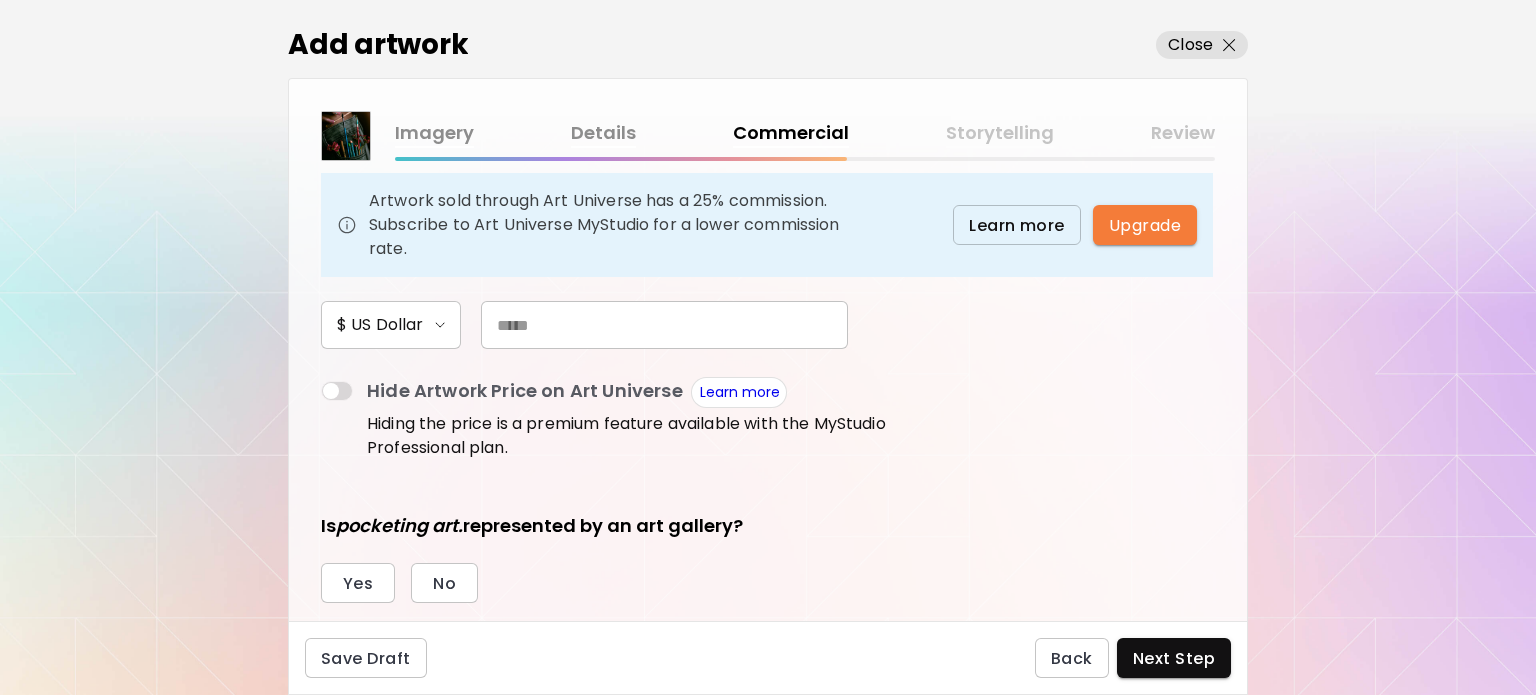 click at bounding box center [664, 325] 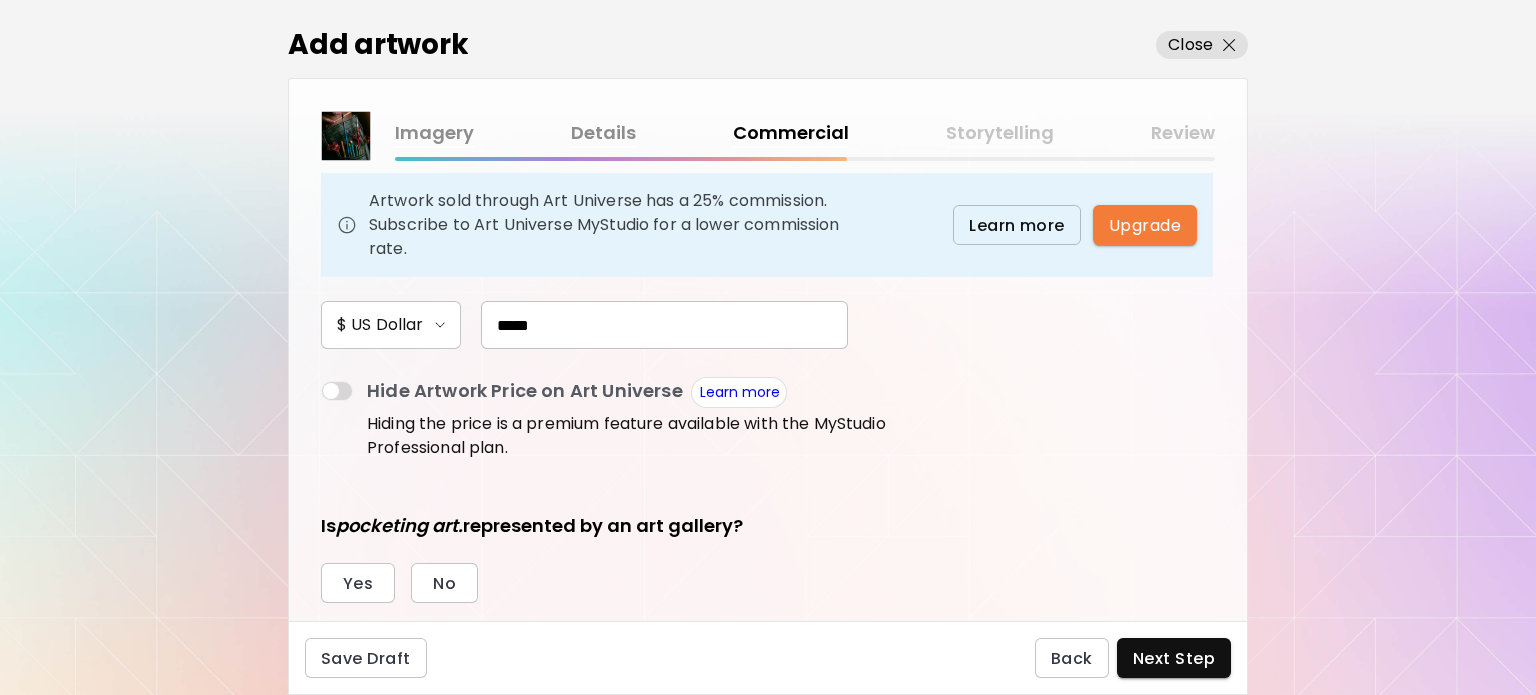 click on "*****" at bounding box center (664, 325) 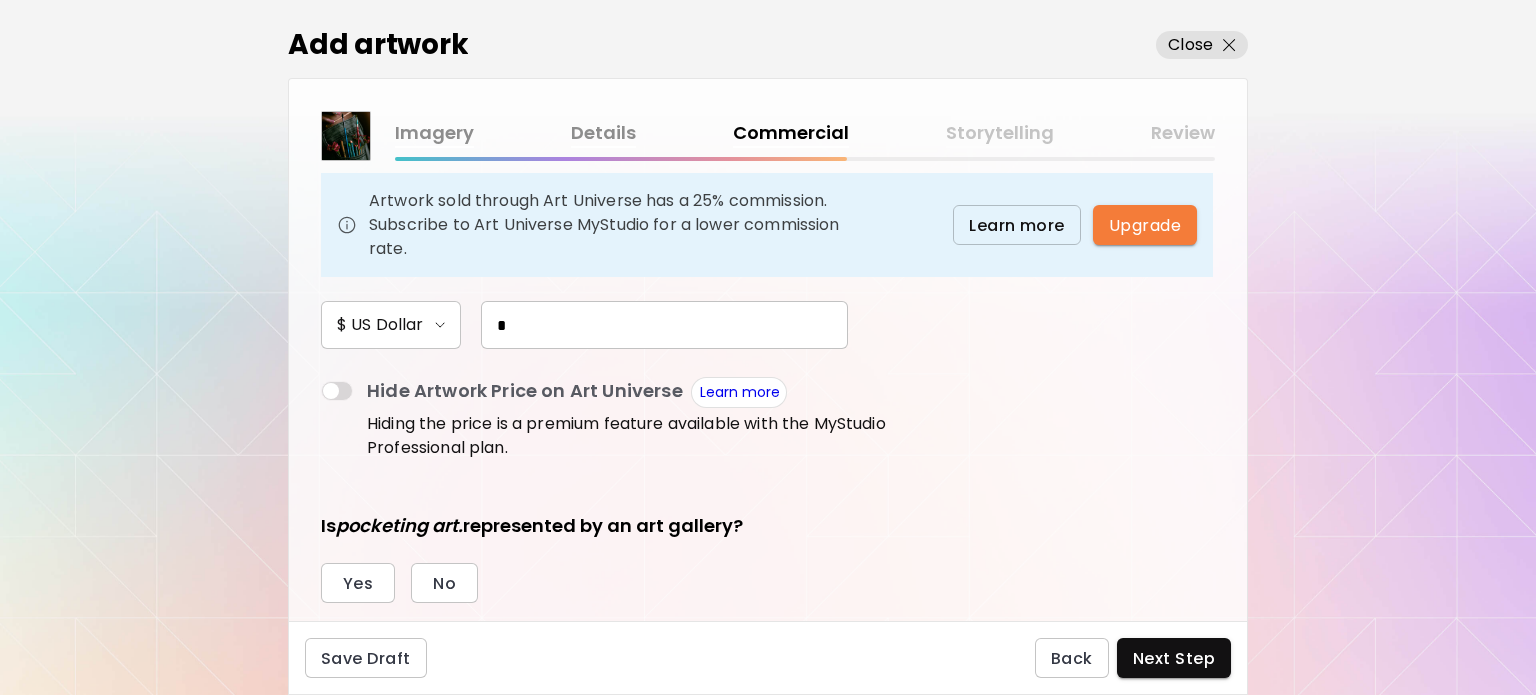 click on "*" at bounding box center (664, 325) 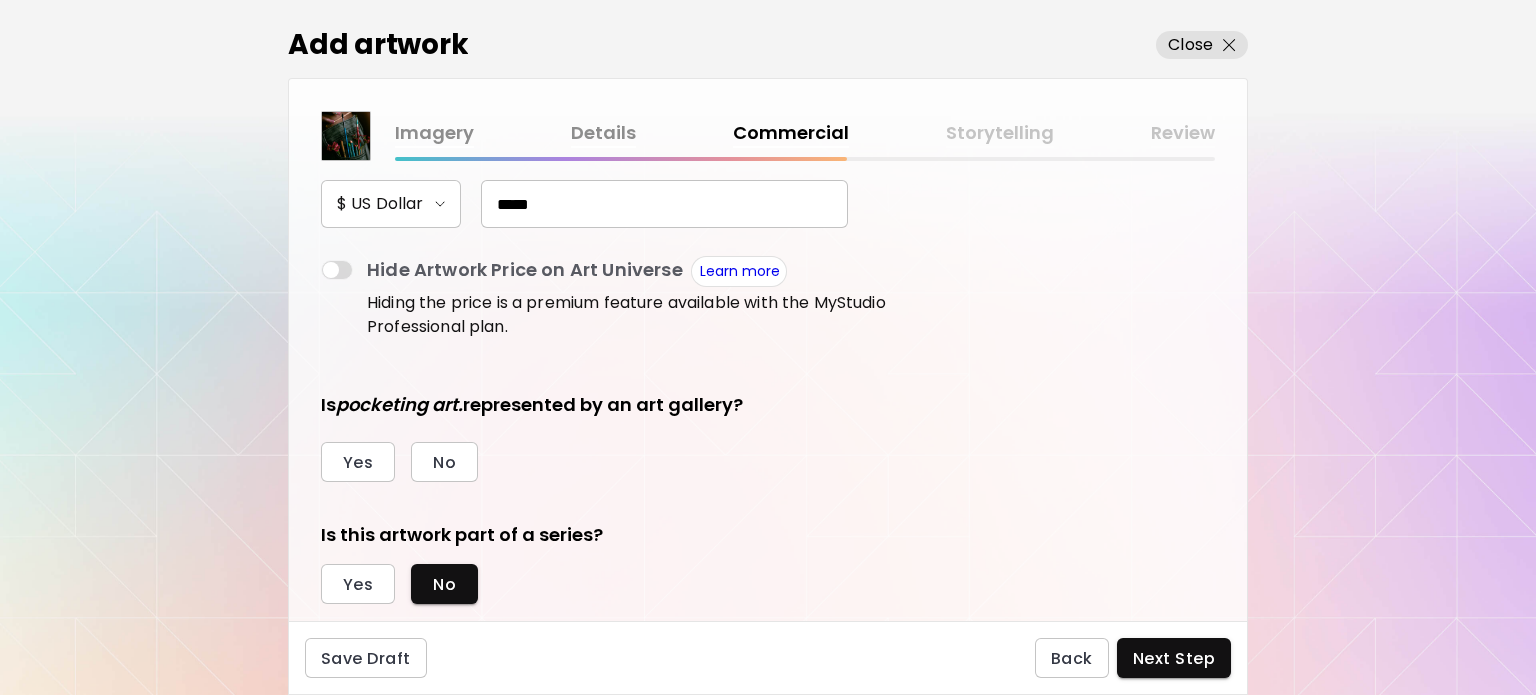 scroll, scrollTop: 364, scrollLeft: 0, axis: vertical 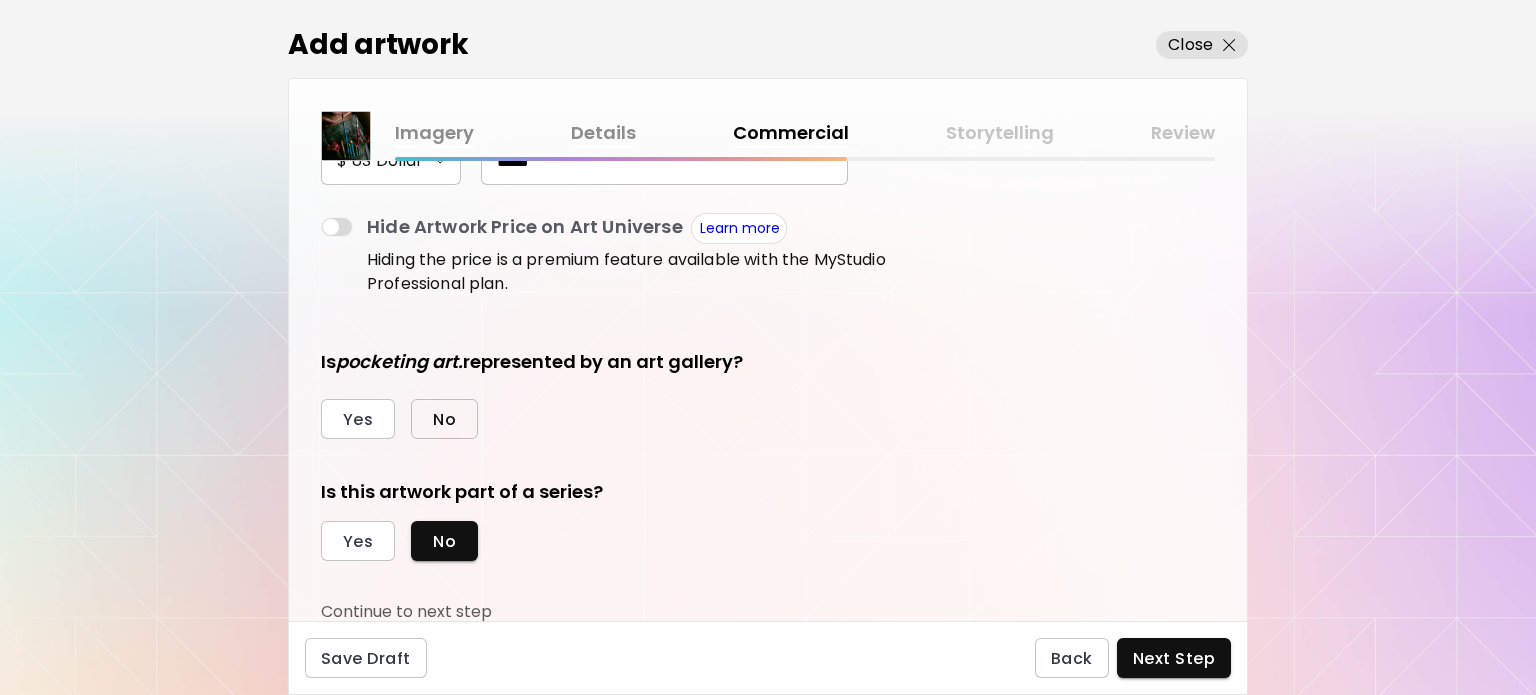 type on "*****" 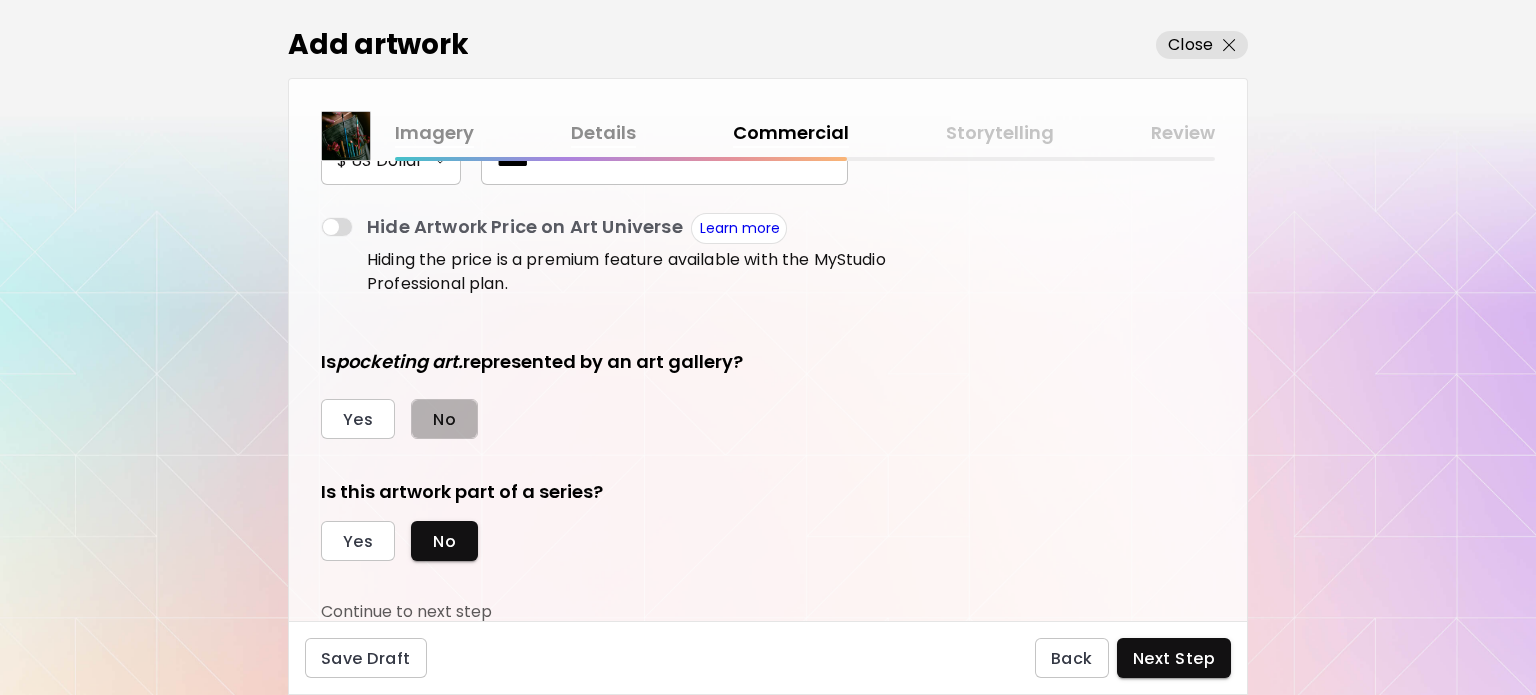 click on "No" at bounding box center (444, 419) 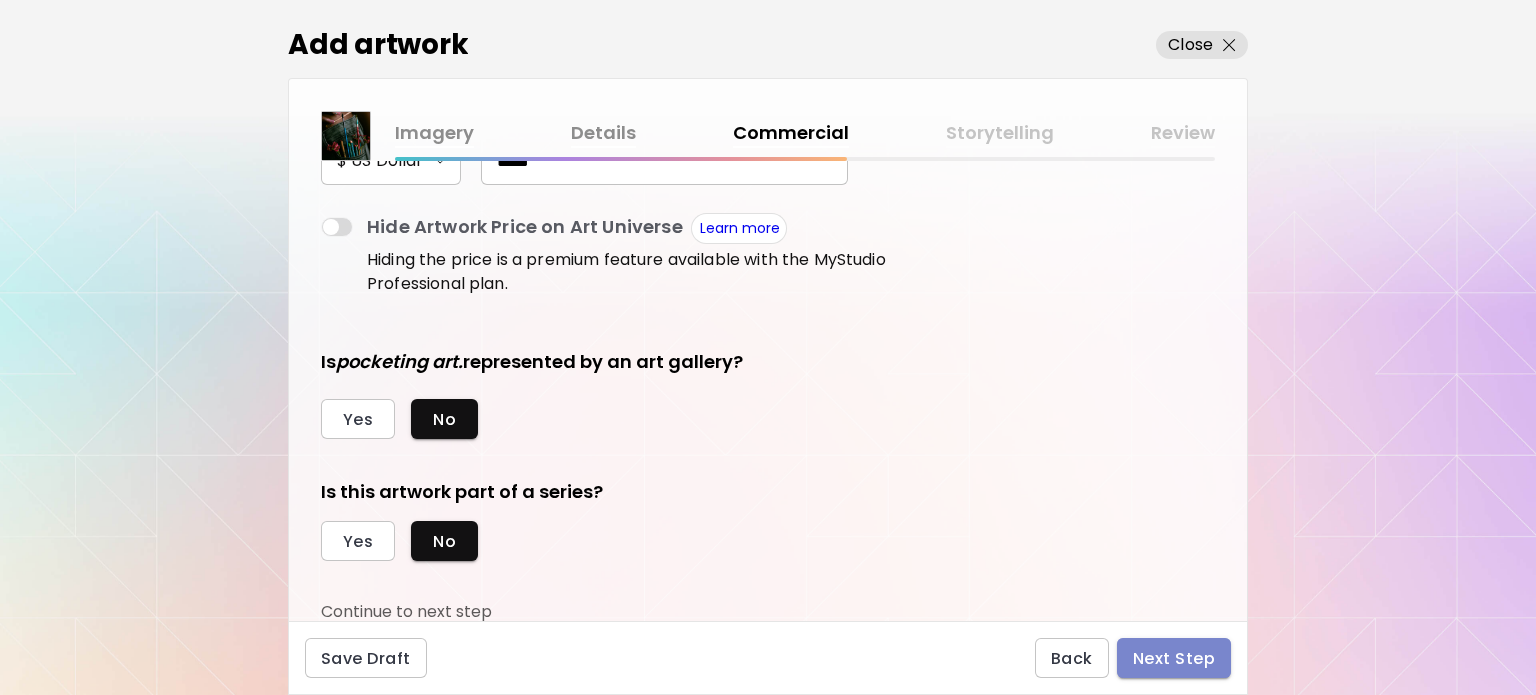 click on "Next Step" at bounding box center (1174, 658) 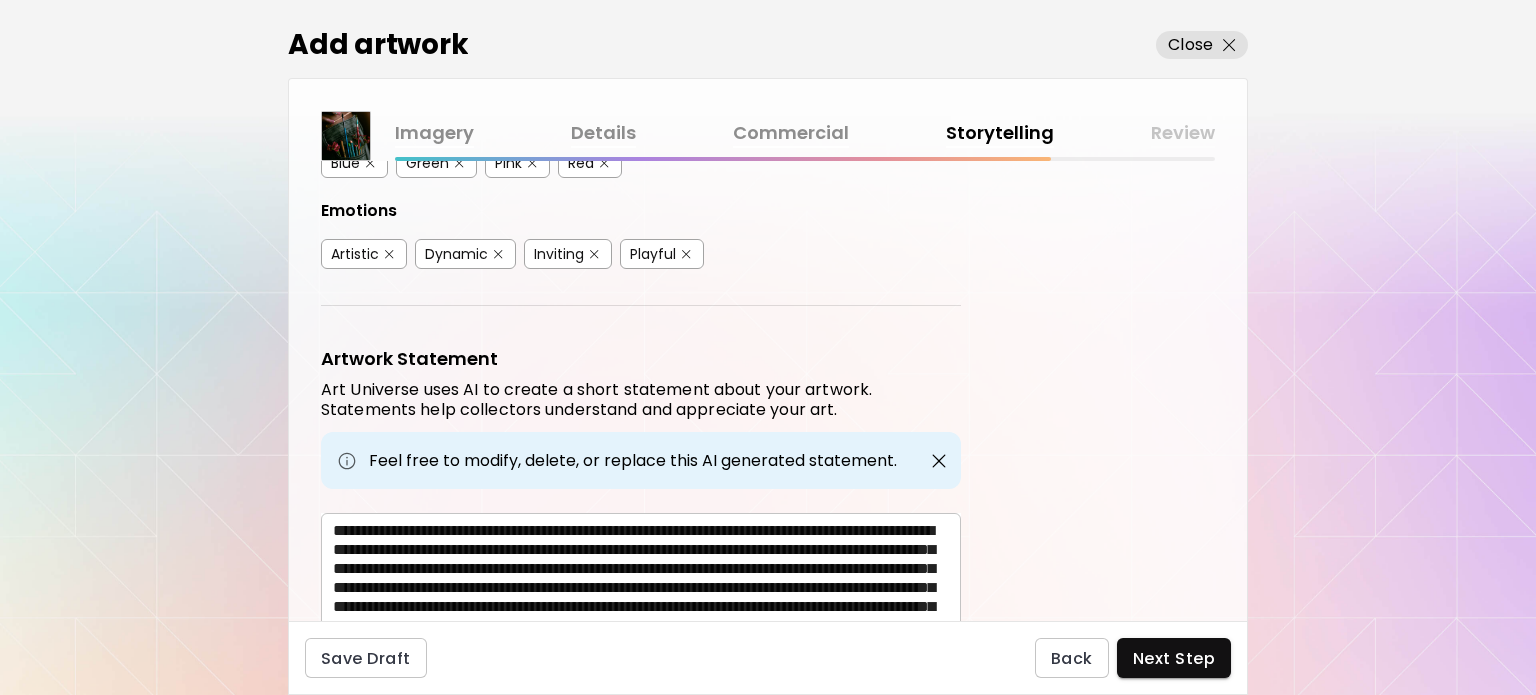 scroll, scrollTop: 538, scrollLeft: 0, axis: vertical 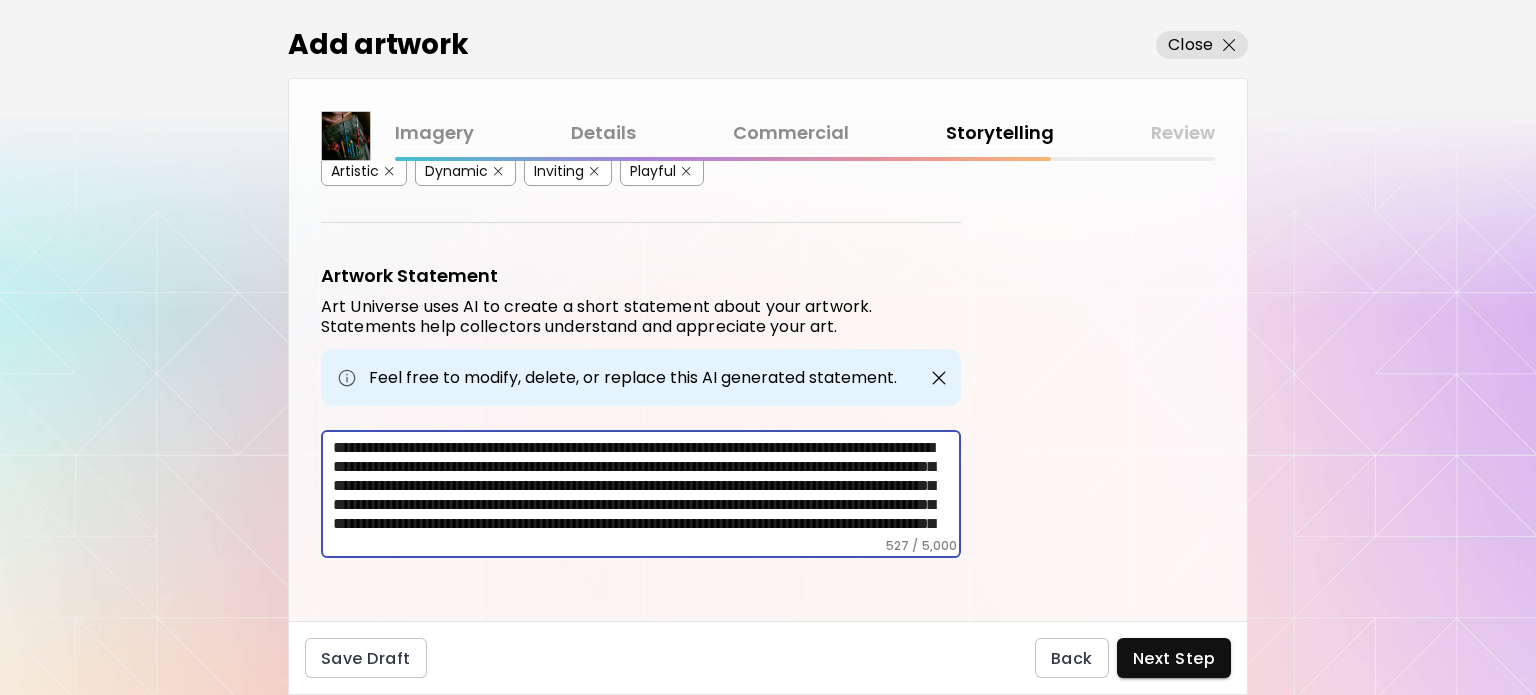drag, startPoint x: 540, startPoint y: 521, endPoint x: 557, endPoint y: 423, distance: 99.46356 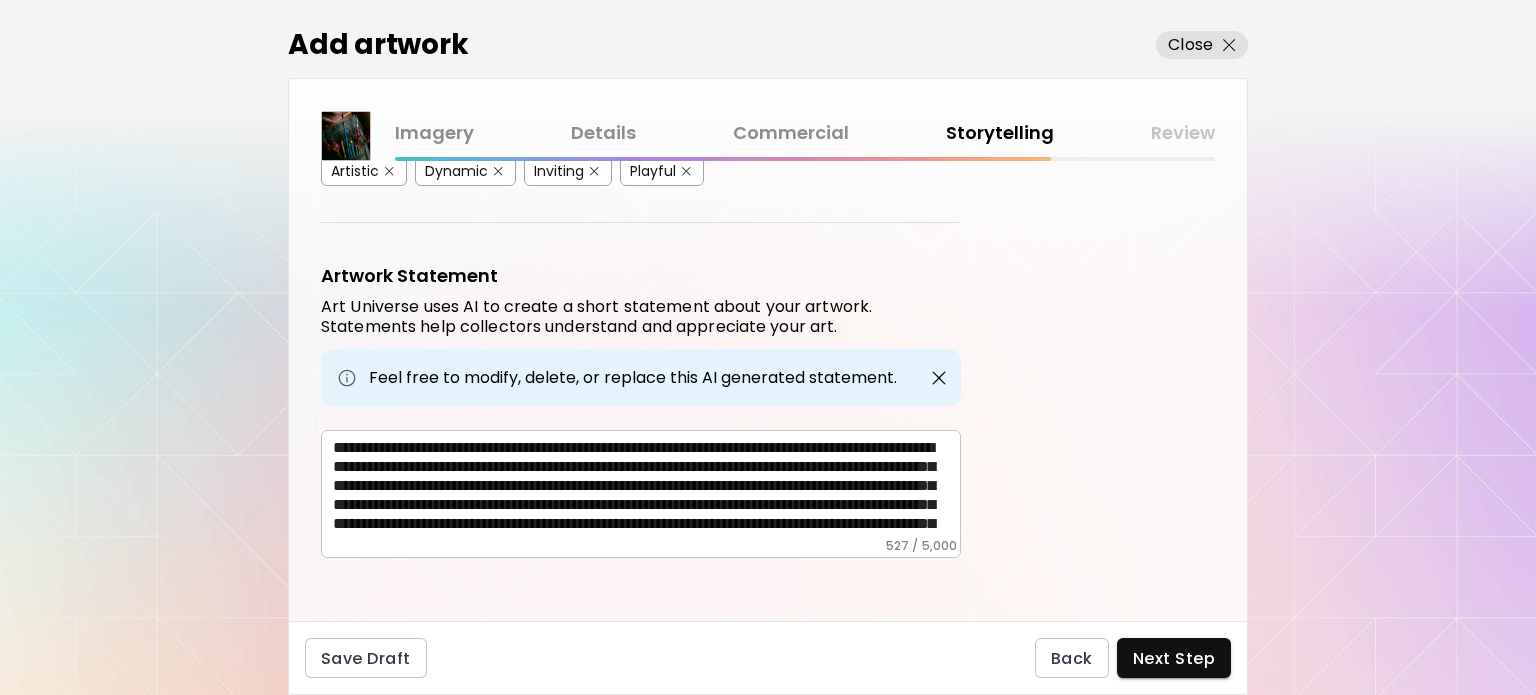 click on "**********" at bounding box center (641, 494) 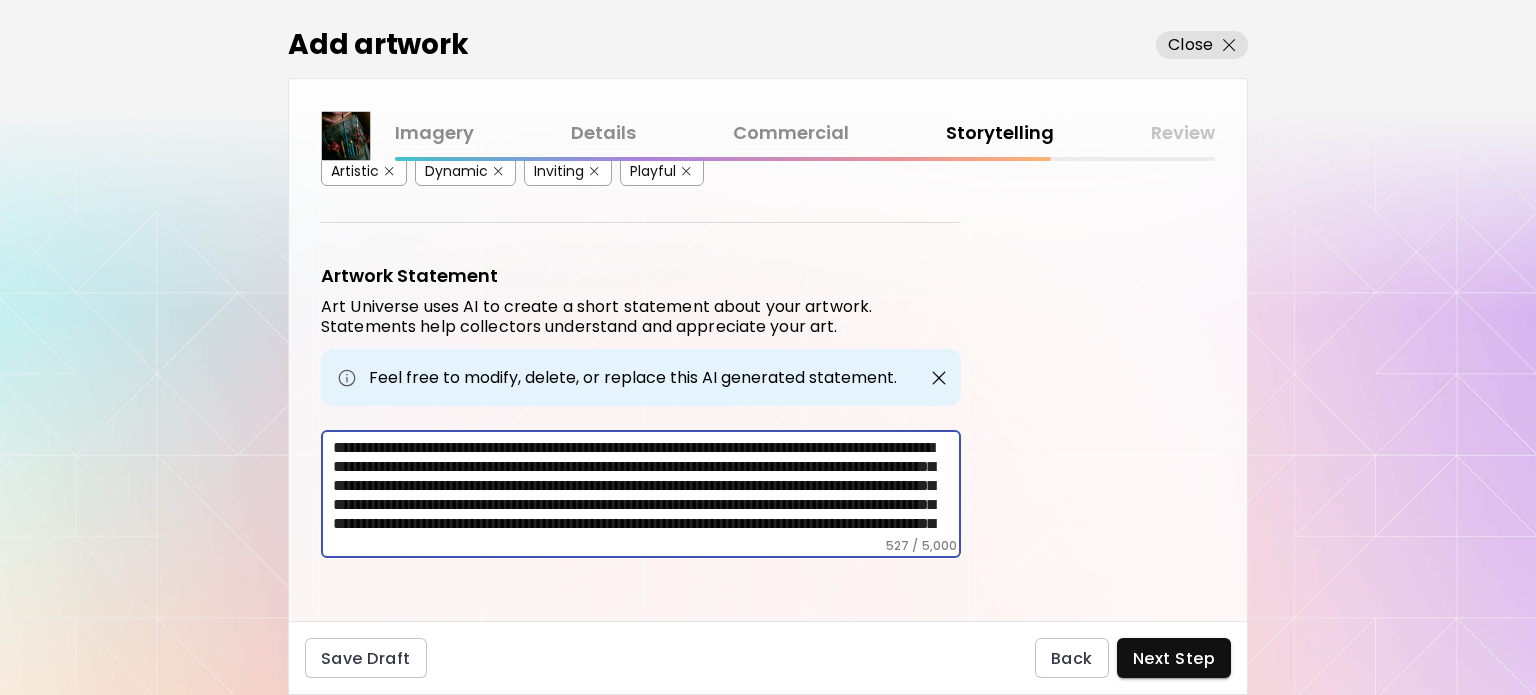 click on "**********" at bounding box center [647, 488] 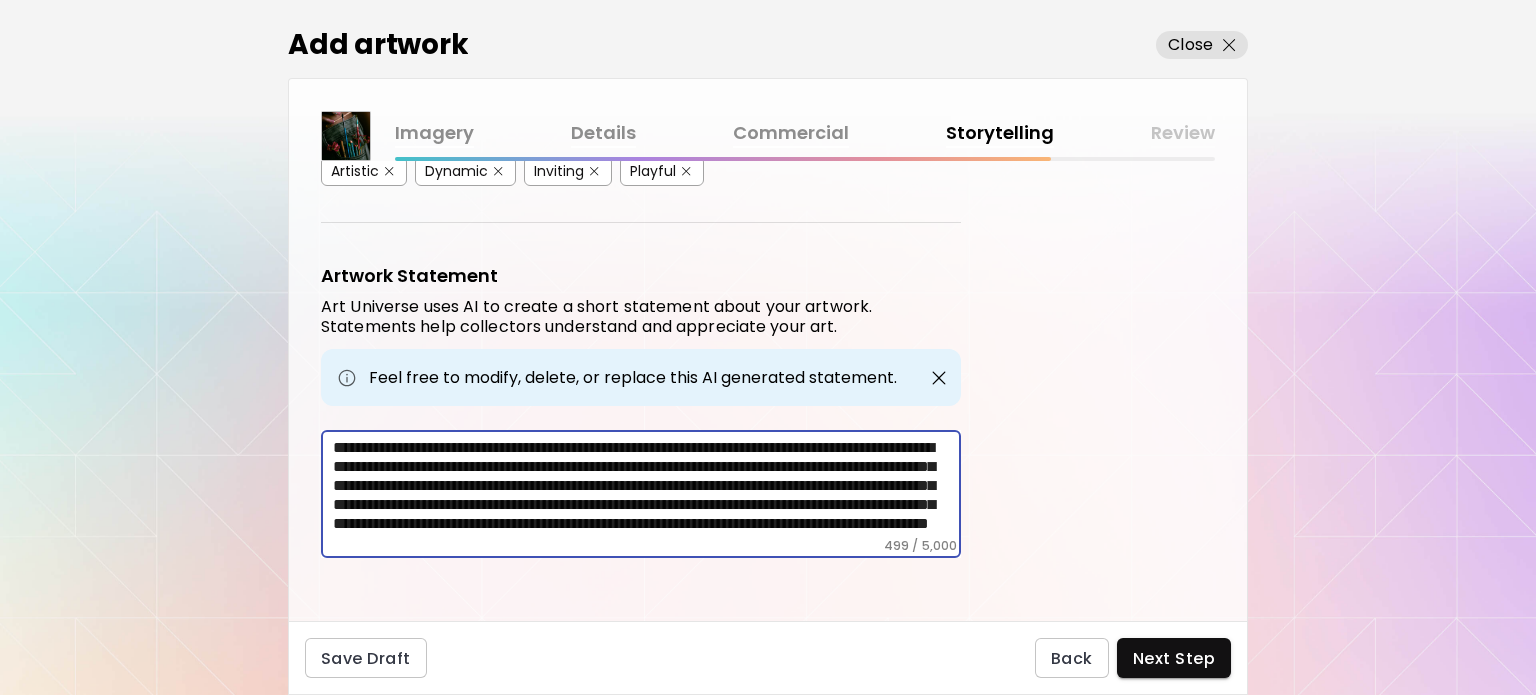 scroll, scrollTop: 34, scrollLeft: 0, axis: vertical 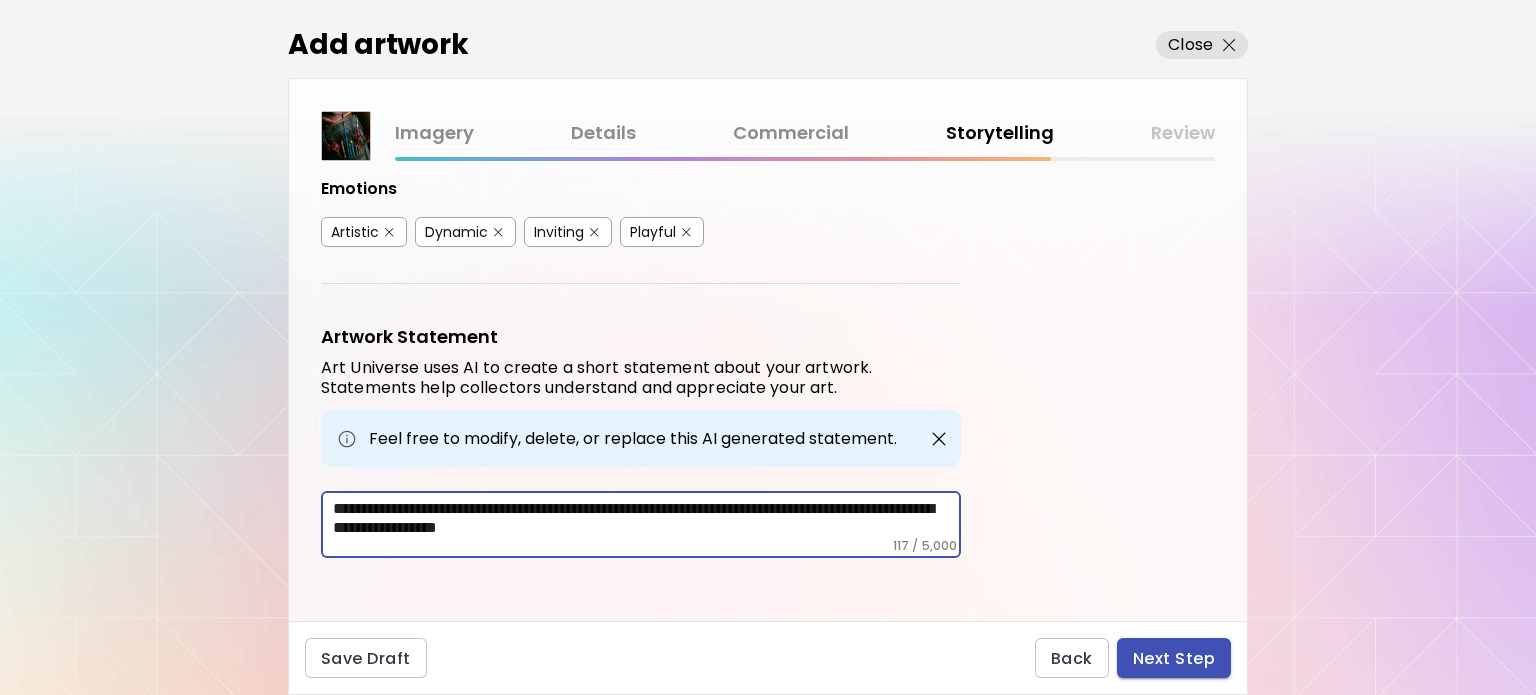 type on "**********" 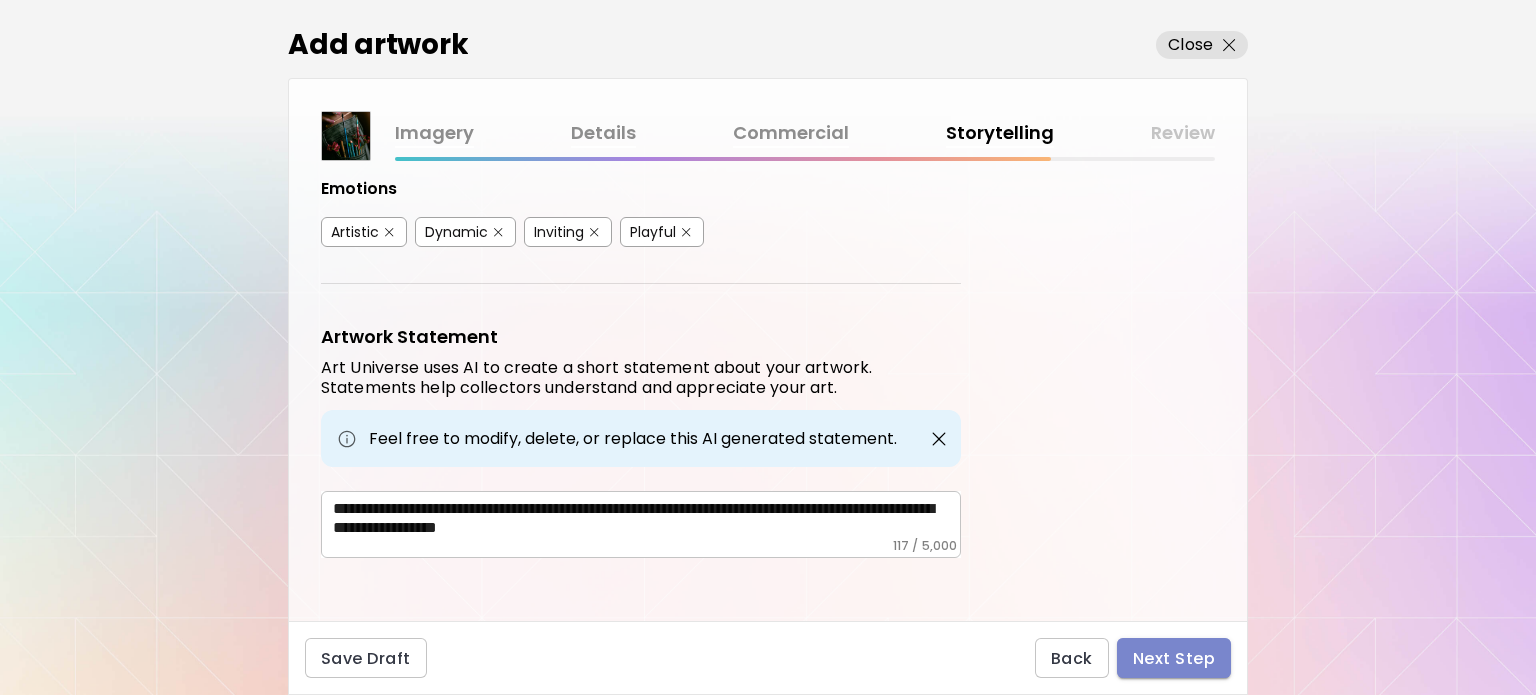 click on "Next Step" at bounding box center [1174, 658] 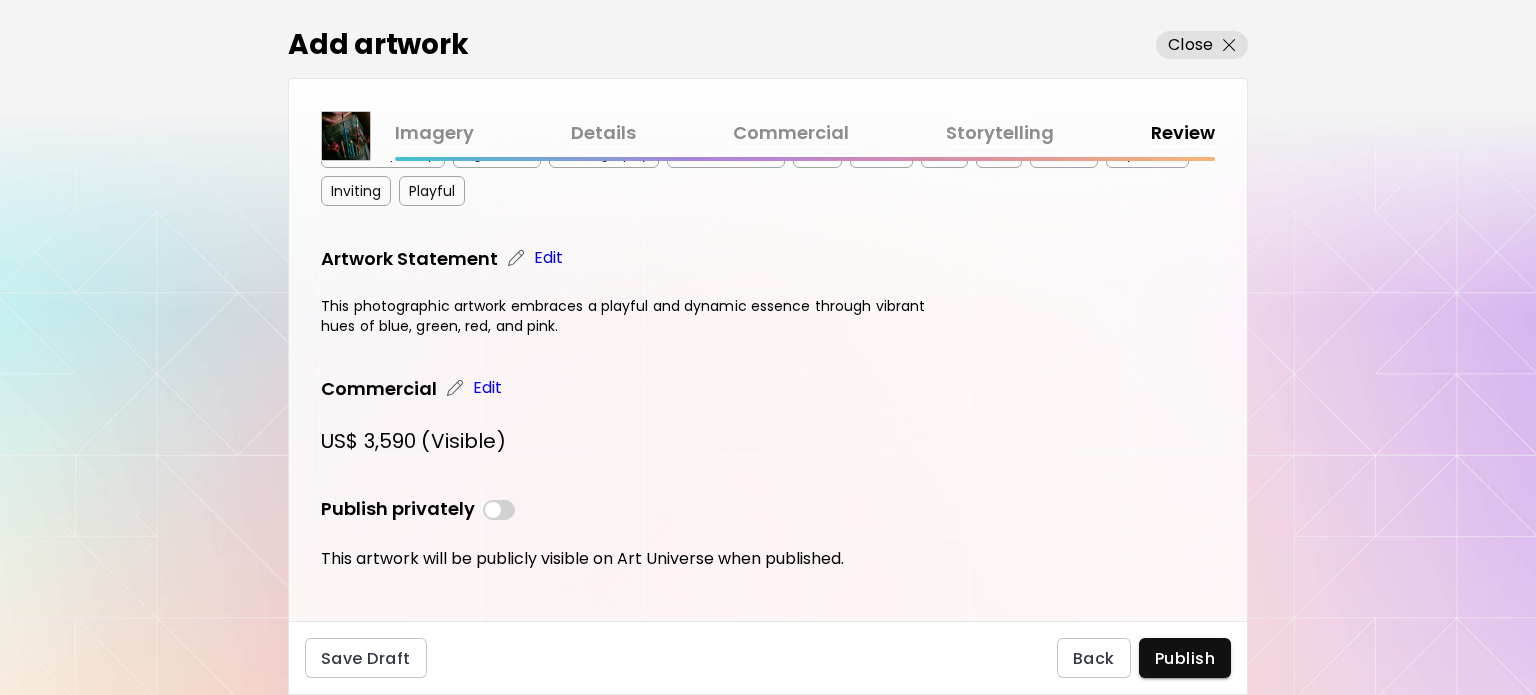 scroll, scrollTop: 485, scrollLeft: 0, axis: vertical 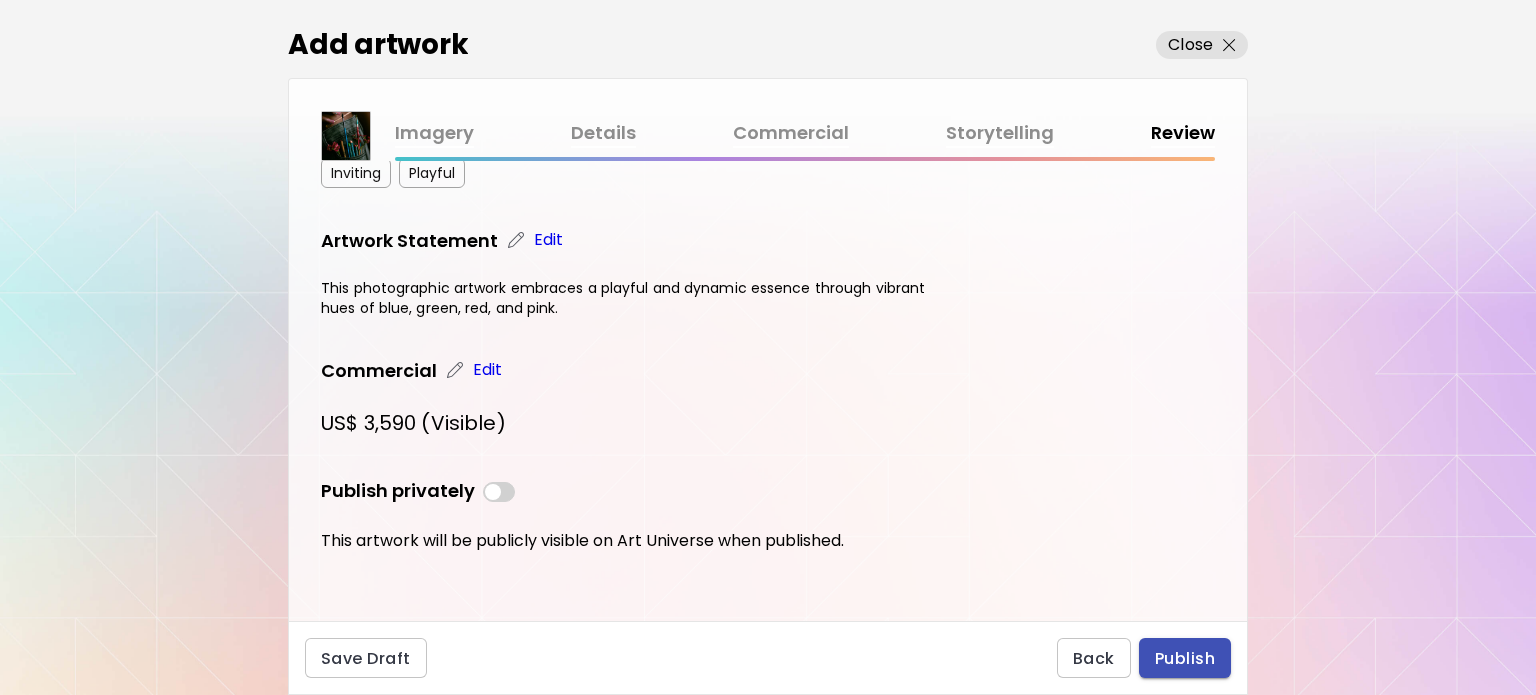 click on "Publish" at bounding box center [1185, 658] 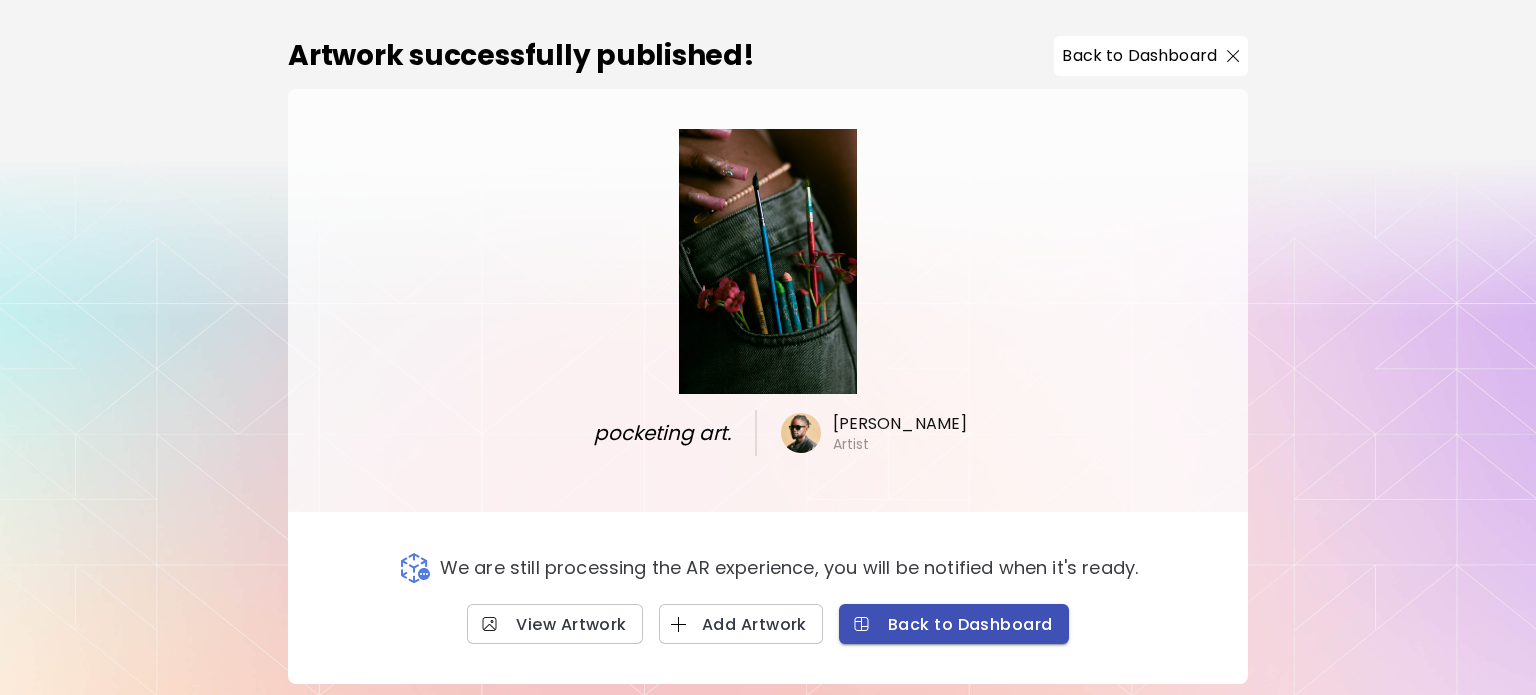 click on "Back to Dashboard" at bounding box center (954, 624) 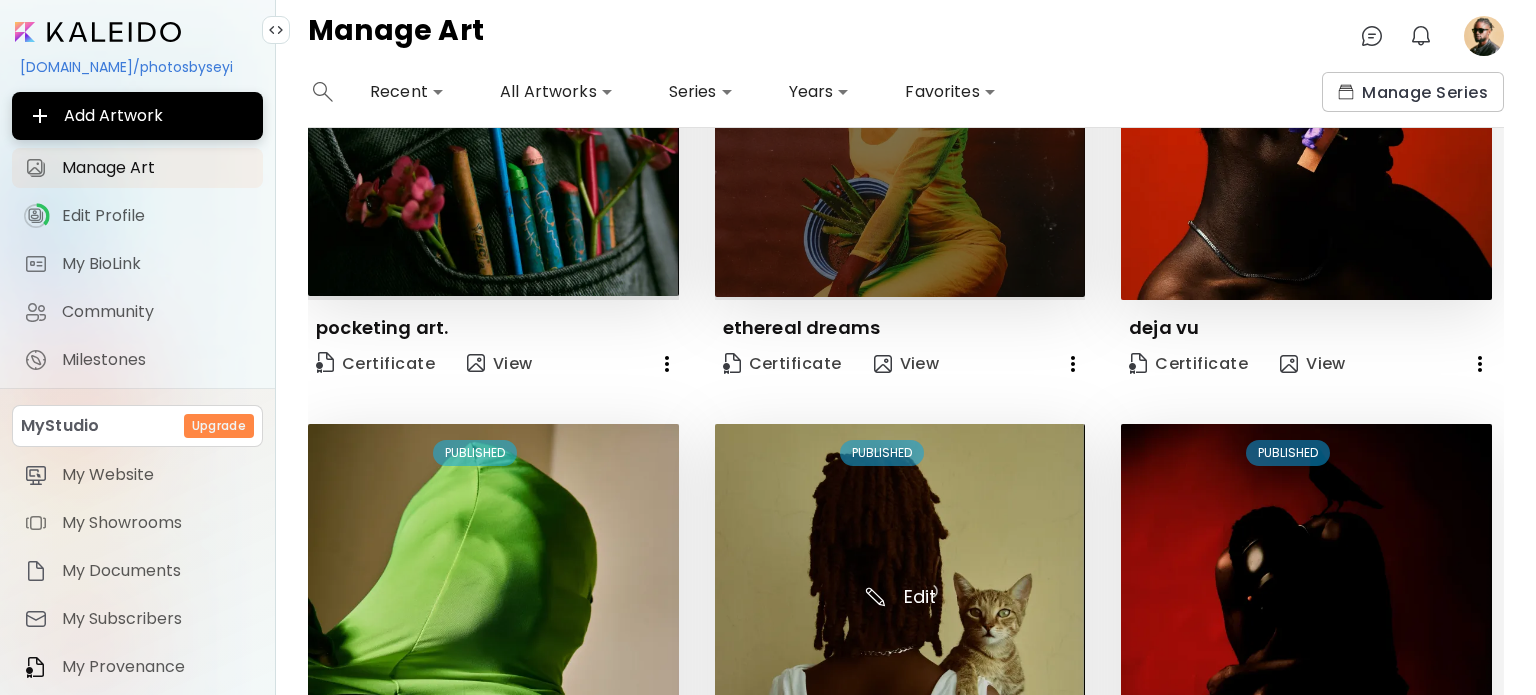 scroll, scrollTop: 300, scrollLeft: 0, axis: vertical 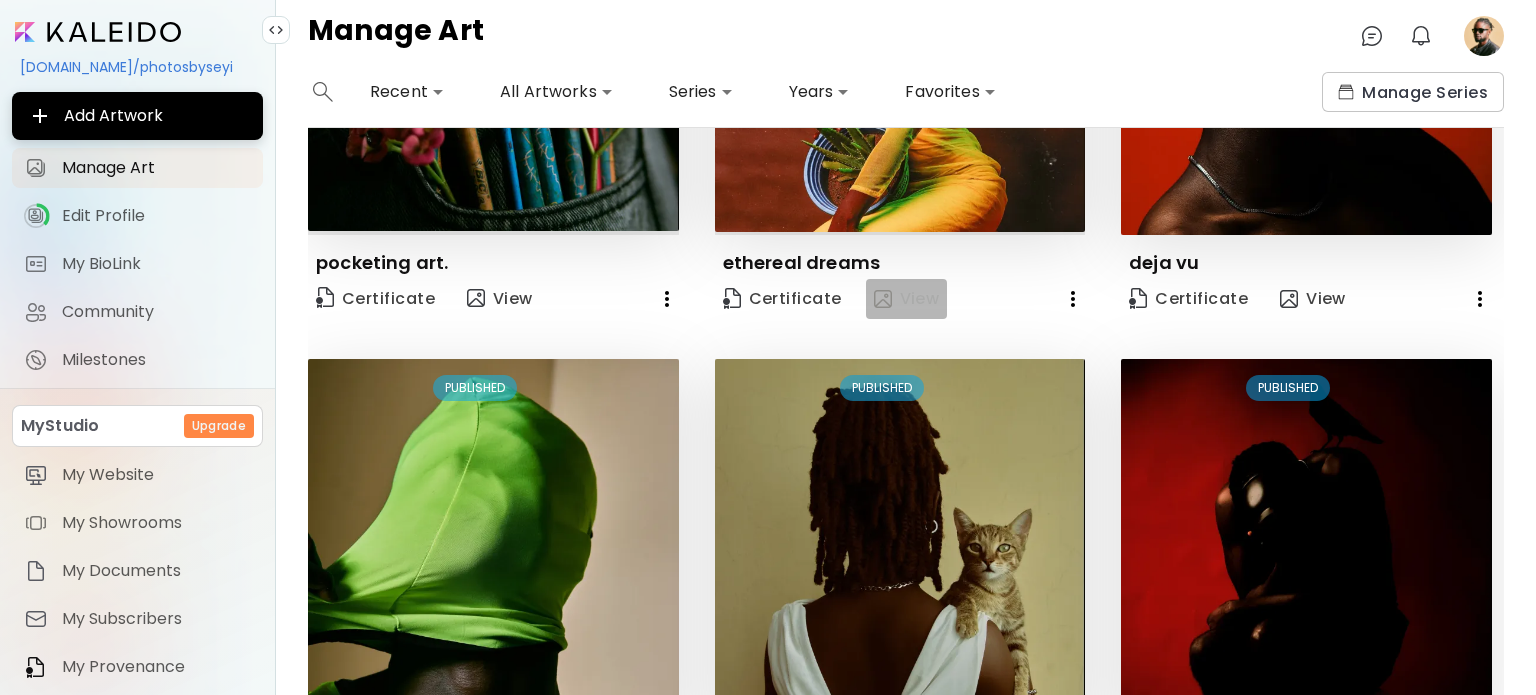 click on "View" at bounding box center (907, 299) 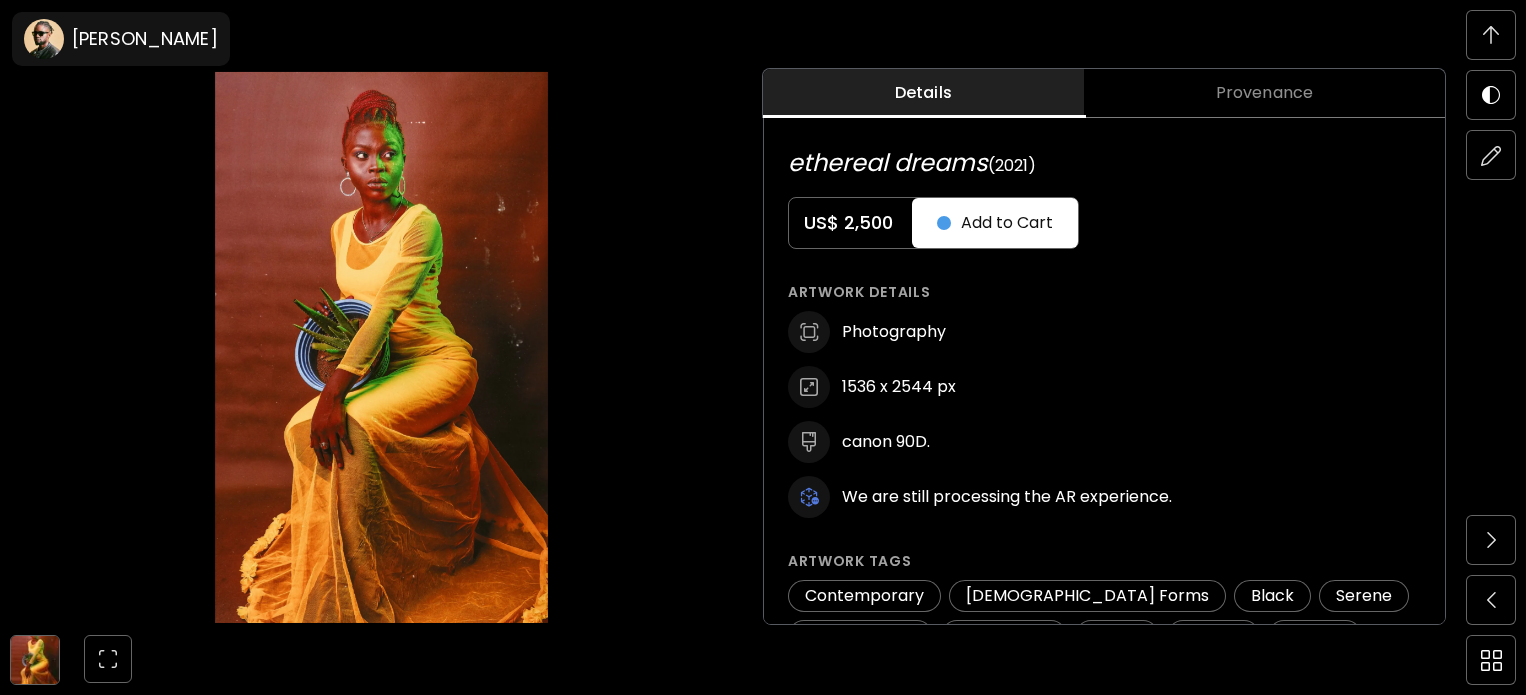 scroll, scrollTop: 1100, scrollLeft: 0, axis: vertical 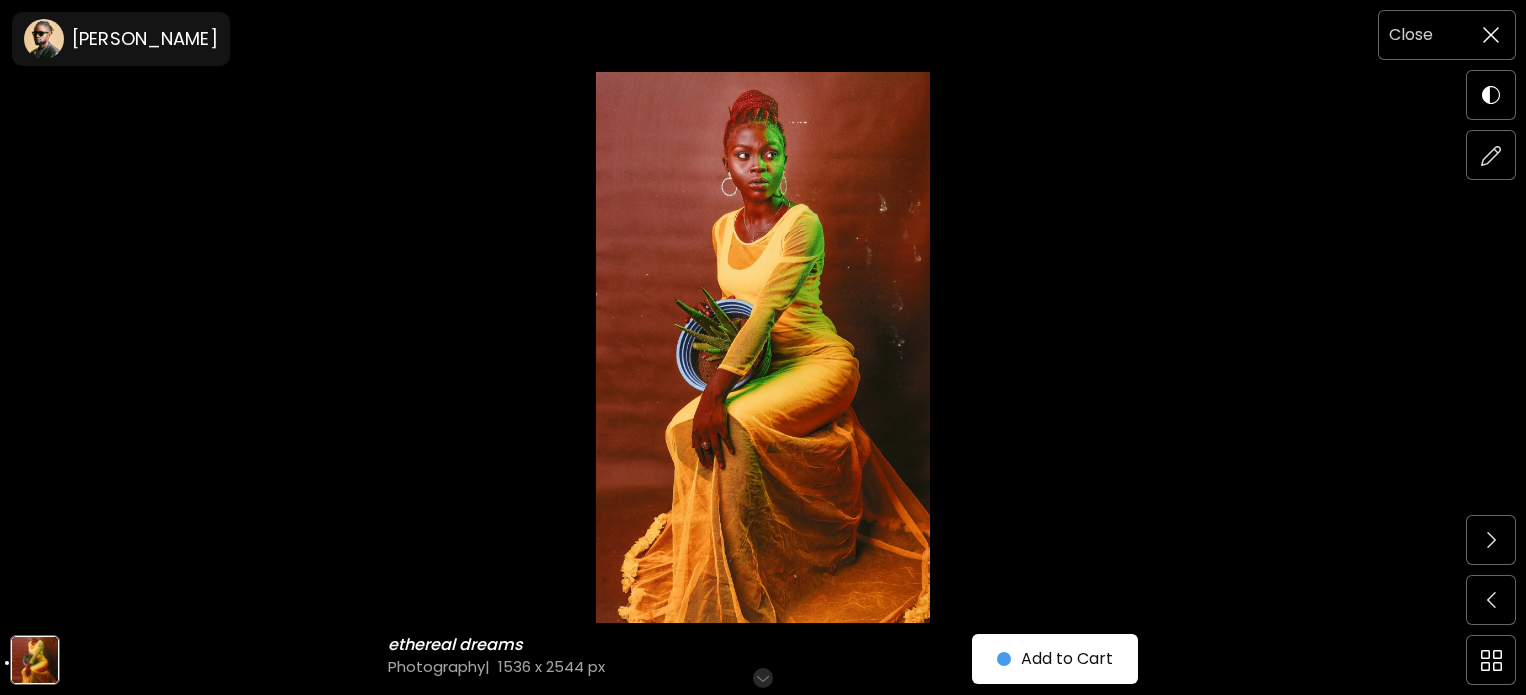 click on "Close" at bounding box center (1447, 35) 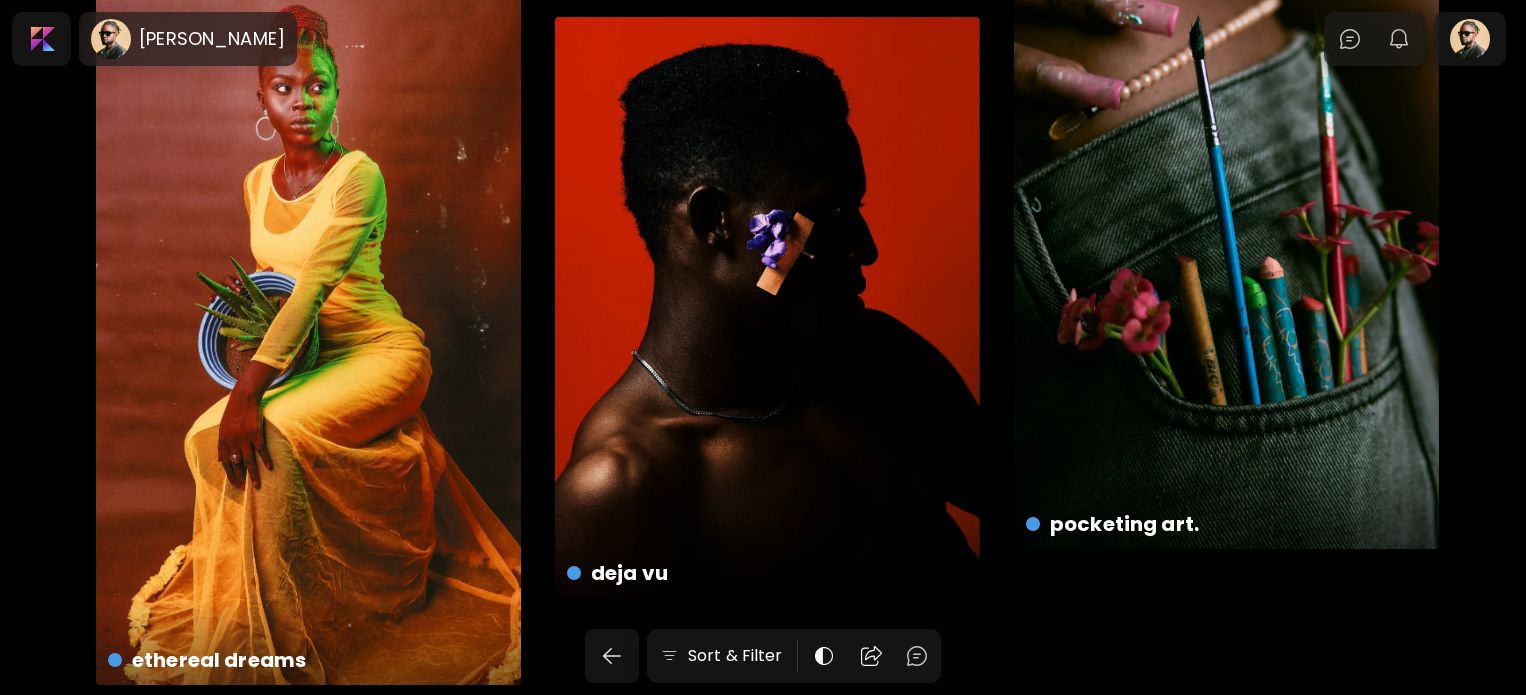 scroll, scrollTop: 2682, scrollLeft: 0, axis: vertical 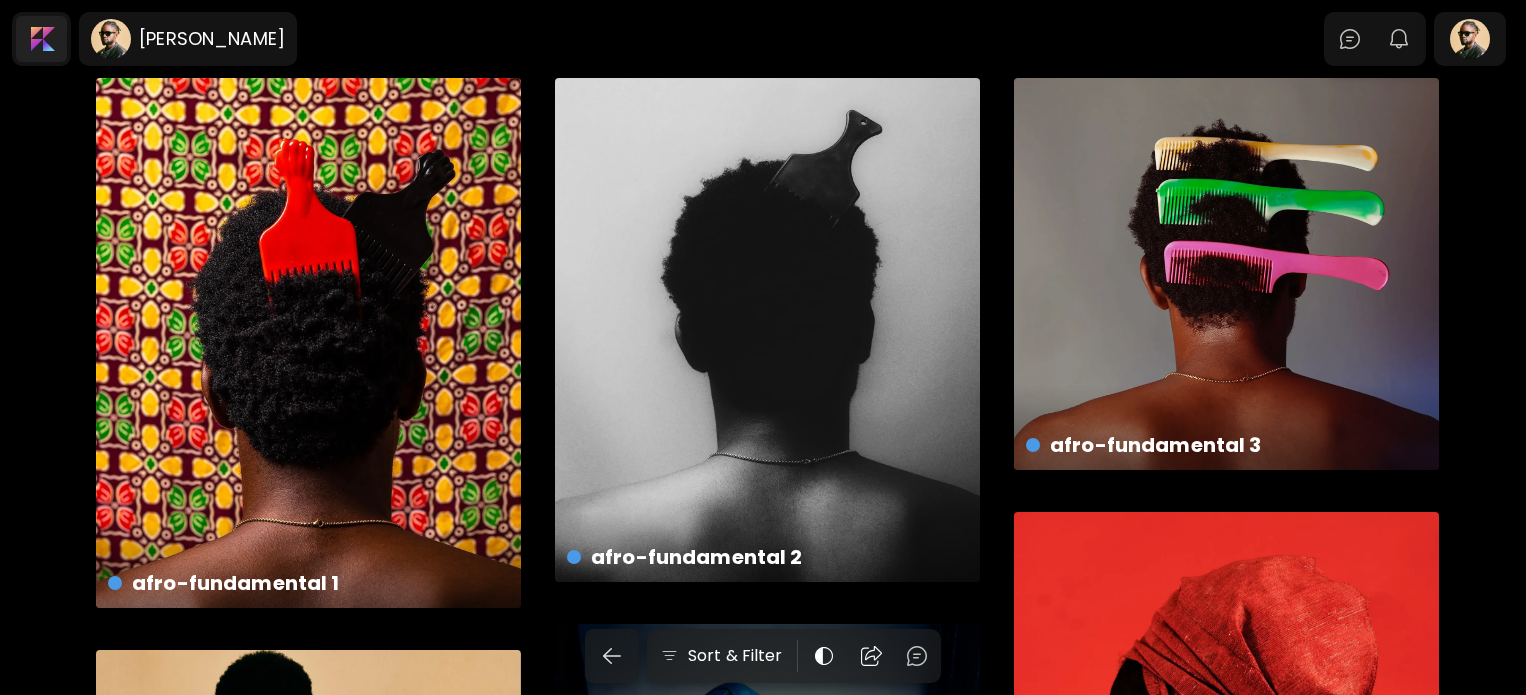 click at bounding box center (41, 39) 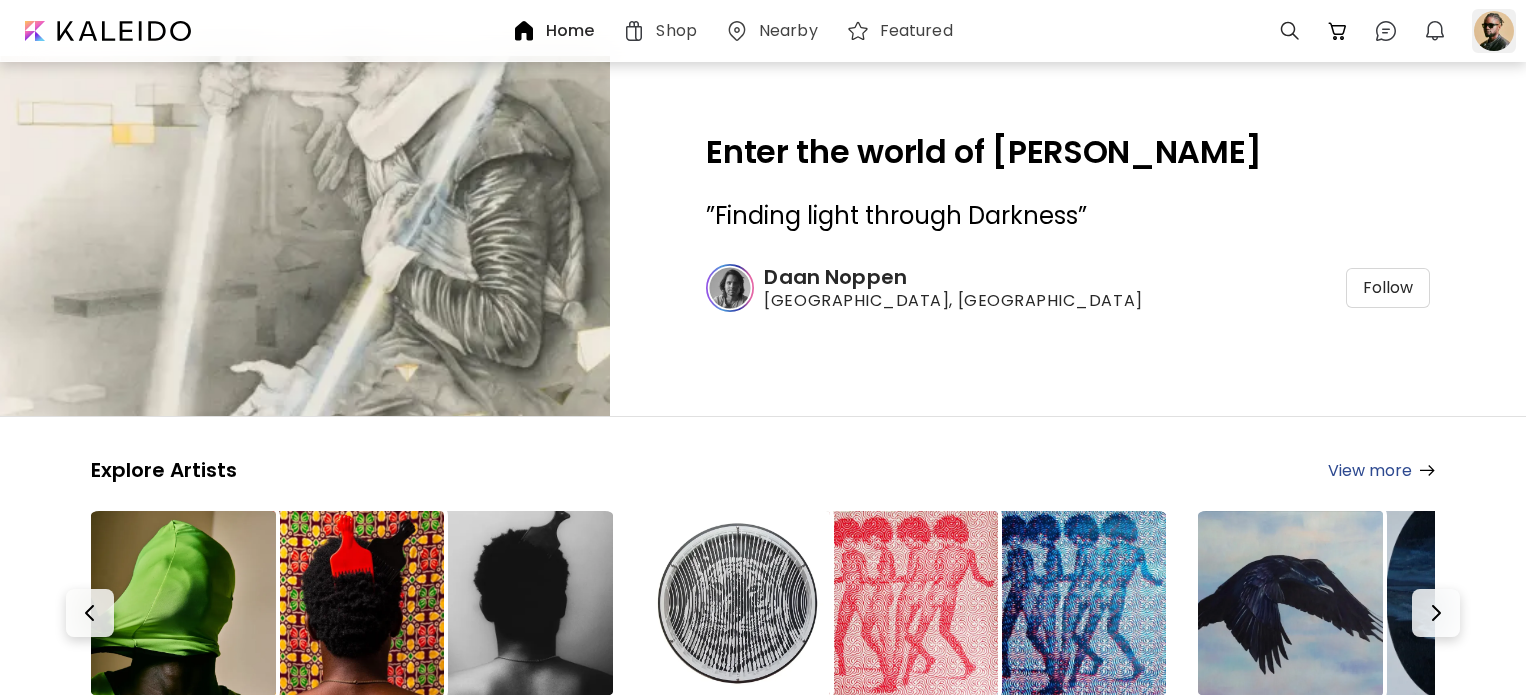 click at bounding box center [1494, 31] 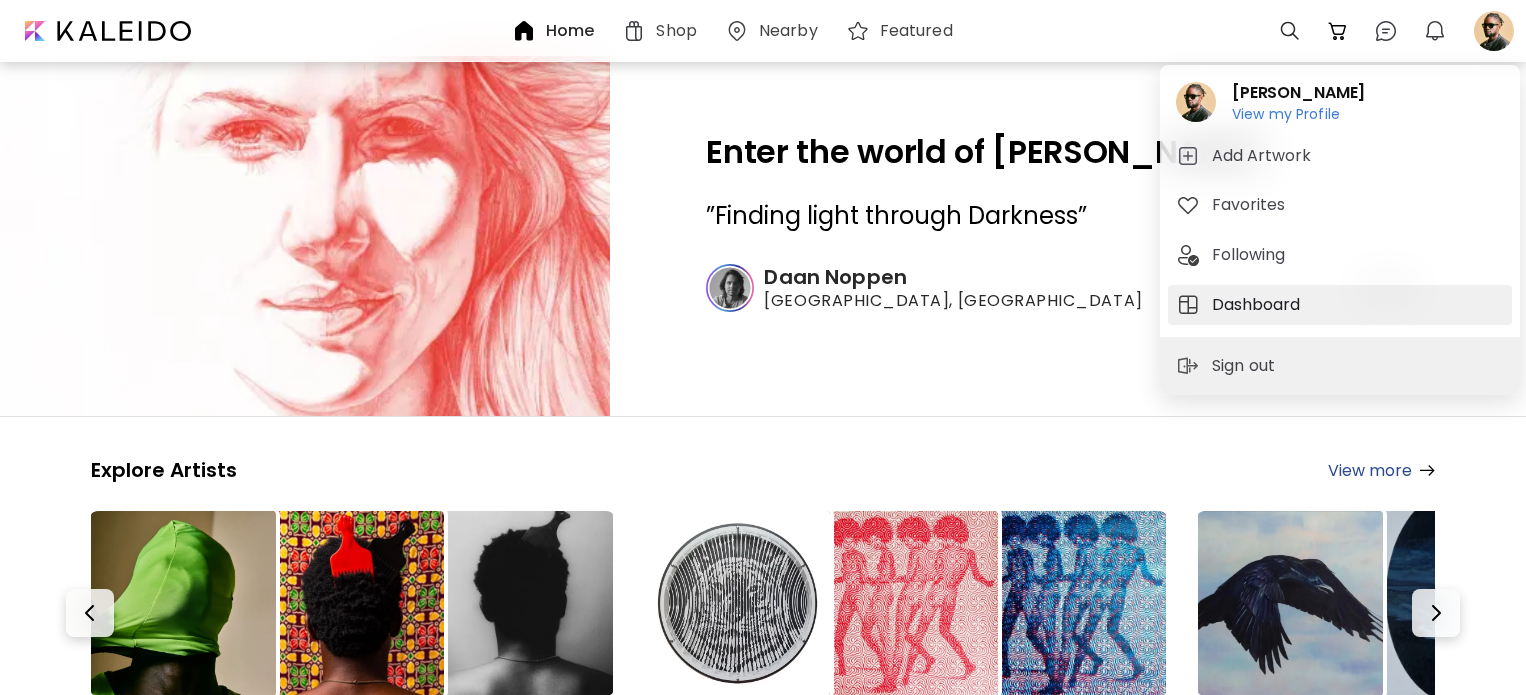click on "Dashboard" at bounding box center [1259, 305] 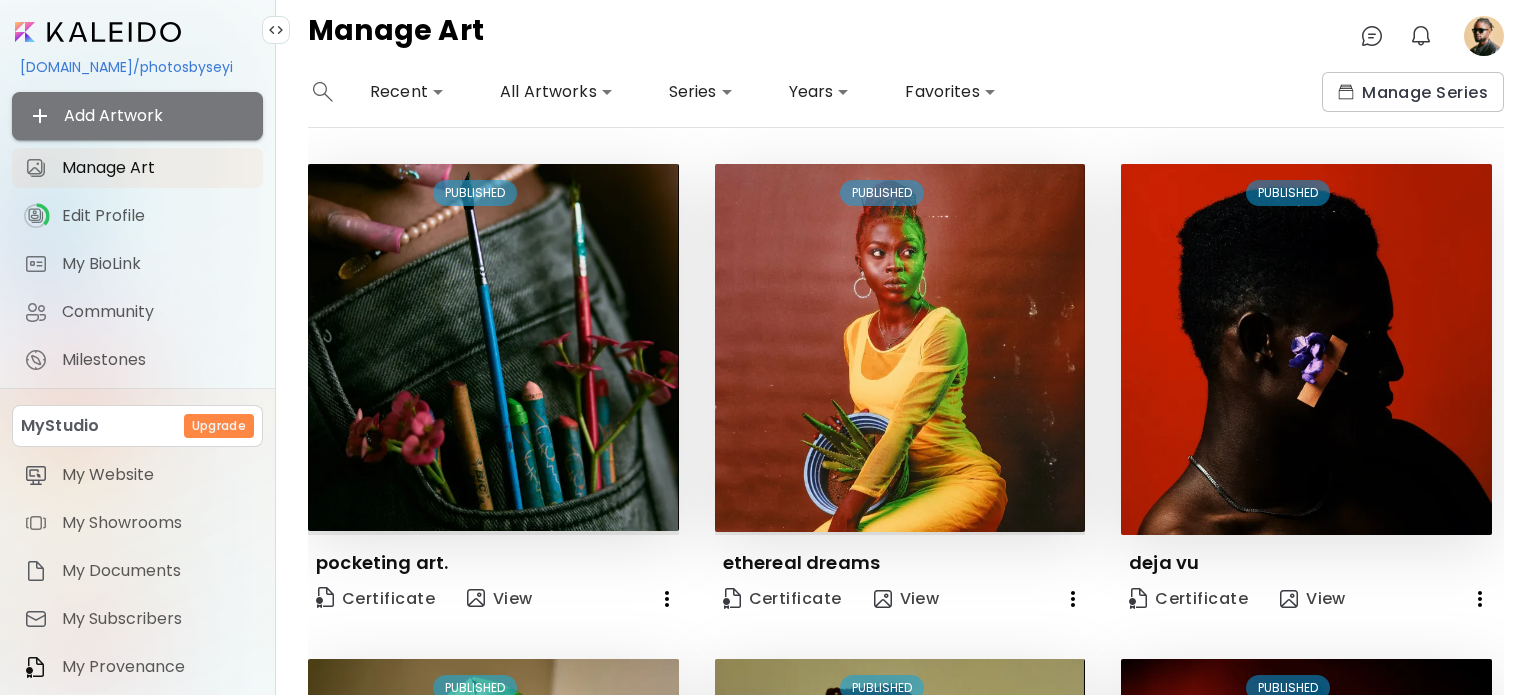 click on "Add Artwork" at bounding box center (137, 116) 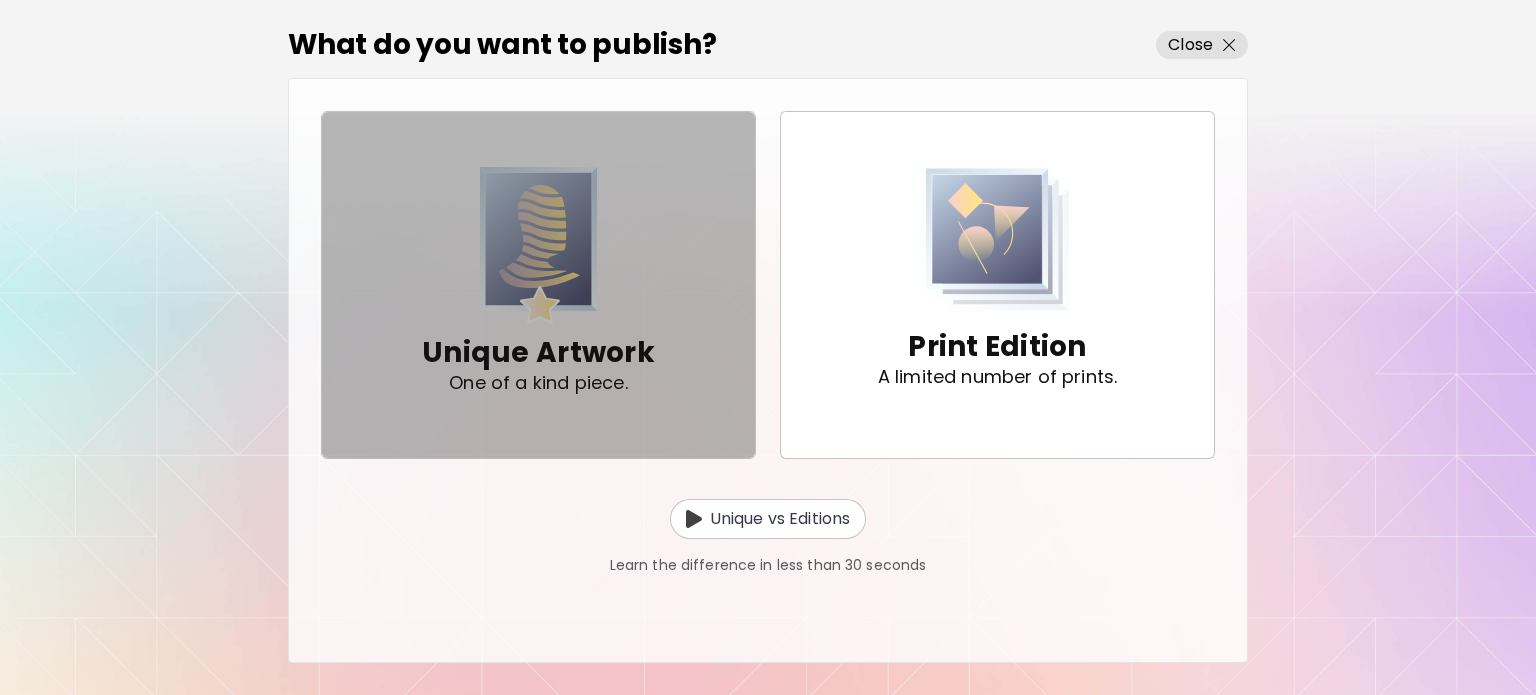 click at bounding box center (539, 245) 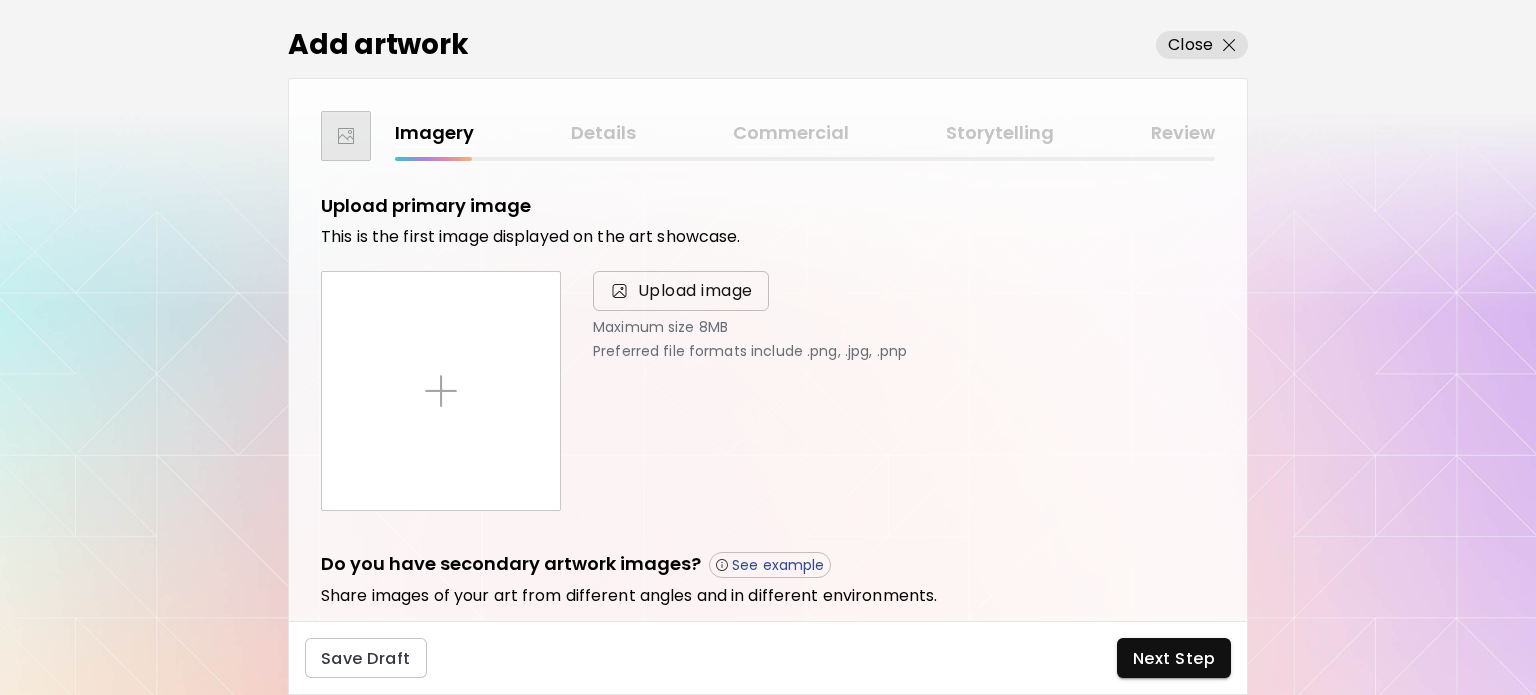 click on "Upload image" at bounding box center (681, 291) 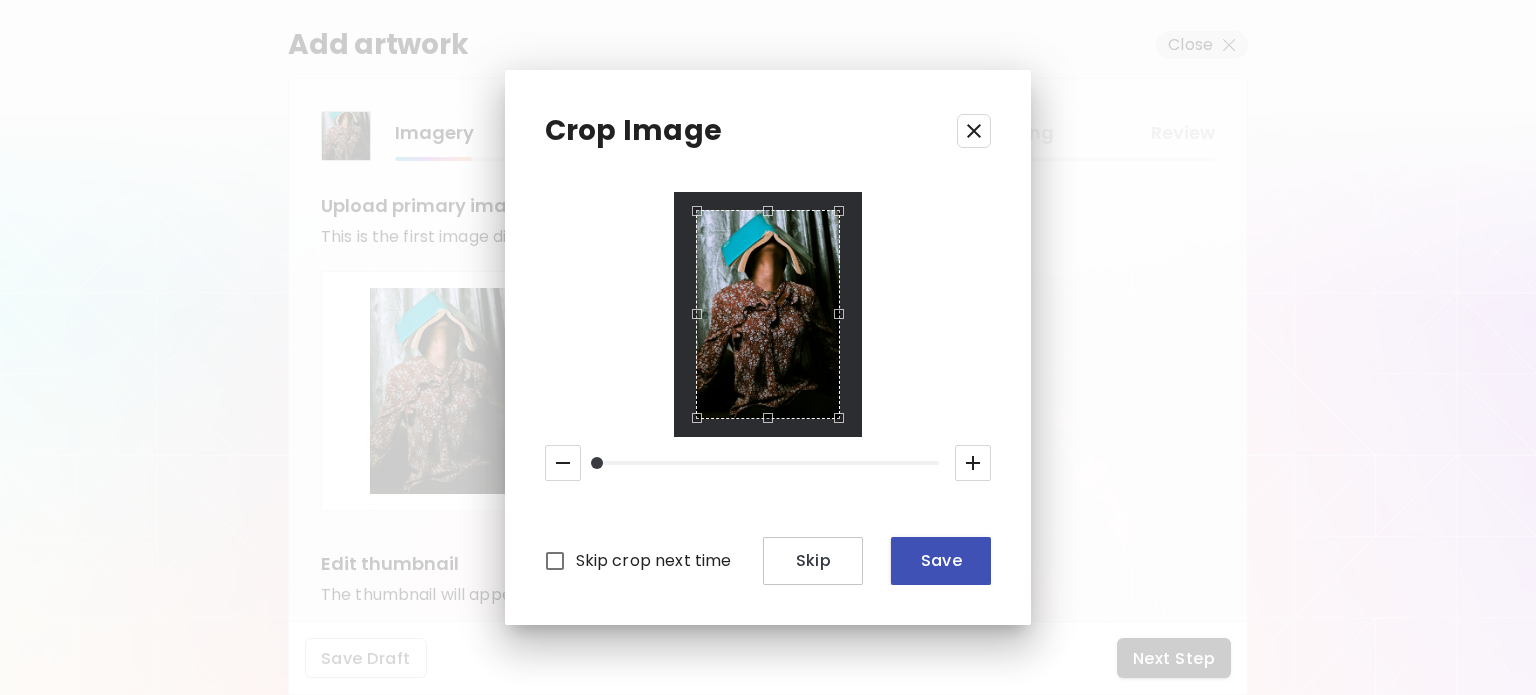 click on "Save" at bounding box center [941, 561] 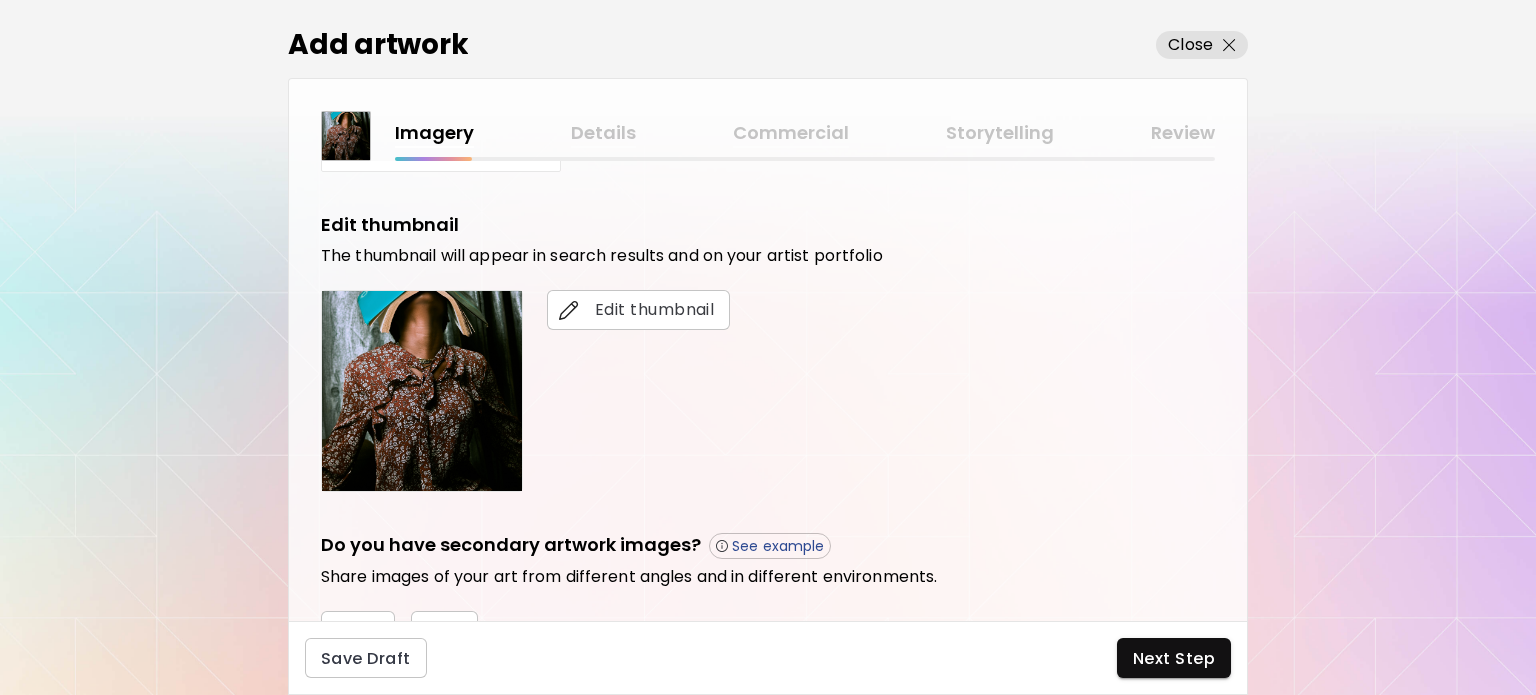 scroll, scrollTop: 400, scrollLeft: 0, axis: vertical 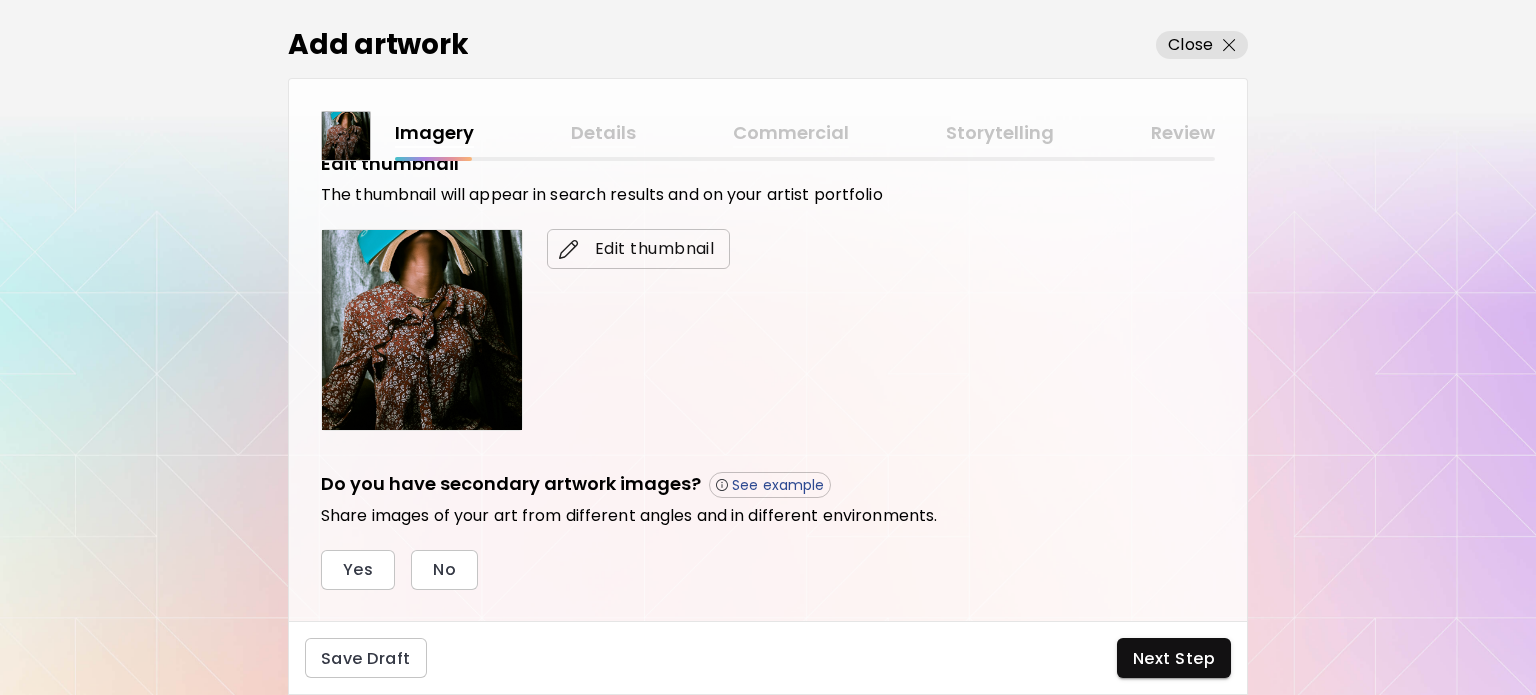 click on "Edit thumbnail" at bounding box center [638, 249] 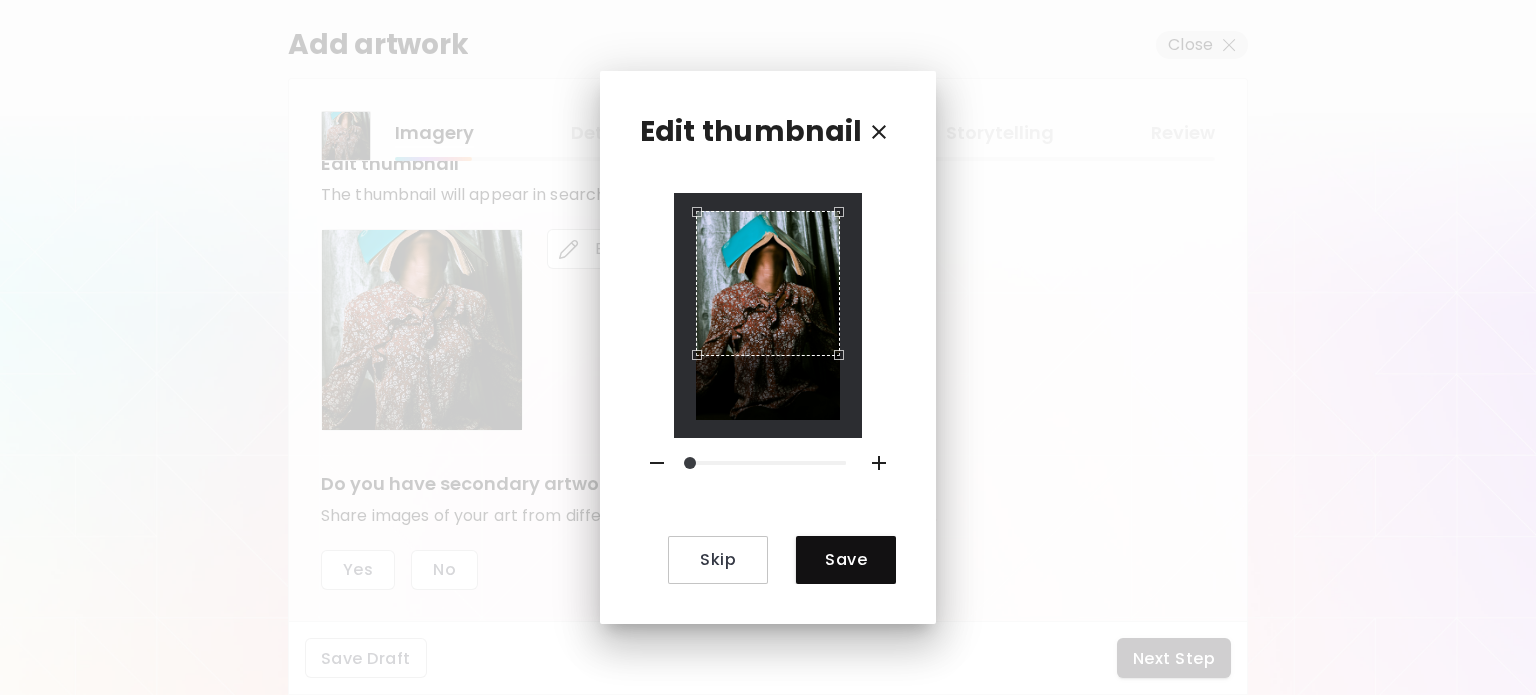 click at bounding box center [768, 315] 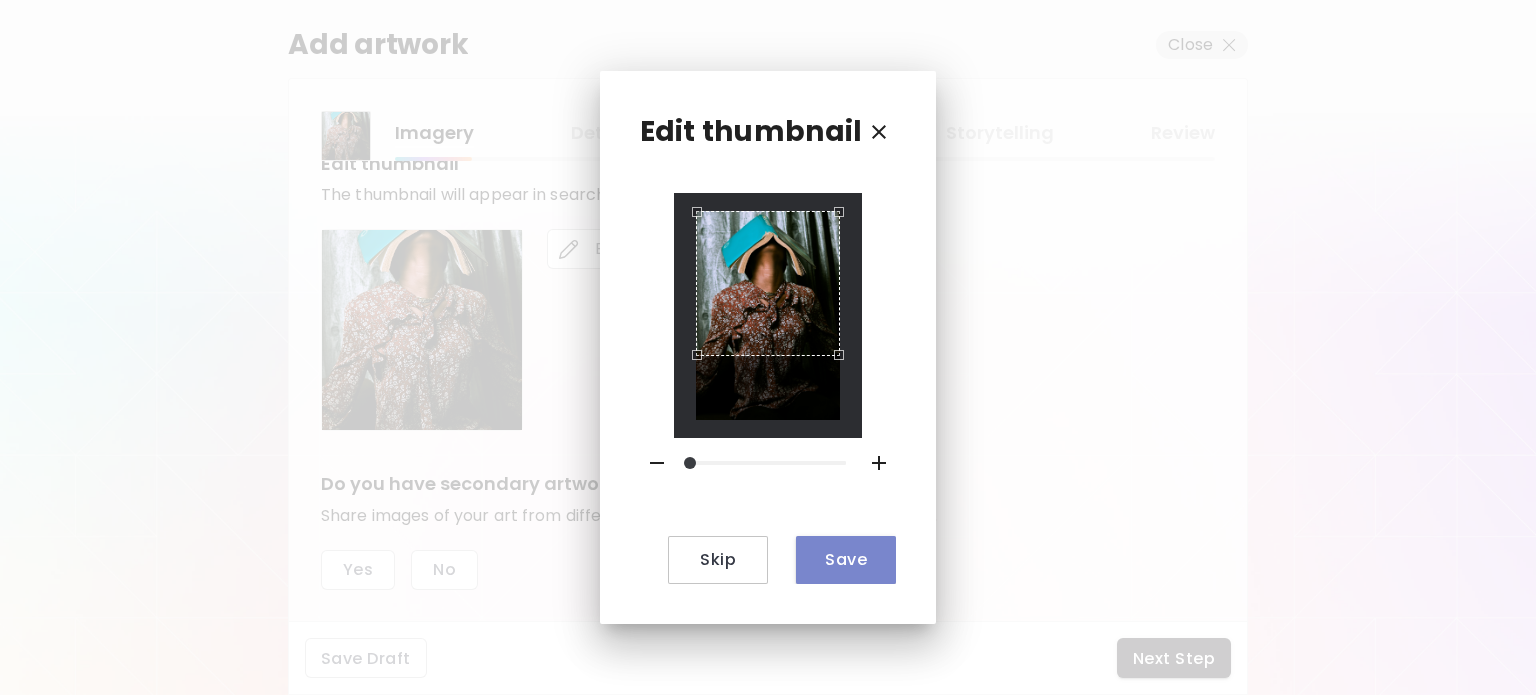 click on "Save" at bounding box center (846, 559) 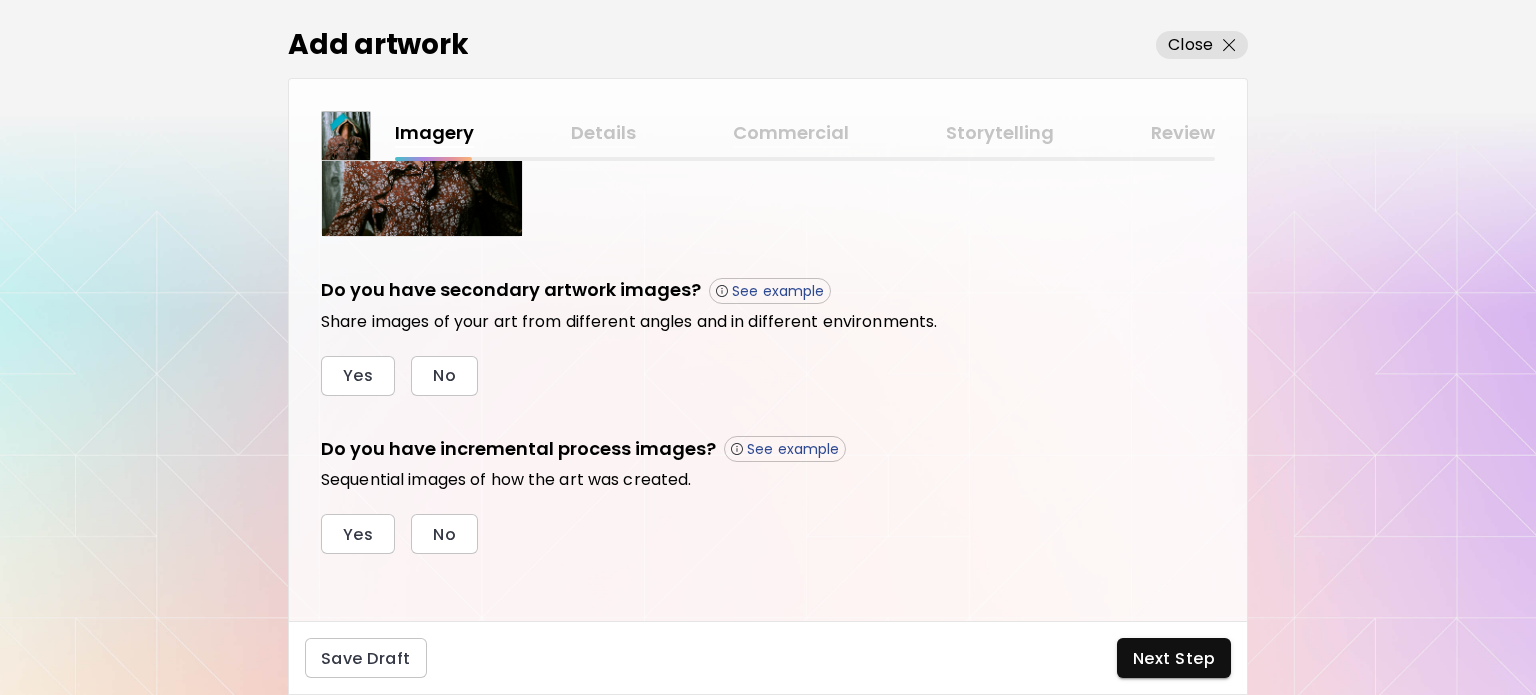 scroll, scrollTop: 596, scrollLeft: 0, axis: vertical 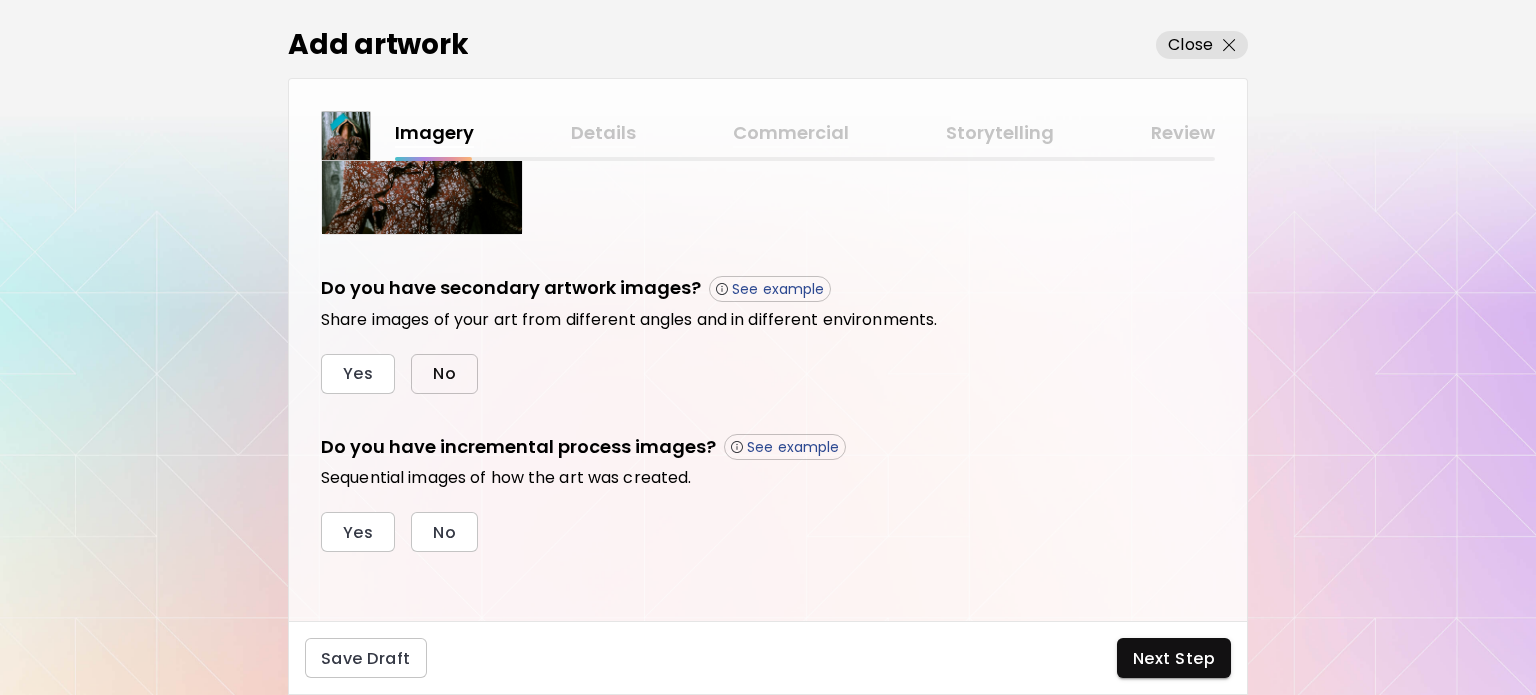 click on "No" at bounding box center [444, 374] 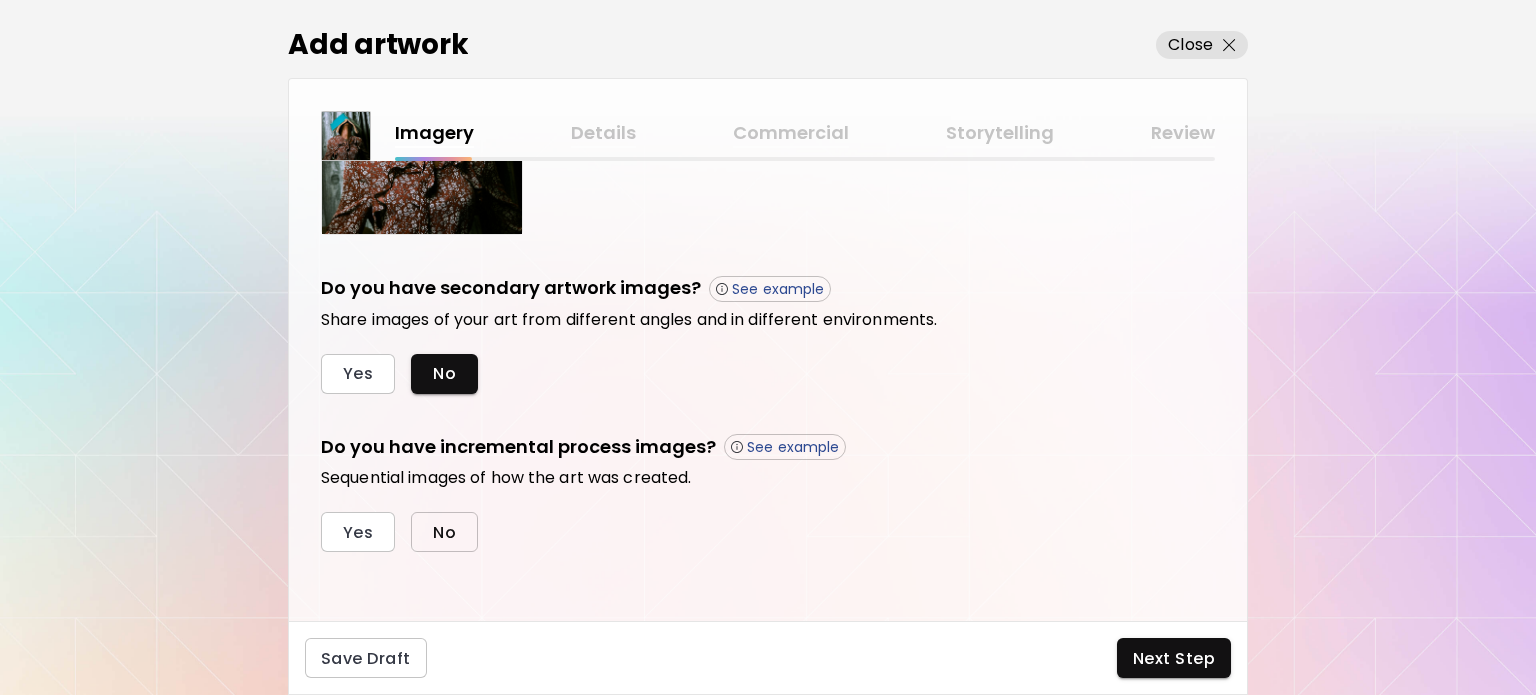 click on "No" at bounding box center (444, 532) 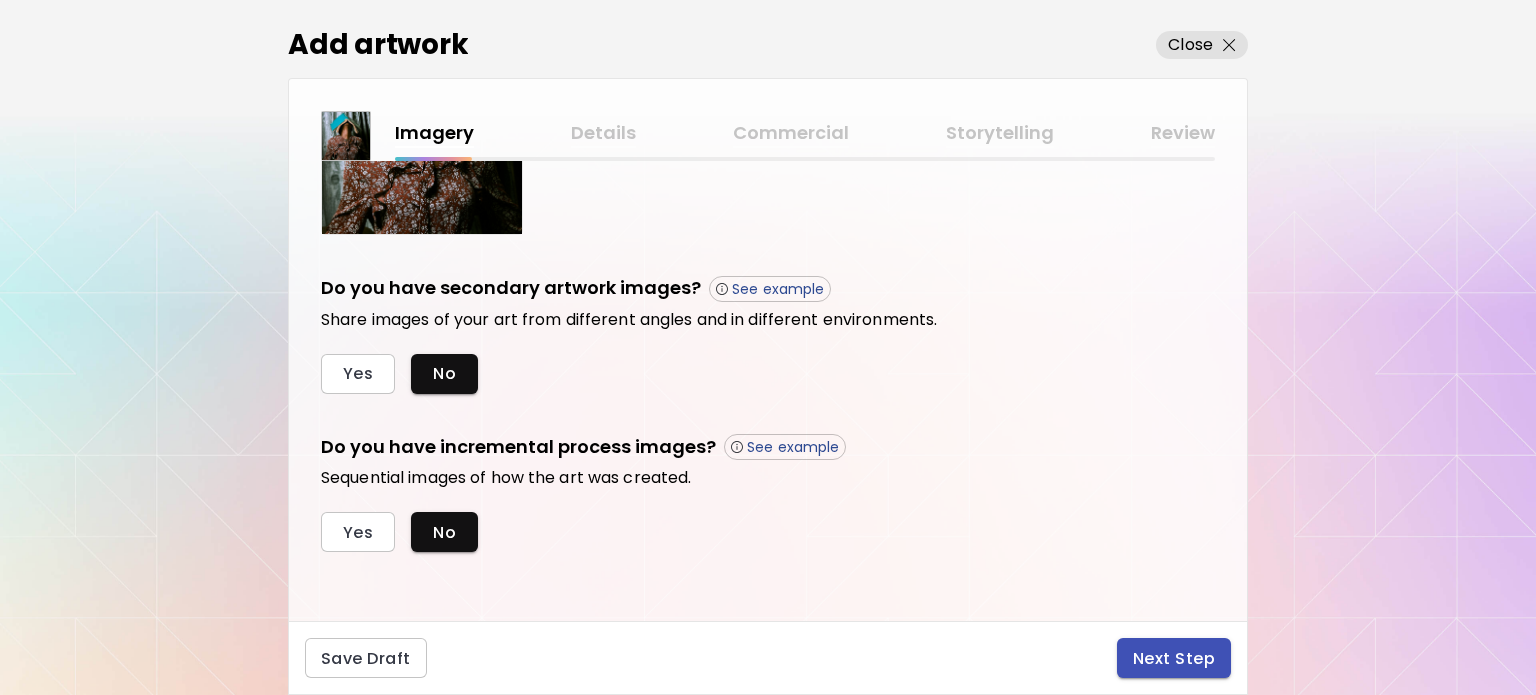 click on "Next Step" at bounding box center (1174, 658) 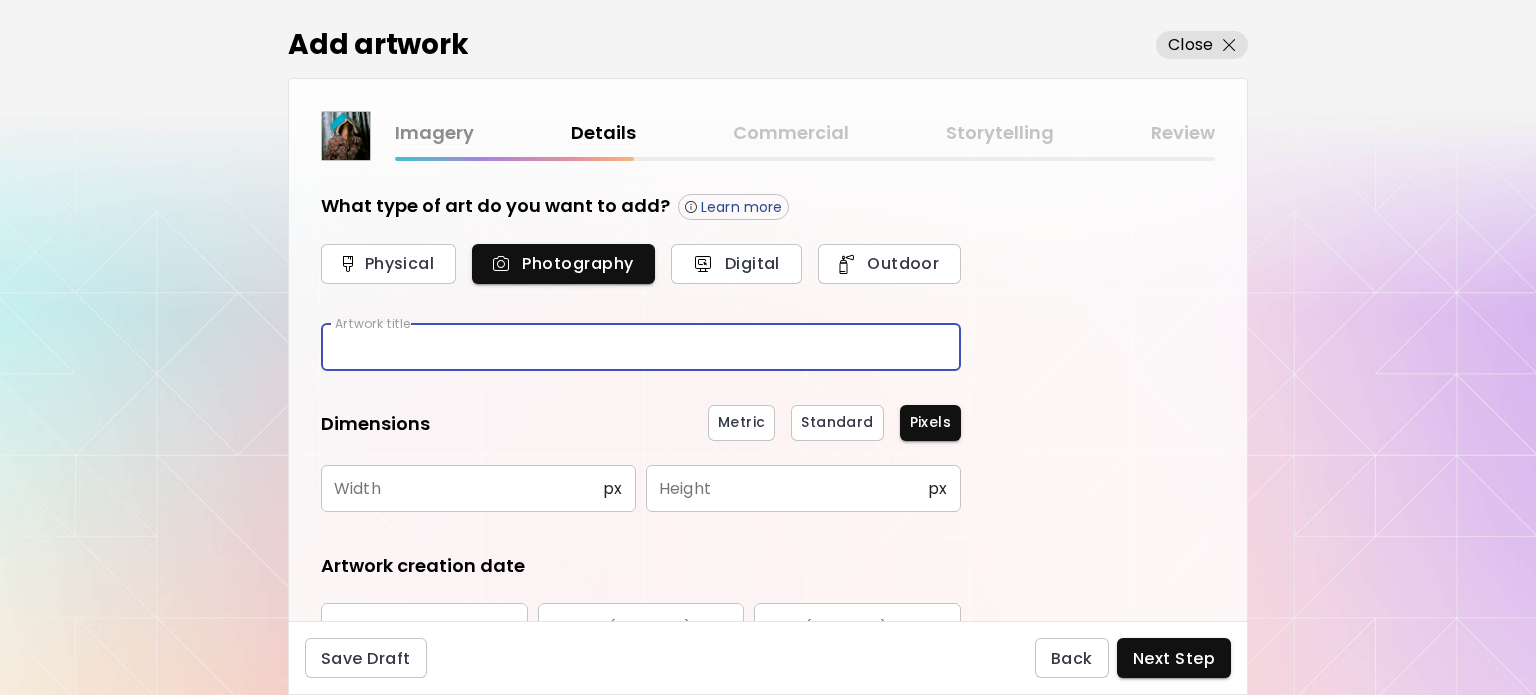 click at bounding box center [641, 347] 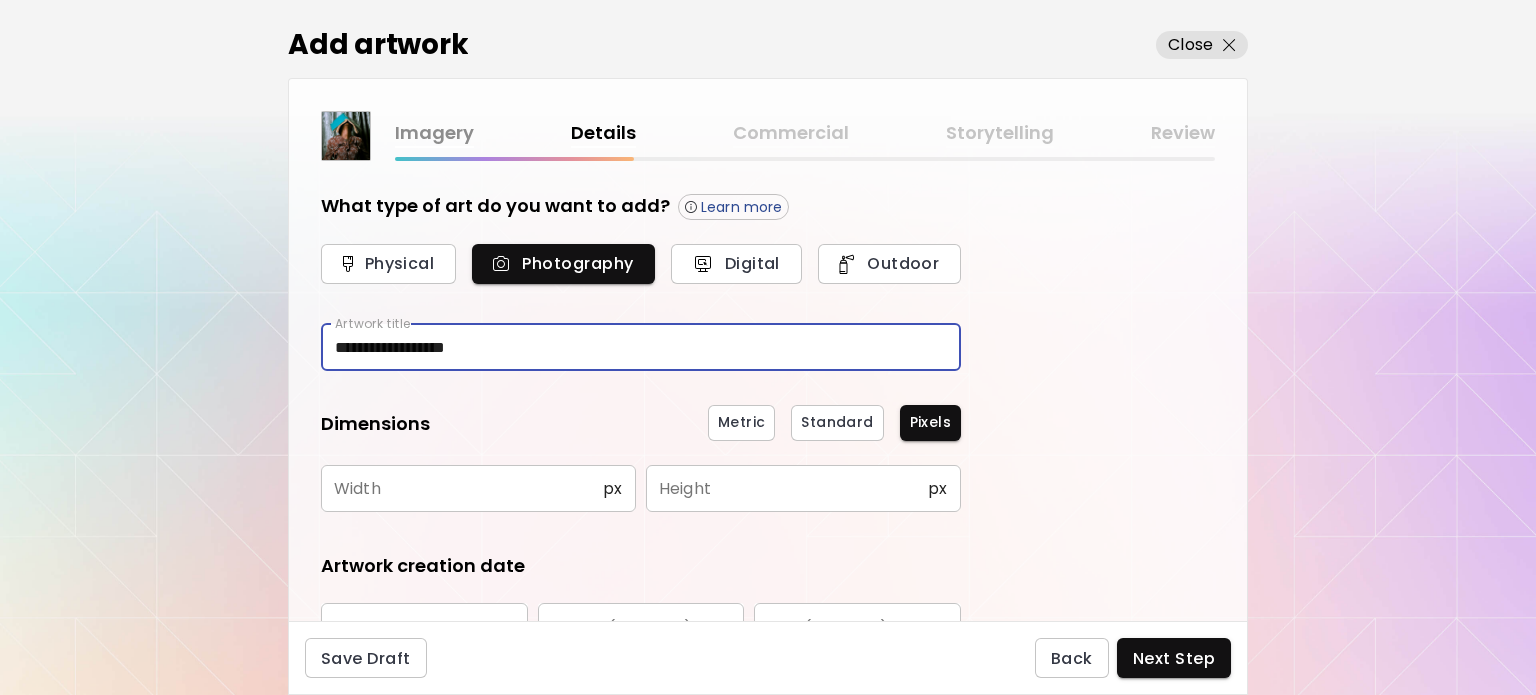 type on "**********" 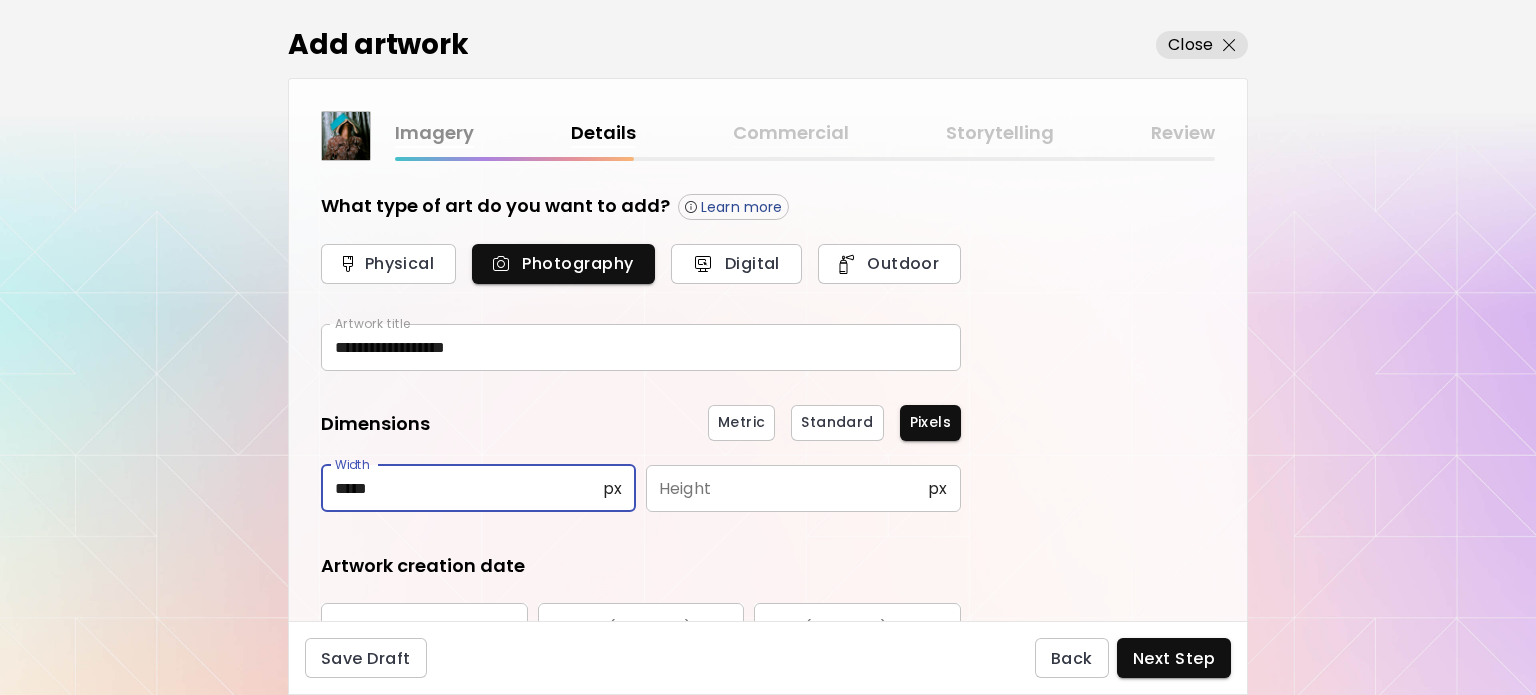 type on "*****" 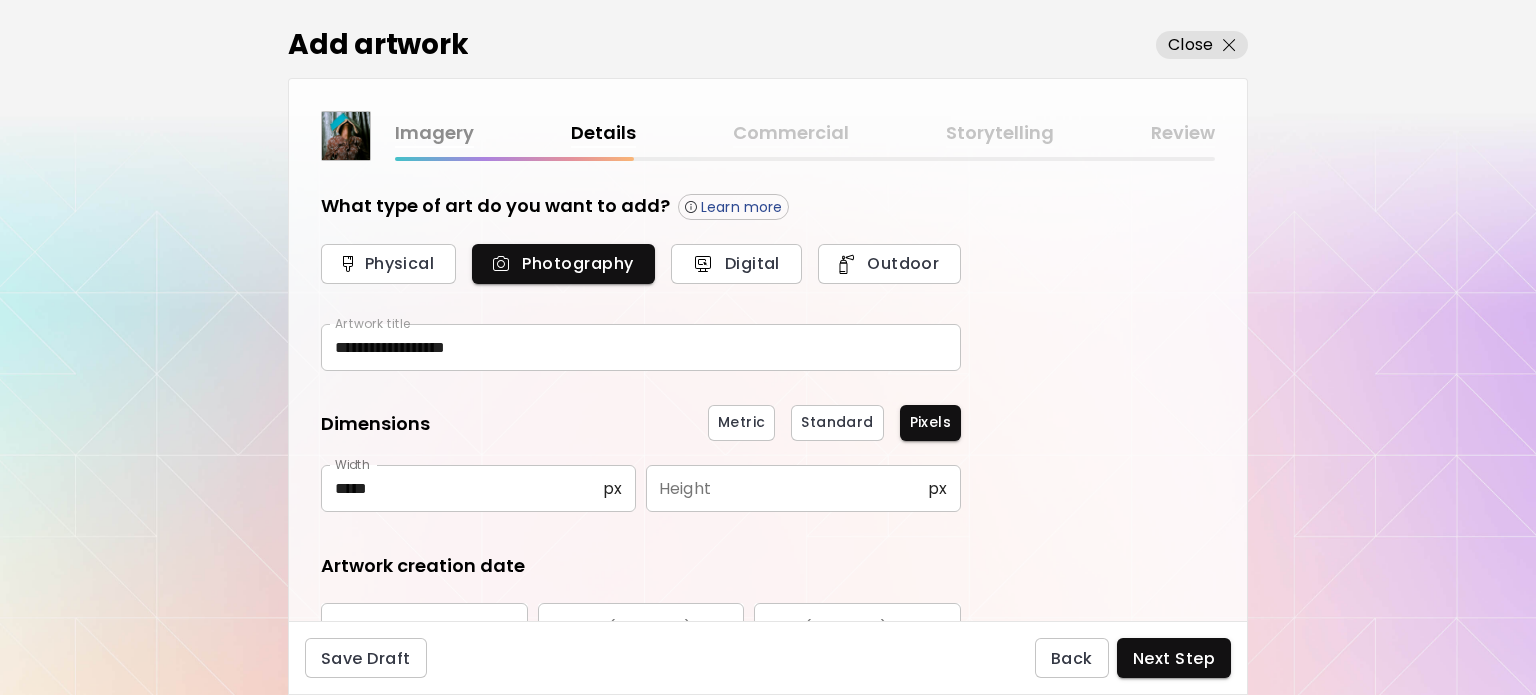click on "**********" at bounding box center (641, 500) 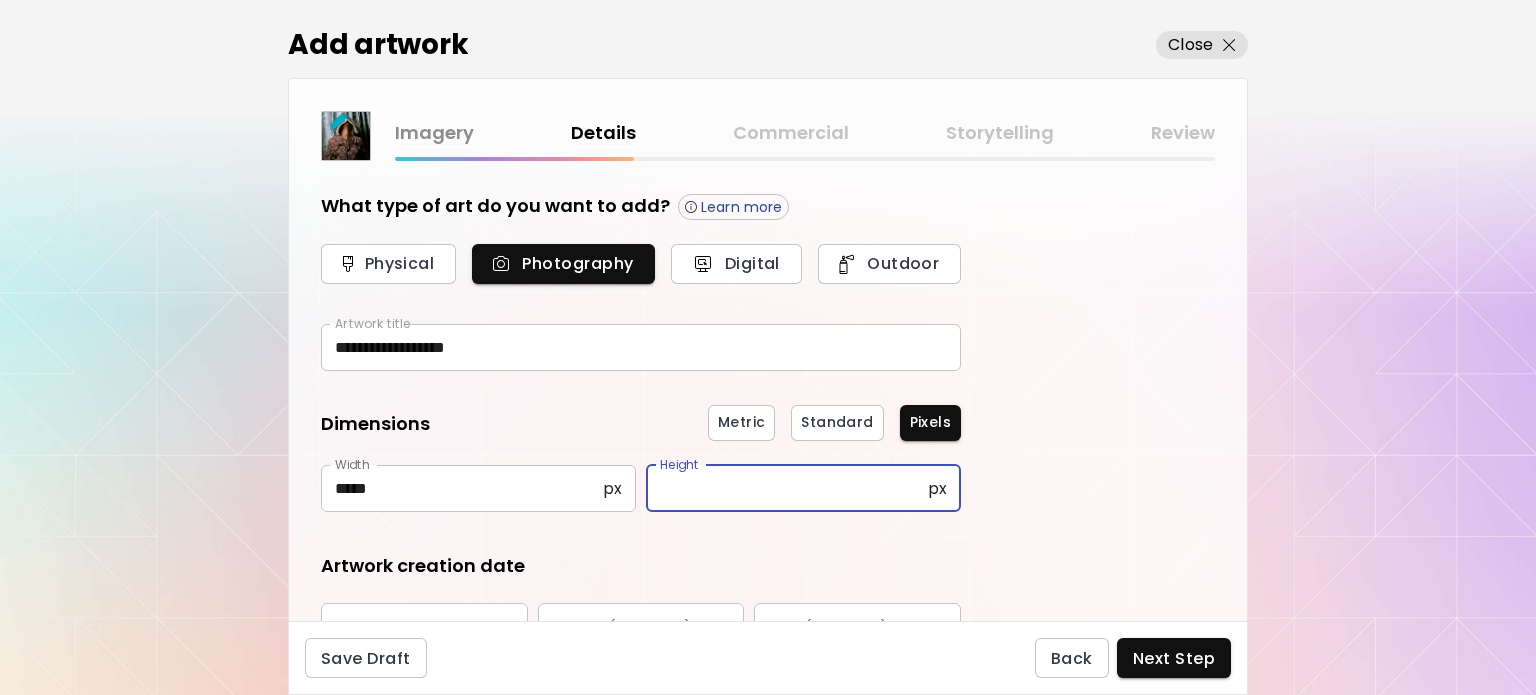 click at bounding box center [787, 488] 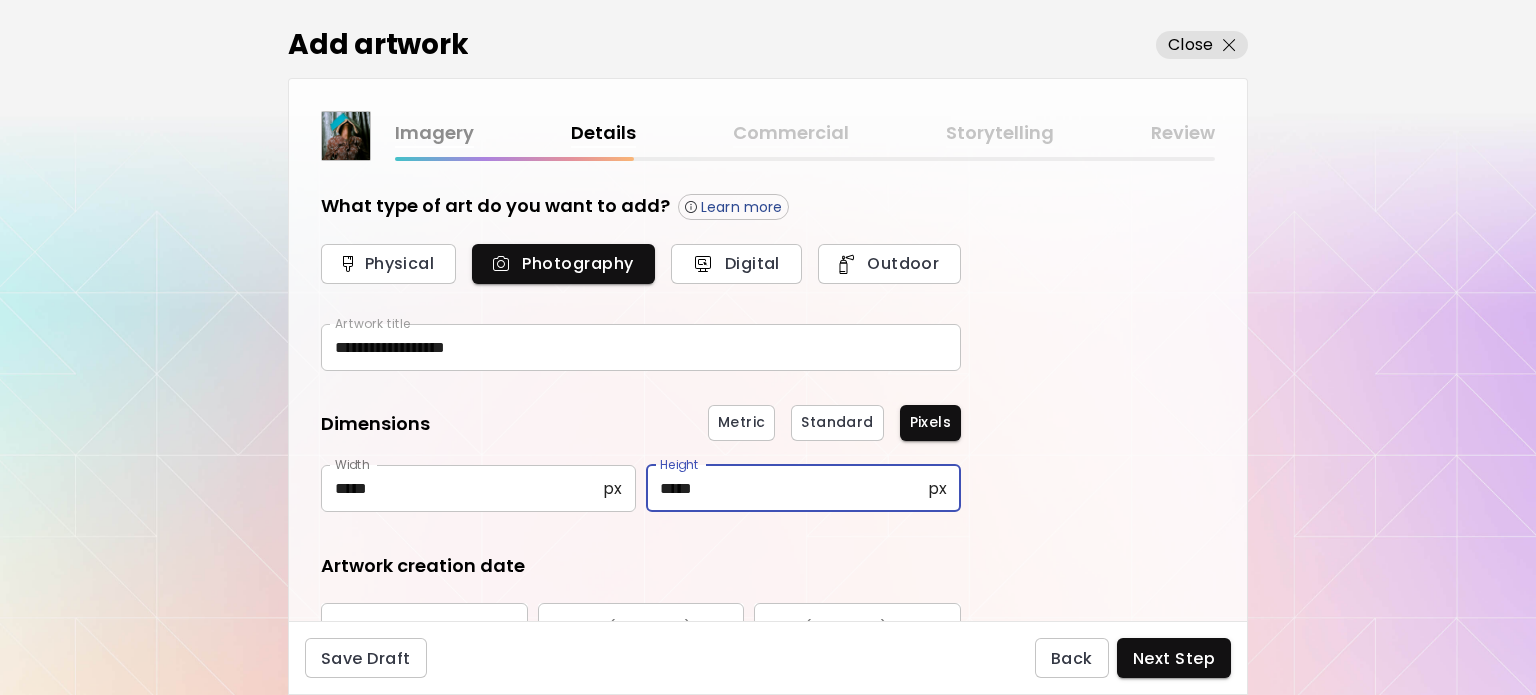 type on "*****" 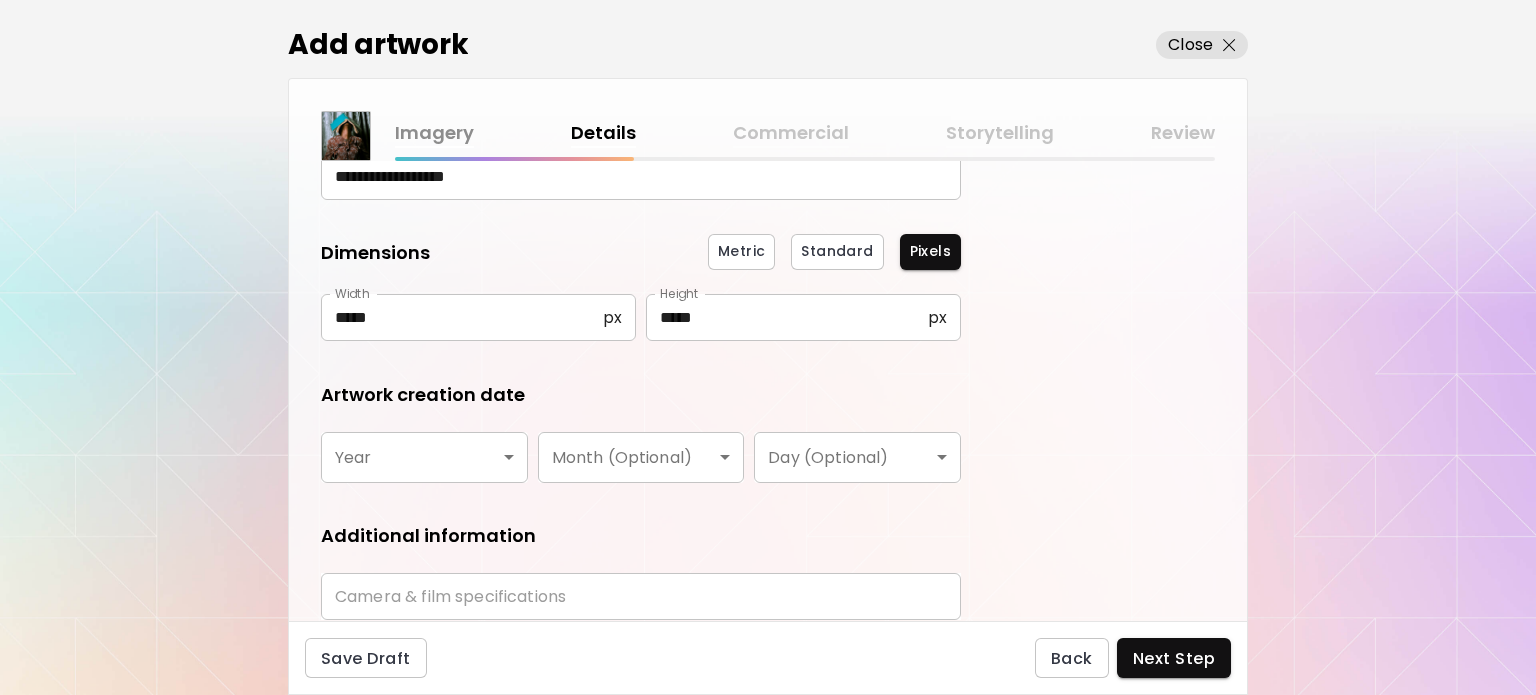 scroll, scrollTop: 200, scrollLeft: 0, axis: vertical 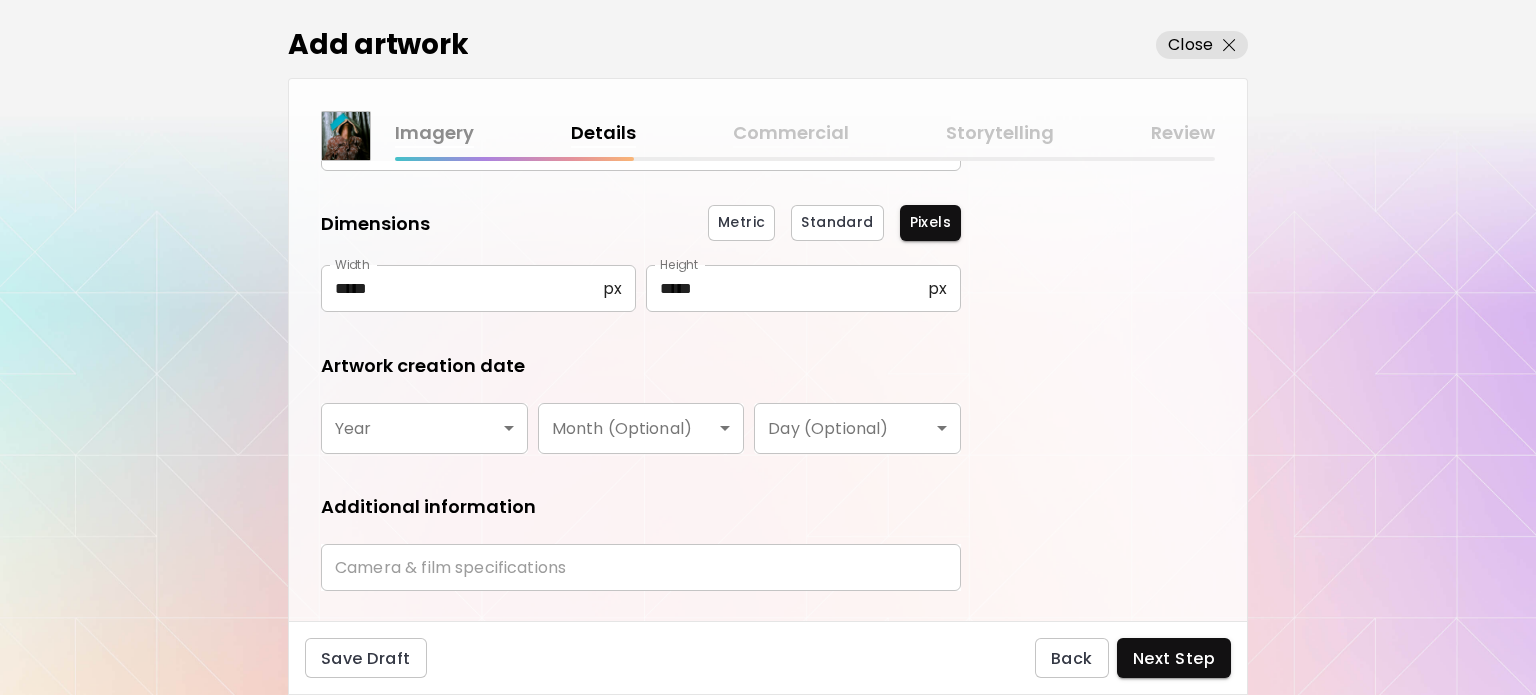 click on "**********" at bounding box center (768, 347) 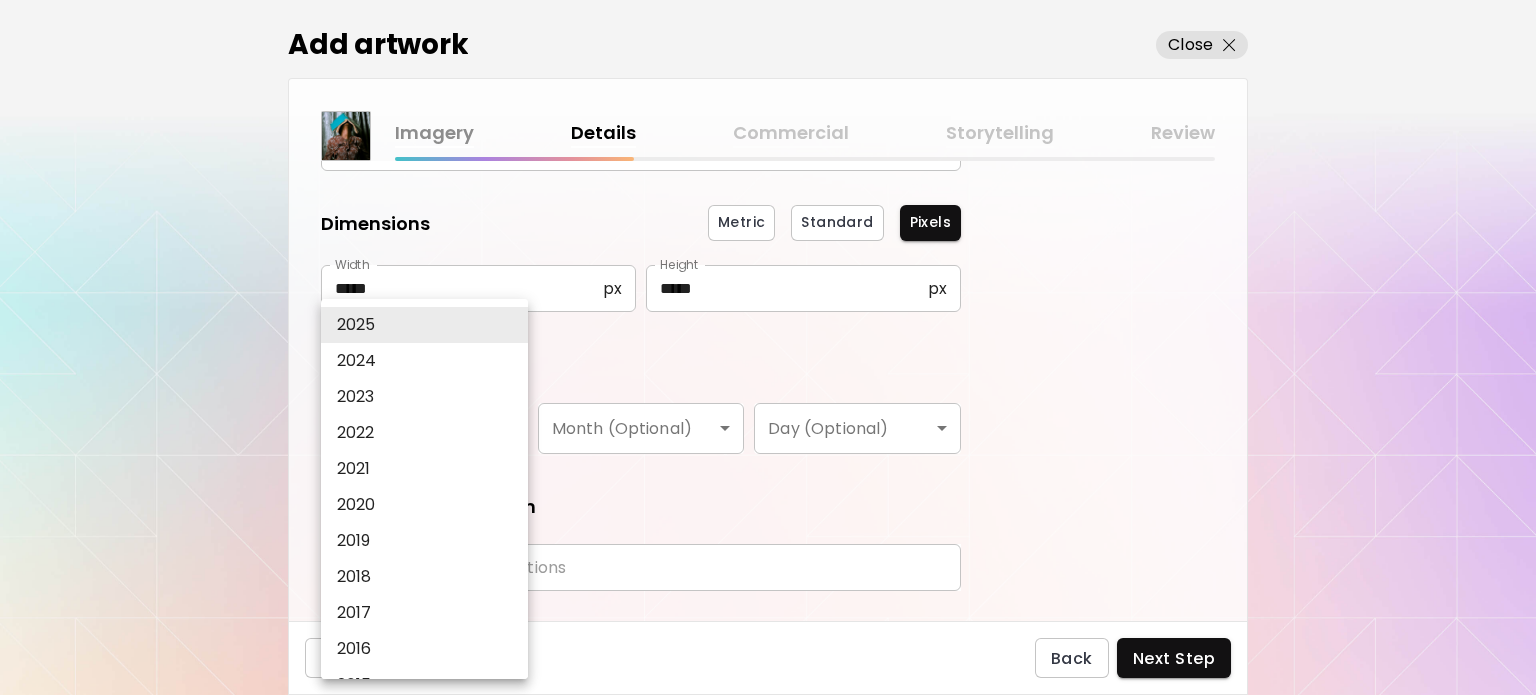 click on "2023" at bounding box center (429, 397) 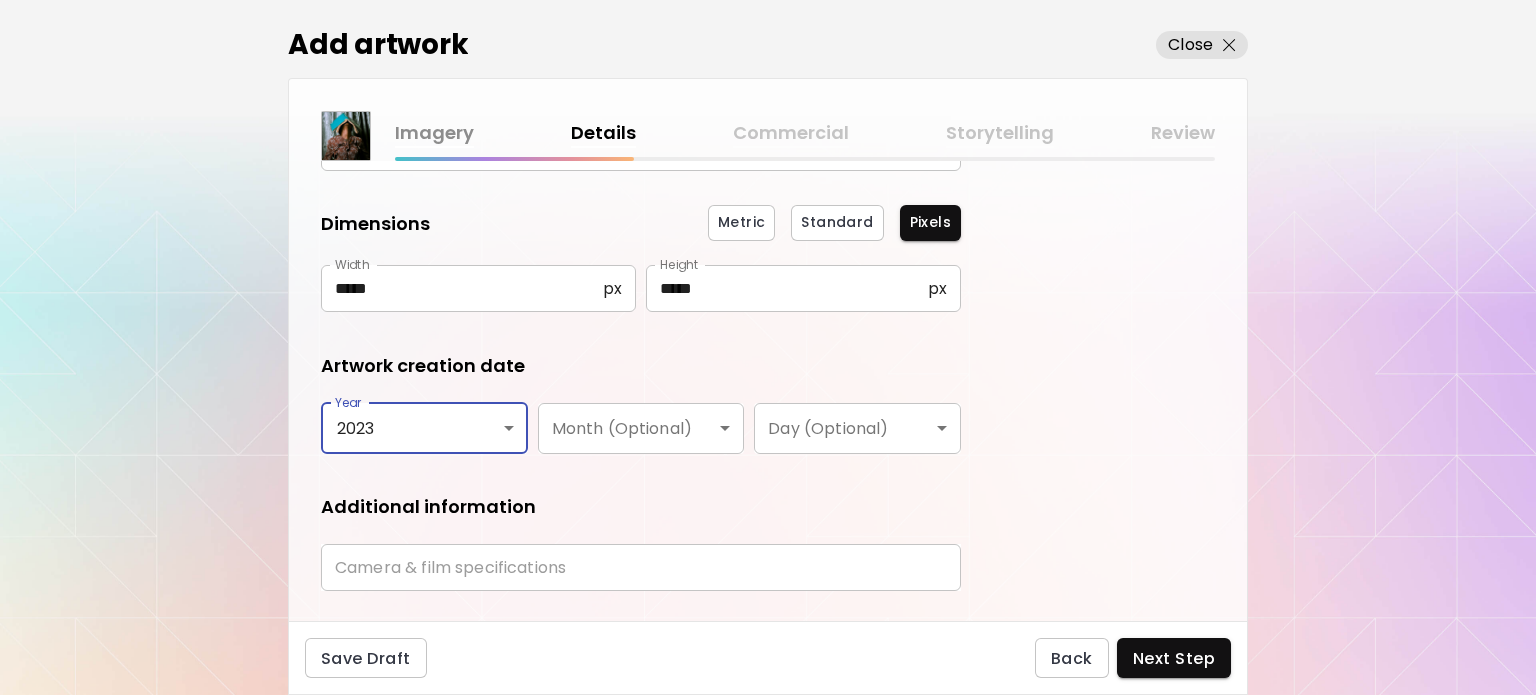 click on "**********" at bounding box center [768, 347] 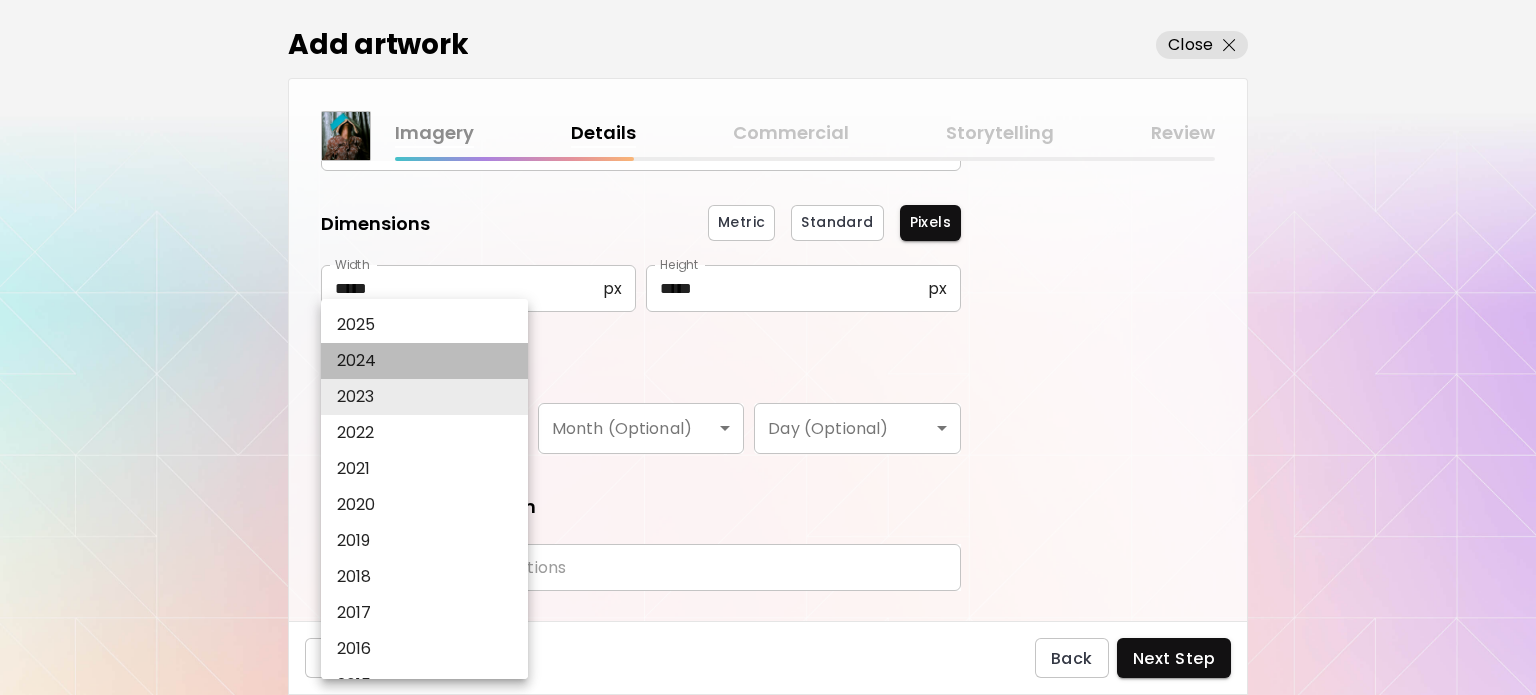 click on "2024" at bounding box center (429, 361) 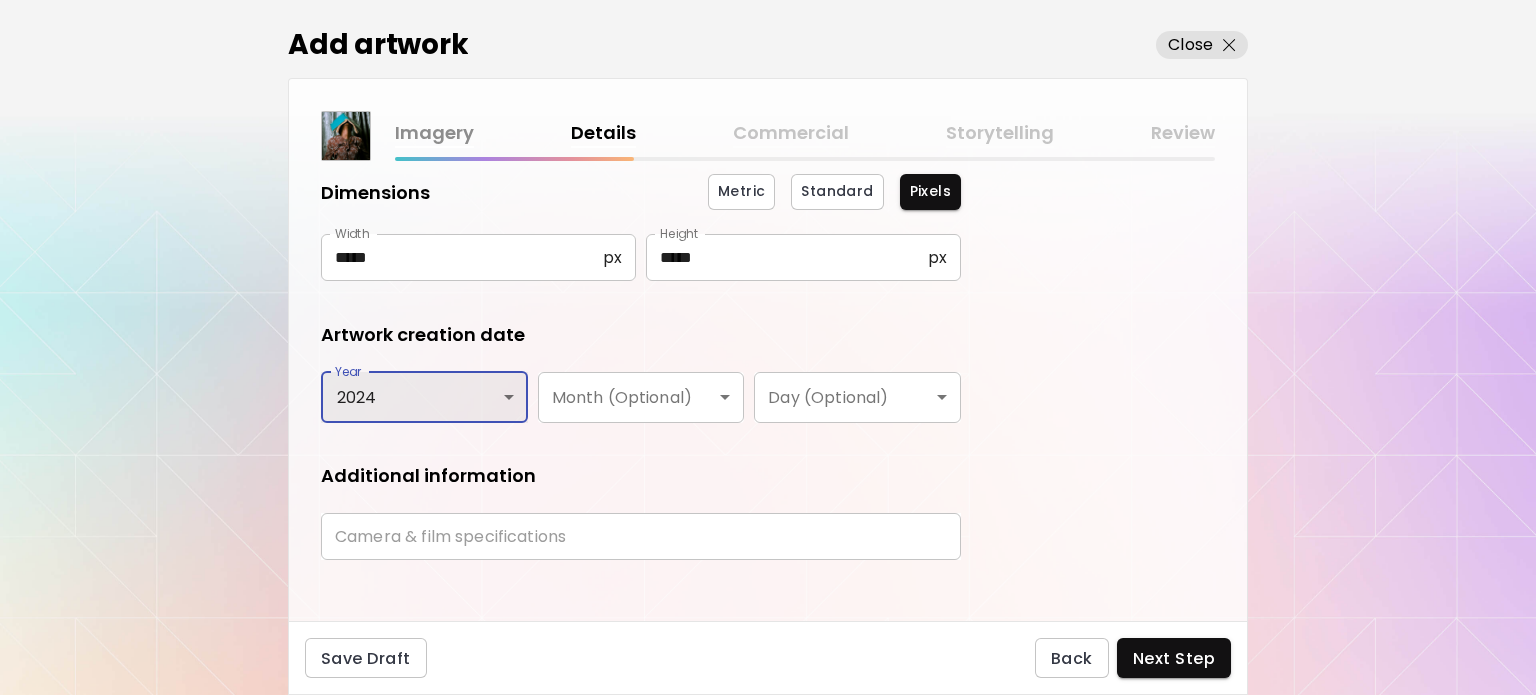 scroll, scrollTop: 248, scrollLeft: 0, axis: vertical 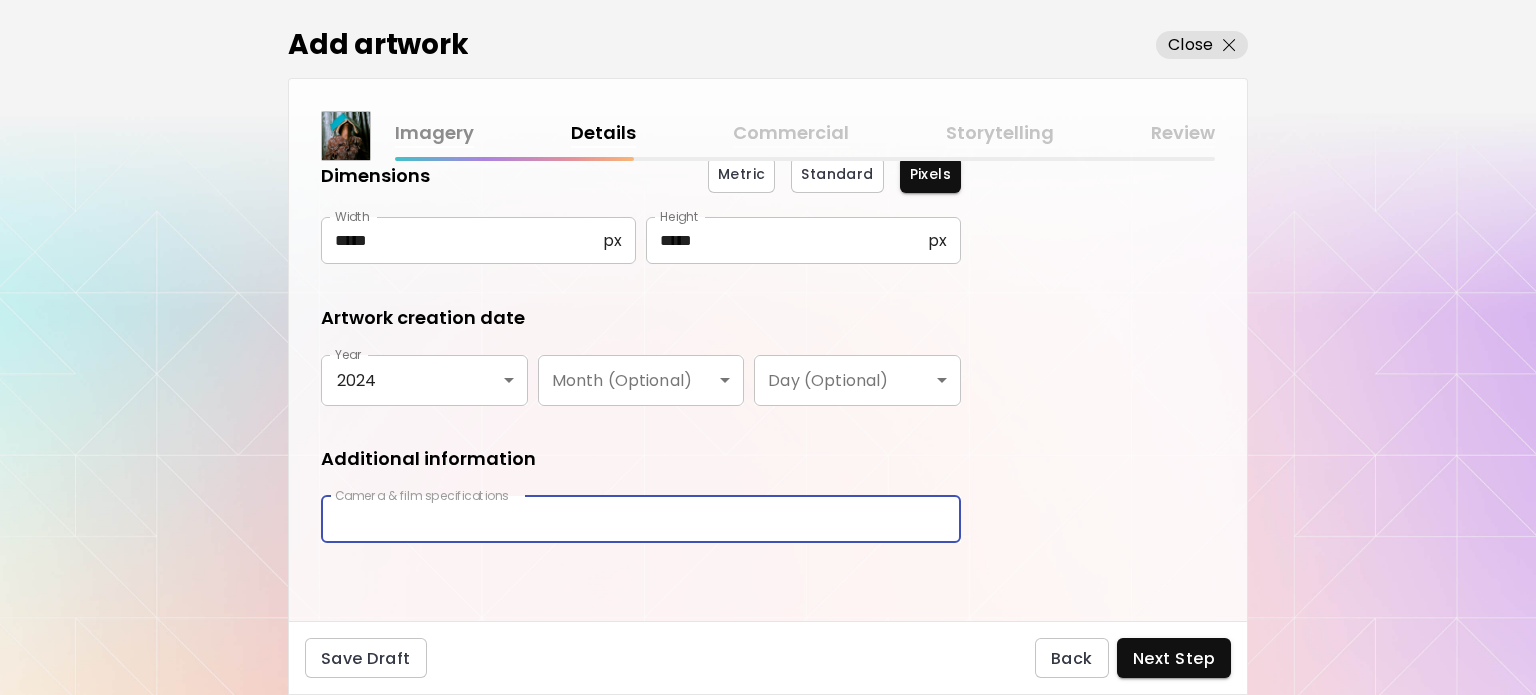 click at bounding box center [641, 519] 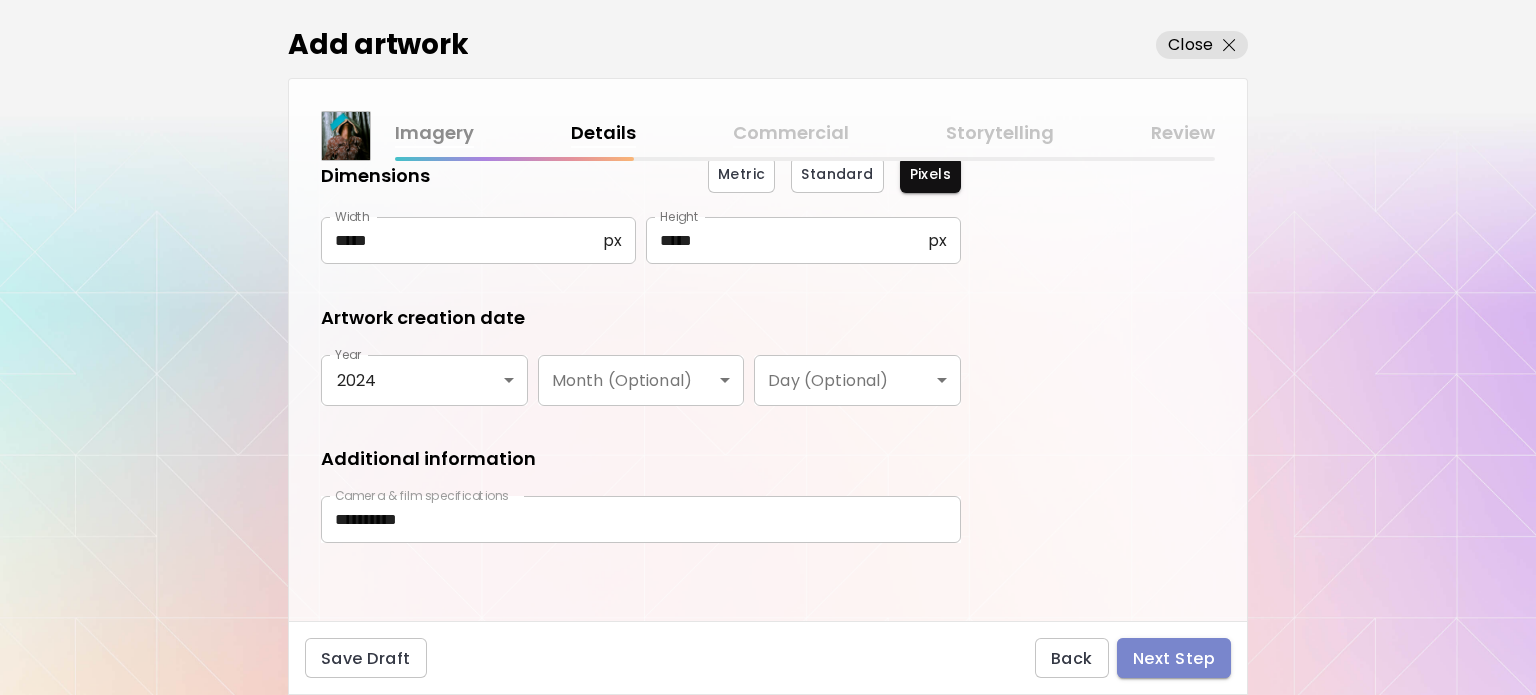 click on "Next Step" at bounding box center [1174, 658] 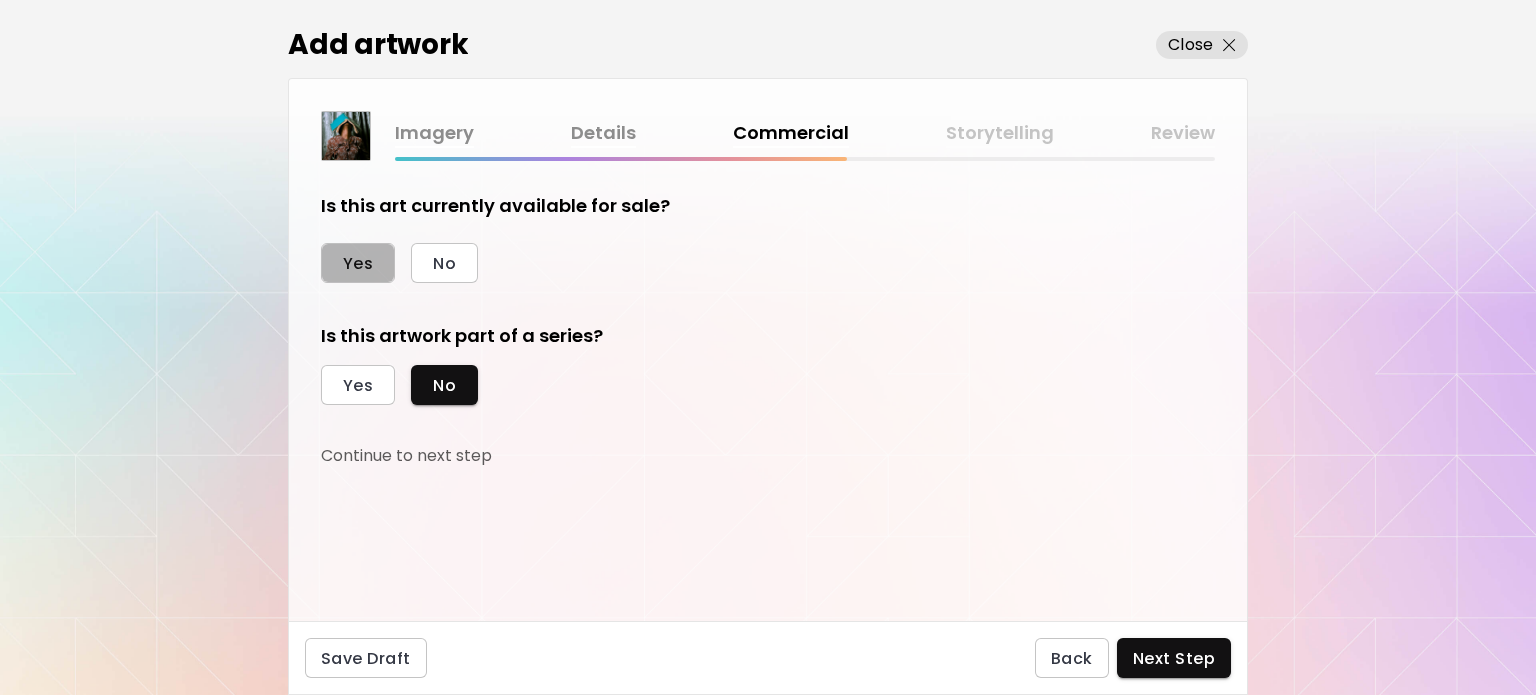 click on "Yes" at bounding box center (358, 263) 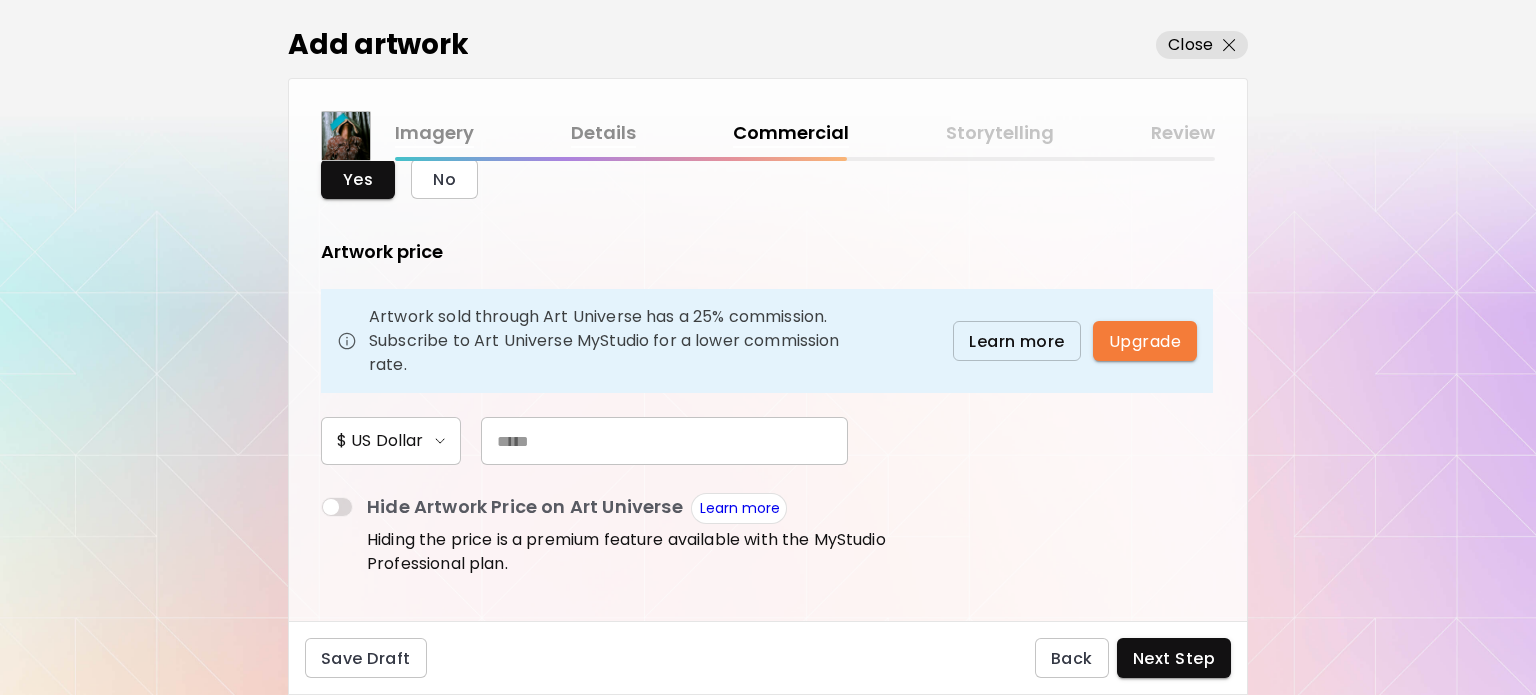 scroll, scrollTop: 100, scrollLeft: 0, axis: vertical 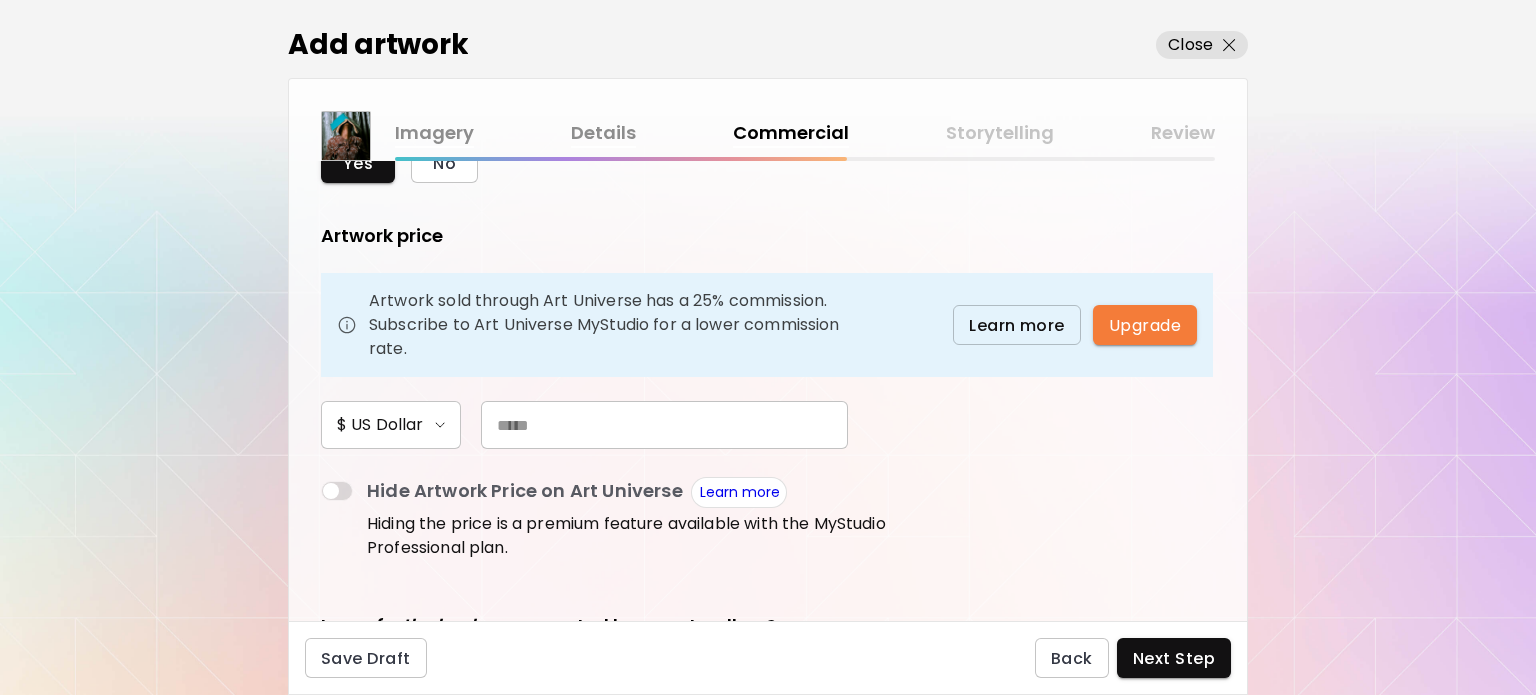 click at bounding box center [664, 425] 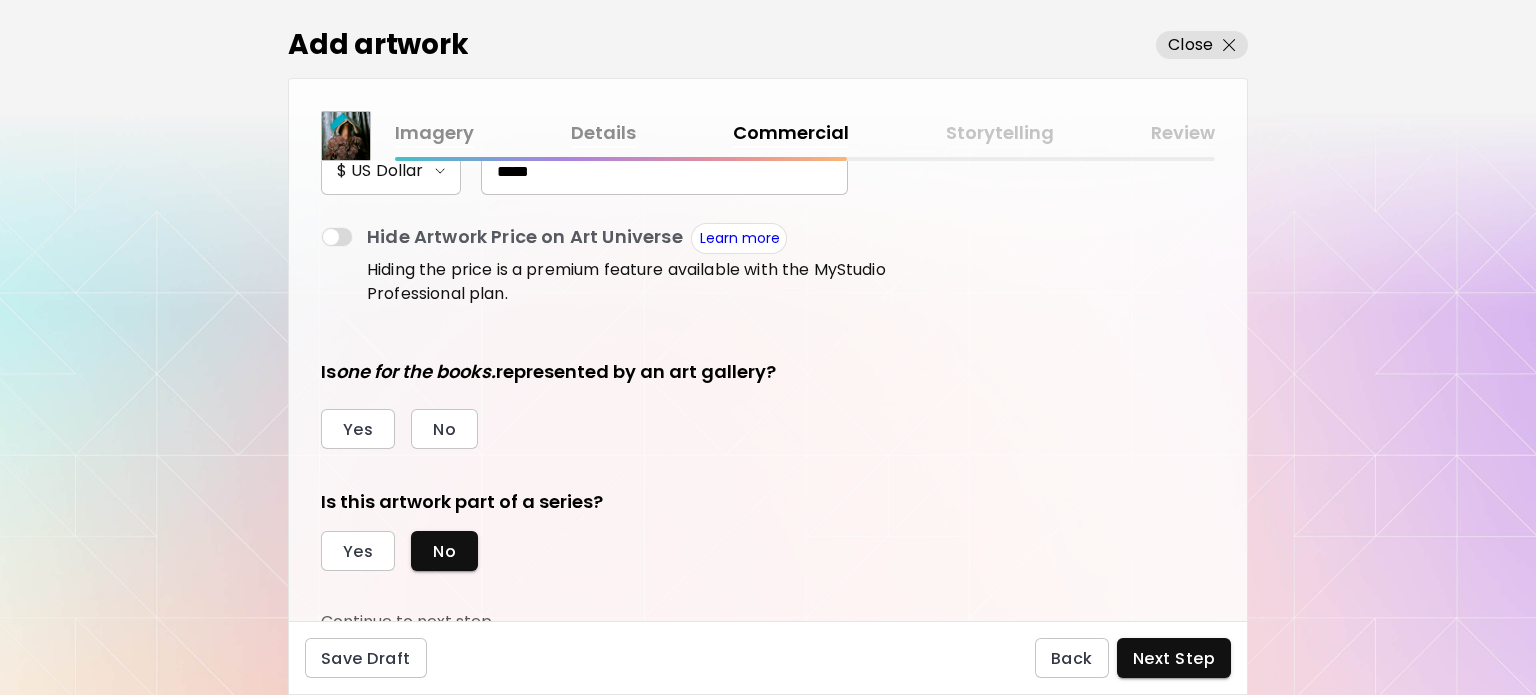 scroll, scrollTop: 364, scrollLeft: 0, axis: vertical 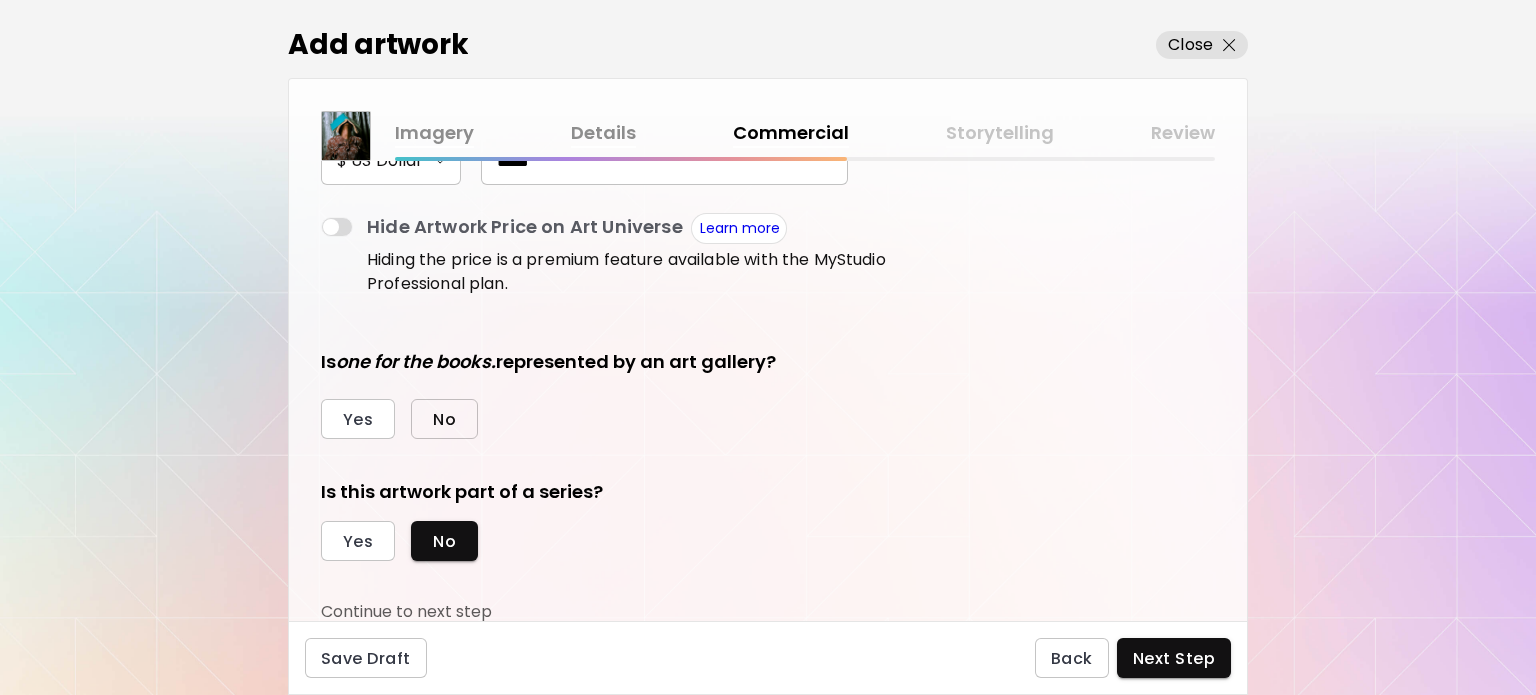 type on "*****" 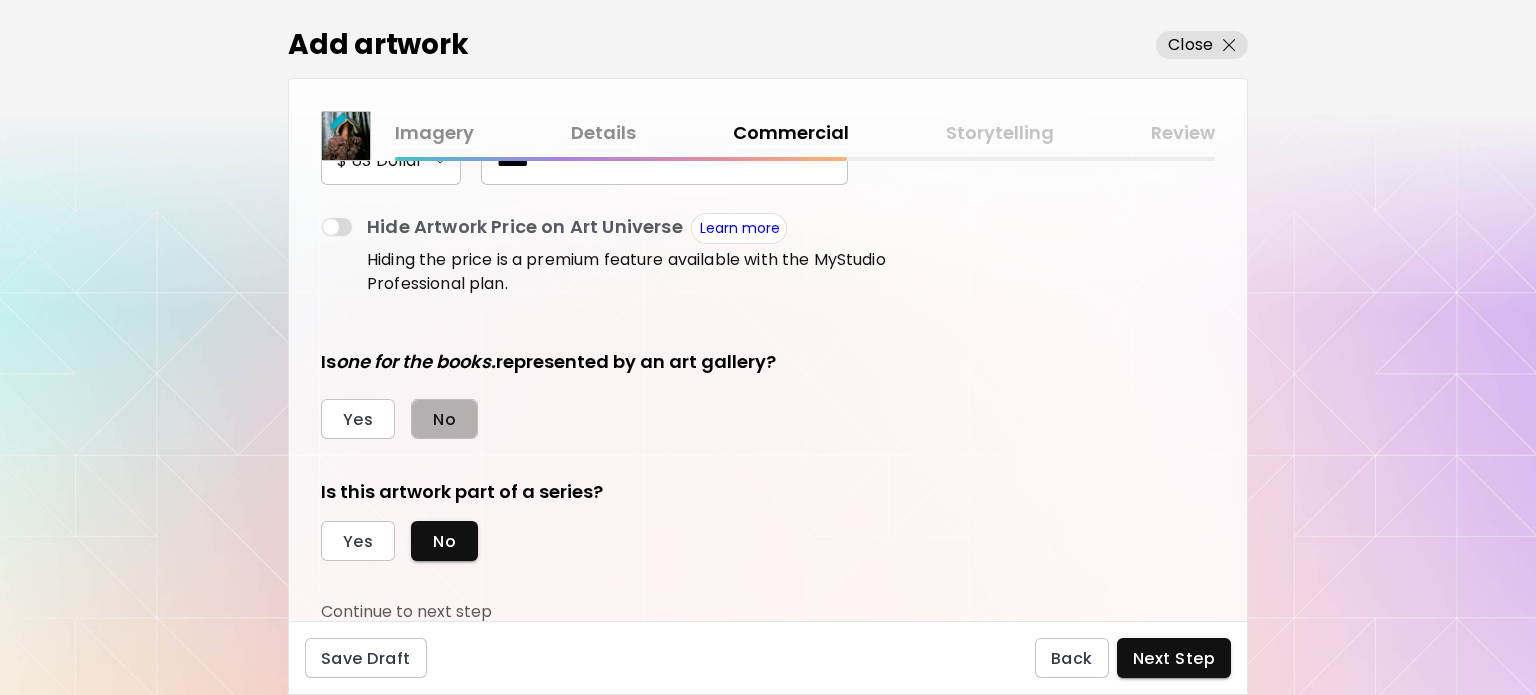 click on "No" at bounding box center [444, 419] 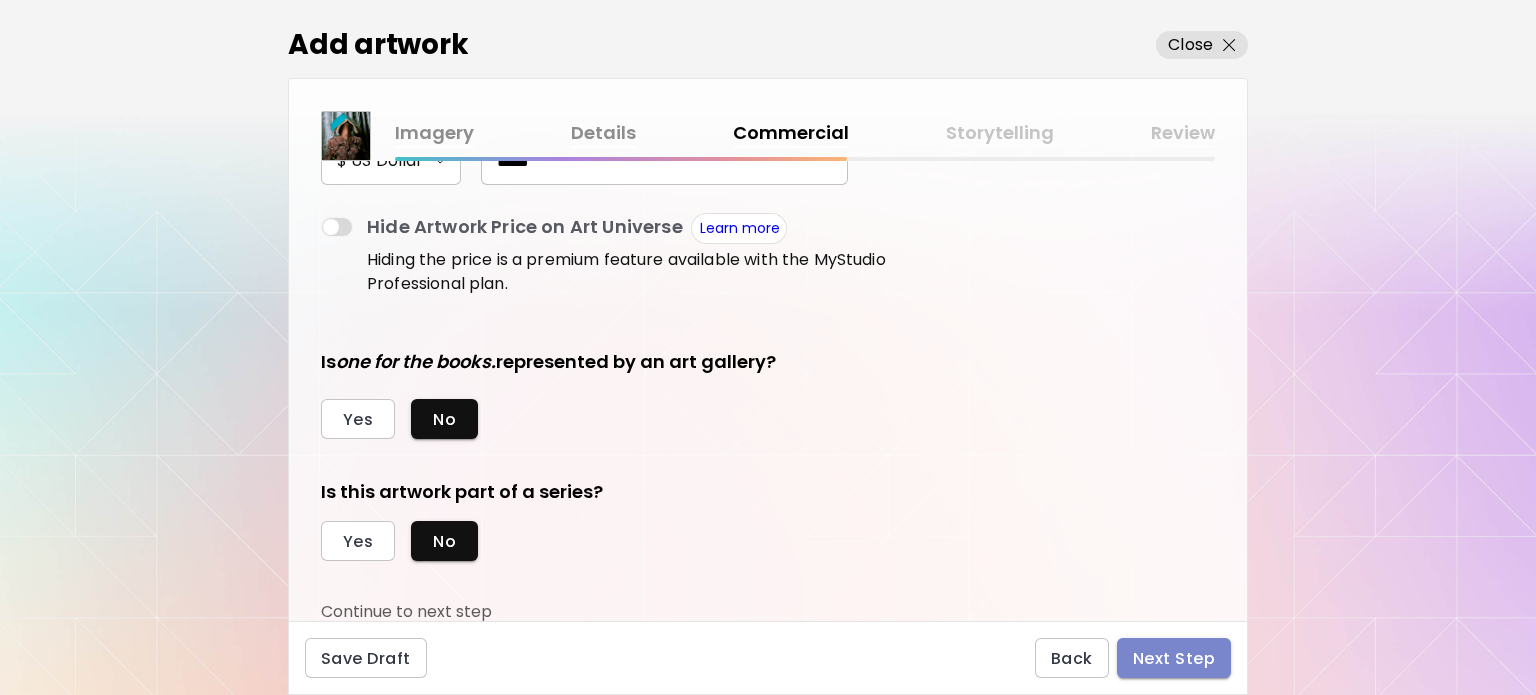 click on "Next Step" at bounding box center [1174, 658] 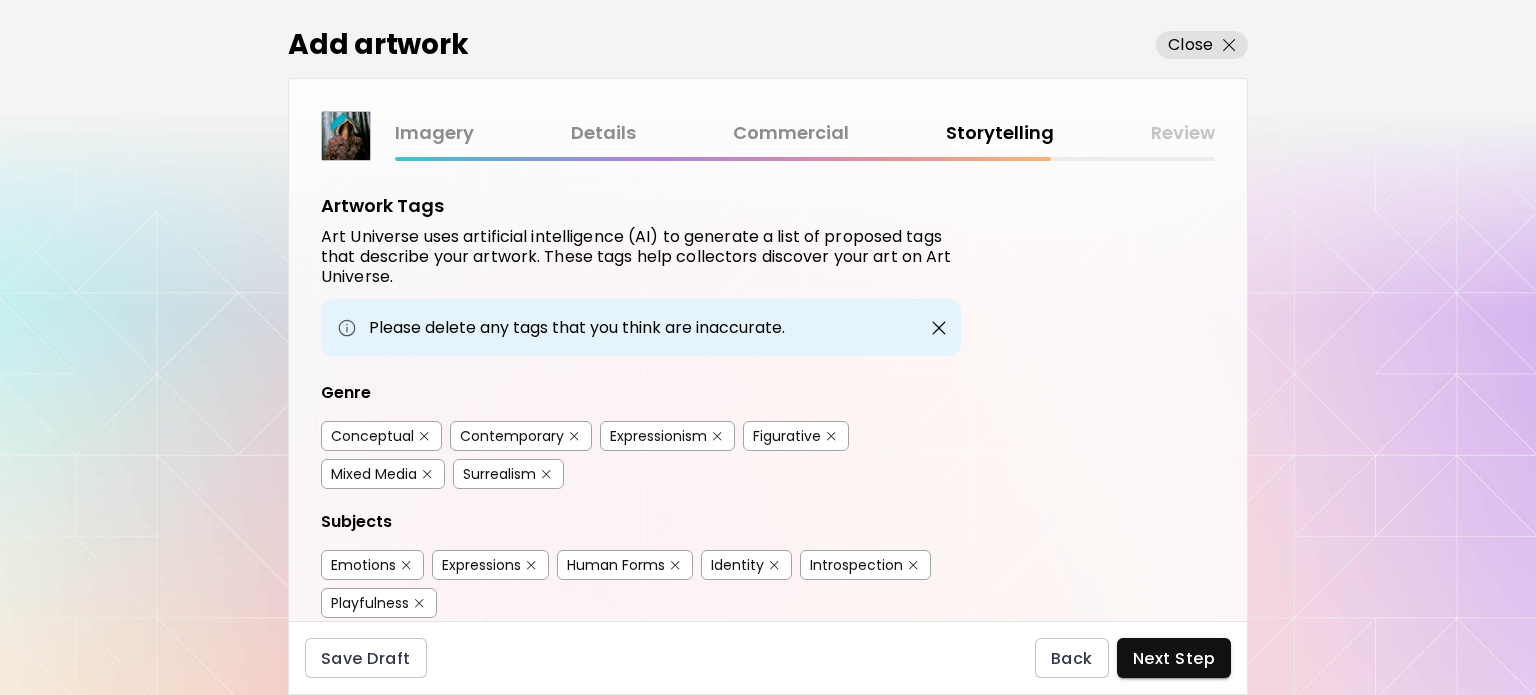click at bounding box center [427, 474] 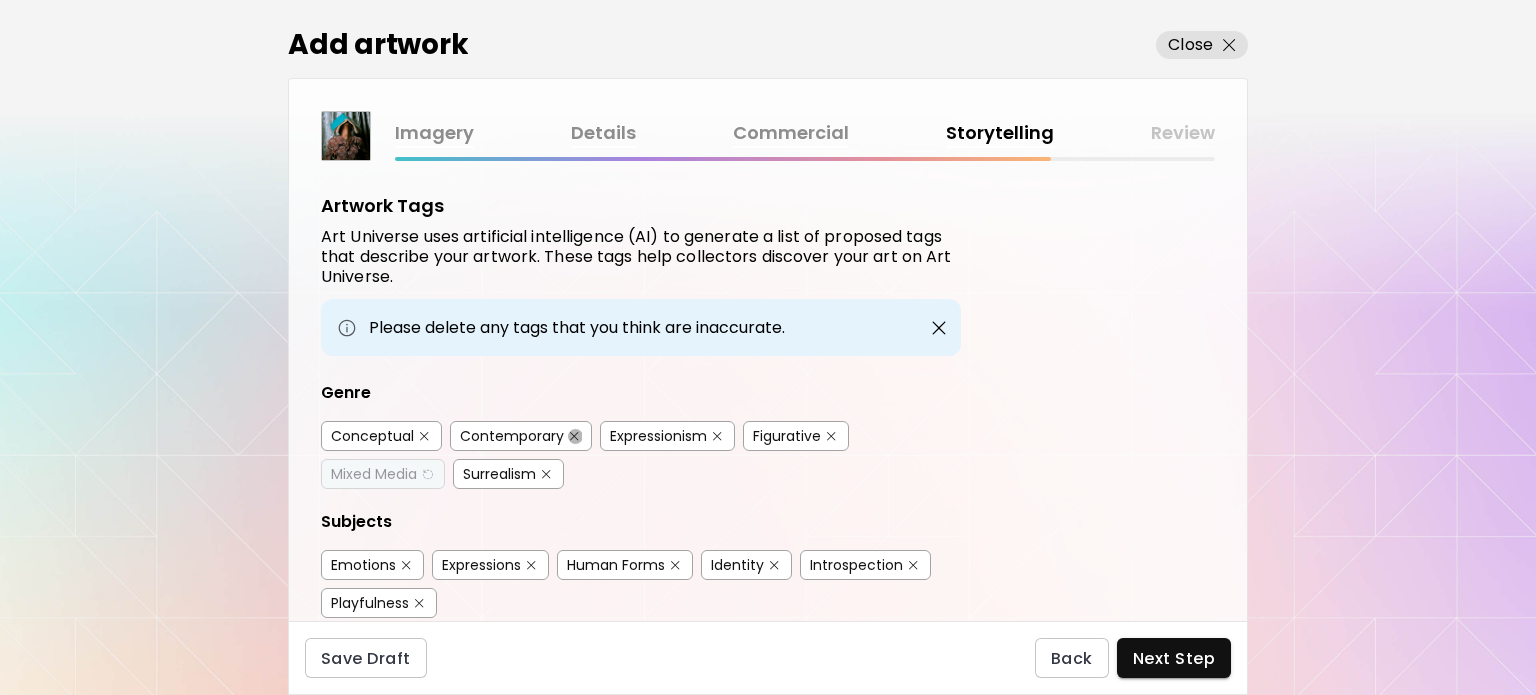 click at bounding box center [574, 436] 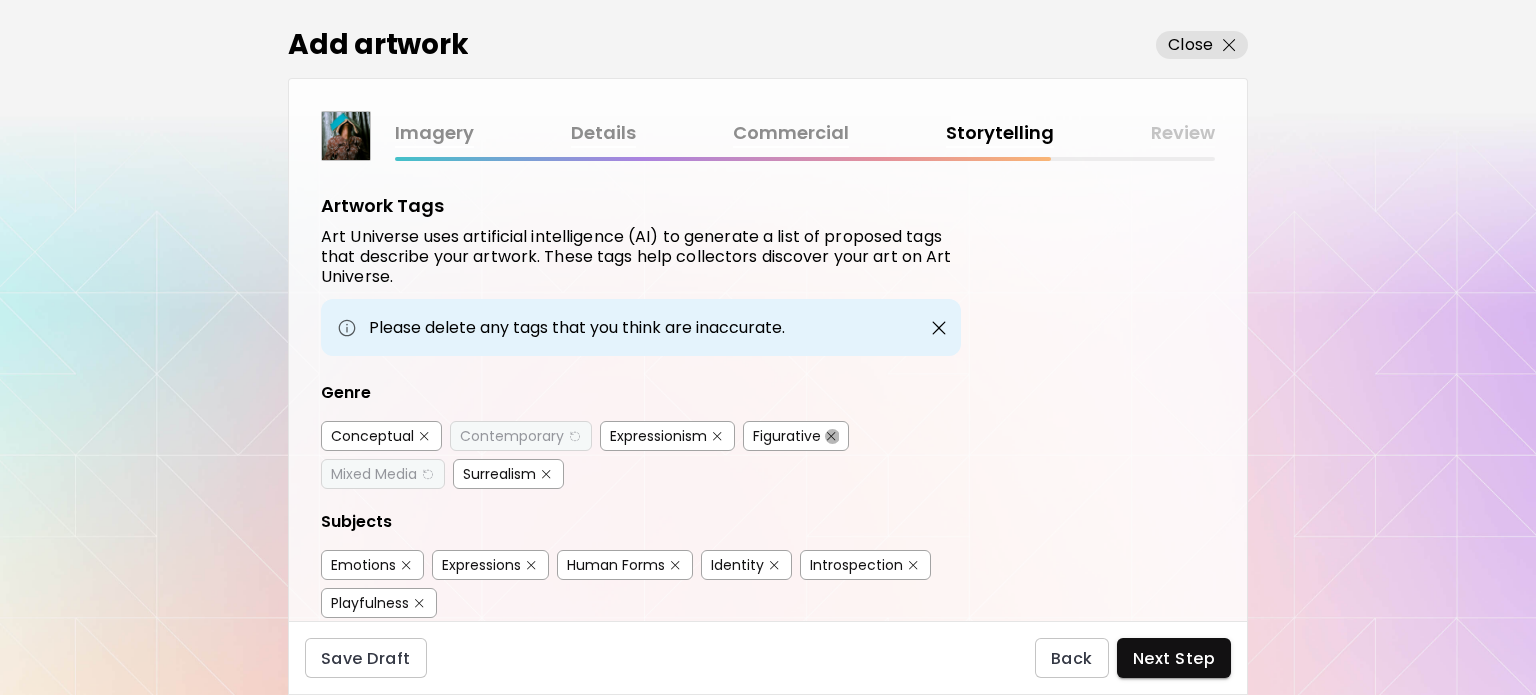 click at bounding box center [831, 436] 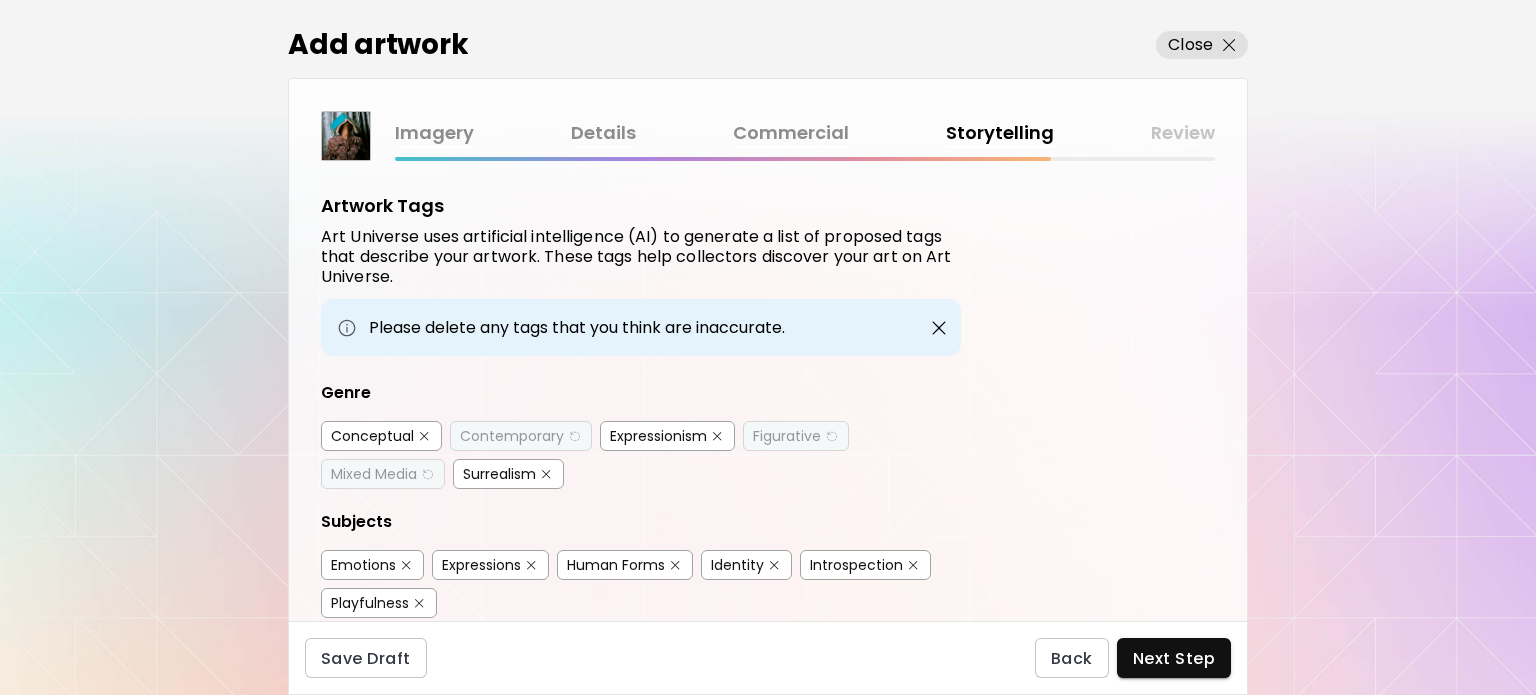 scroll, scrollTop: 200, scrollLeft: 0, axis: vertical 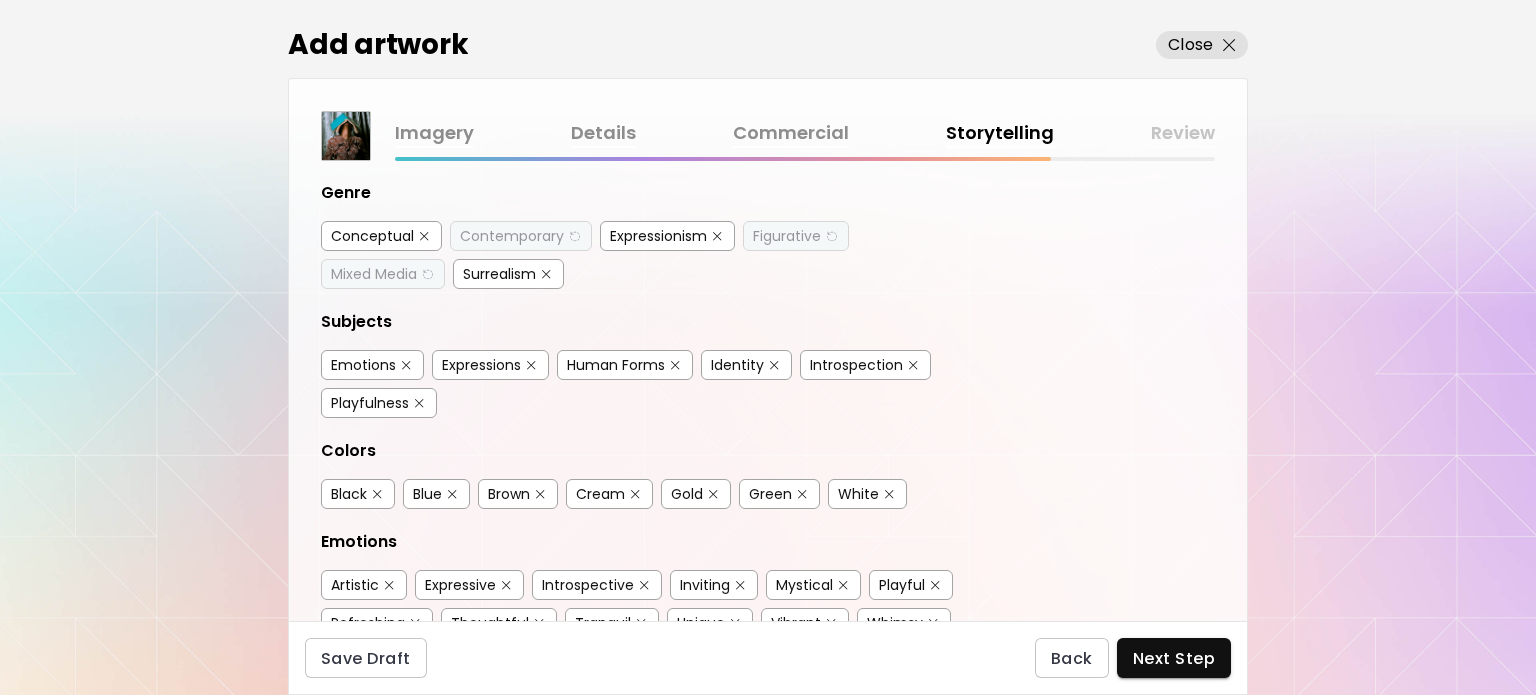 click on "Human Forms" at bounding box center (625, 365) 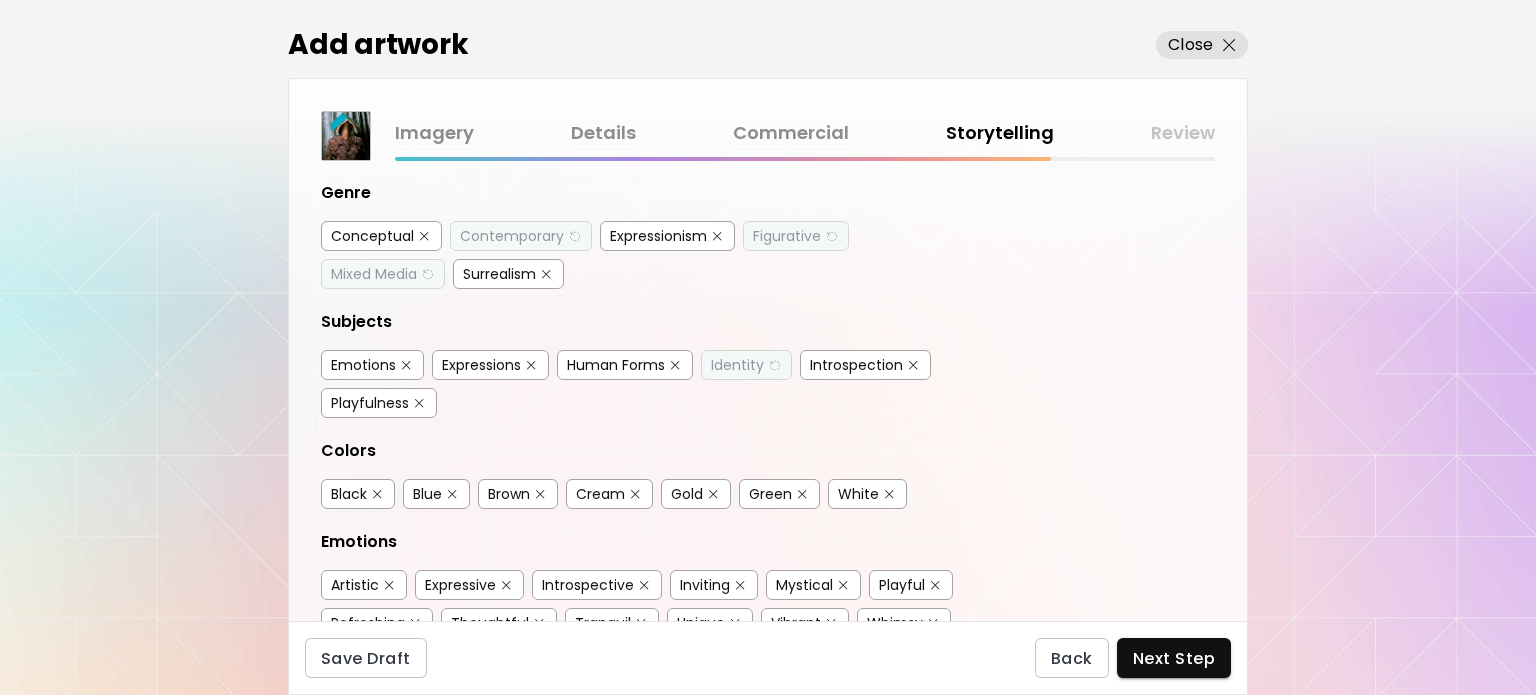 click on "Introspection" at bounding box center [865, 365] 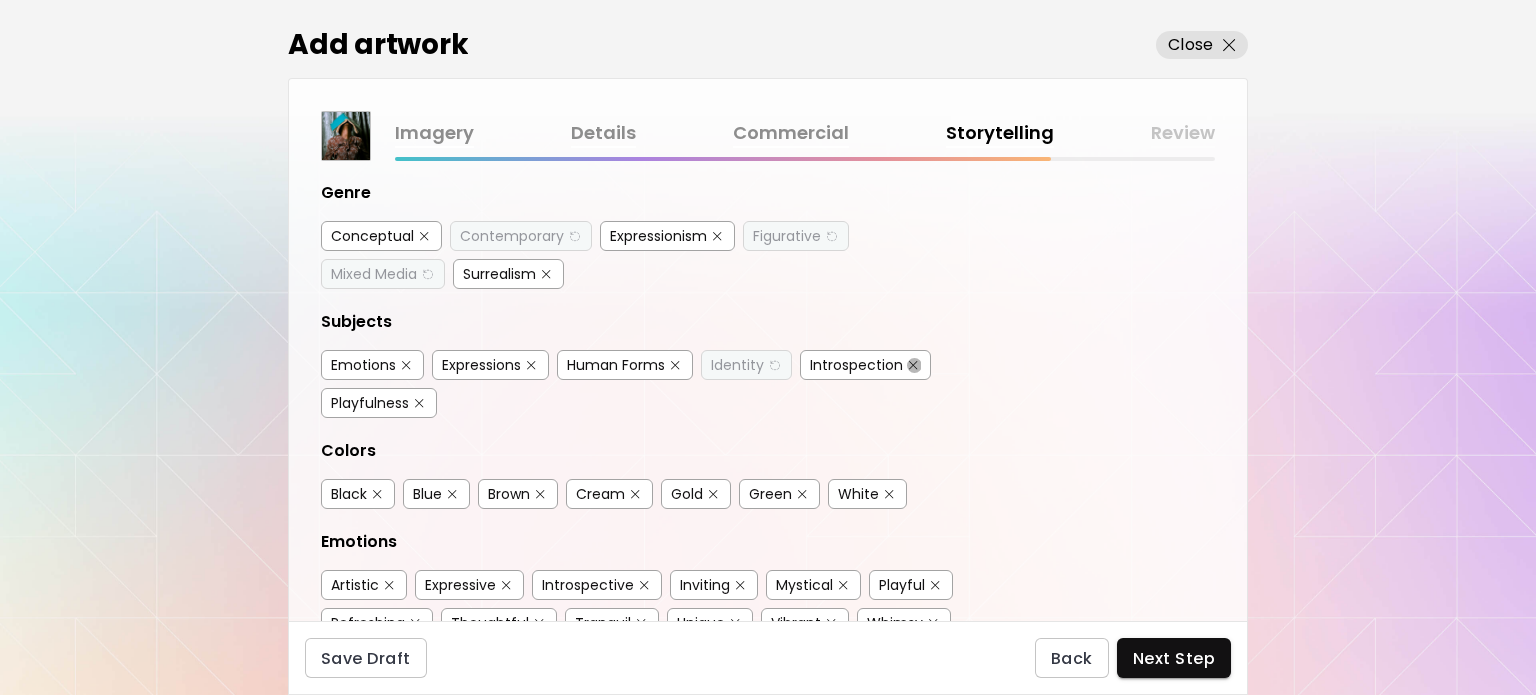 click at bounding box center (913, 365) 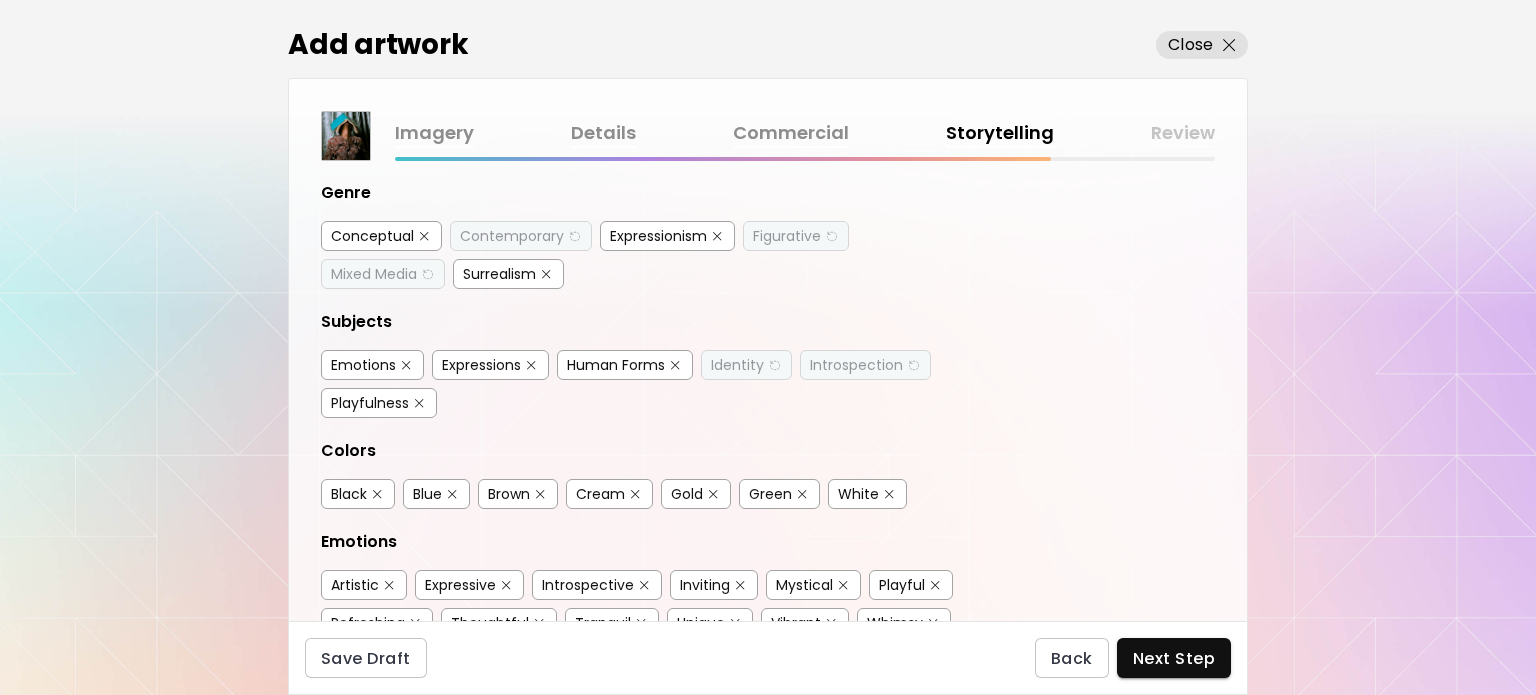 click on "Emotions" at bounding box center (372, 365) 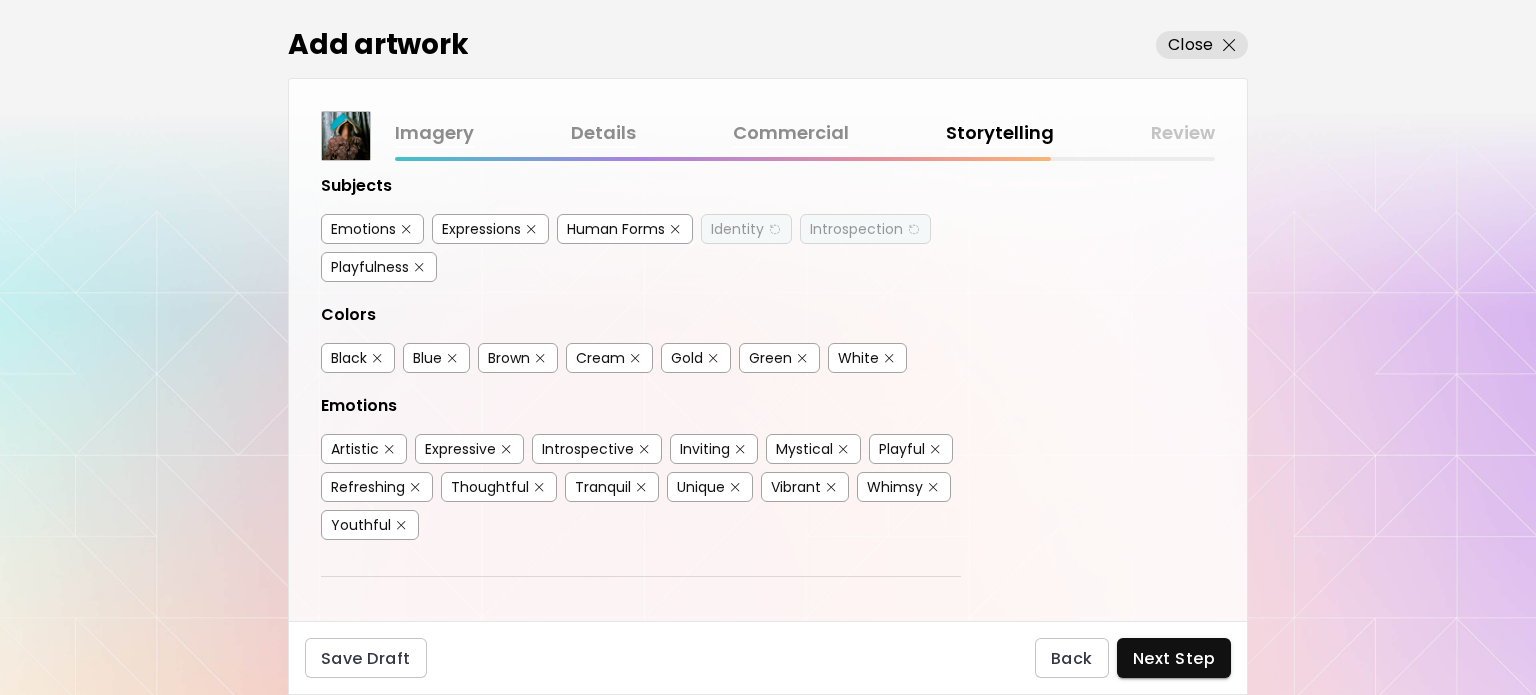 scroll, scrollTop: 400, scrollLeft: 0, axis: vertical 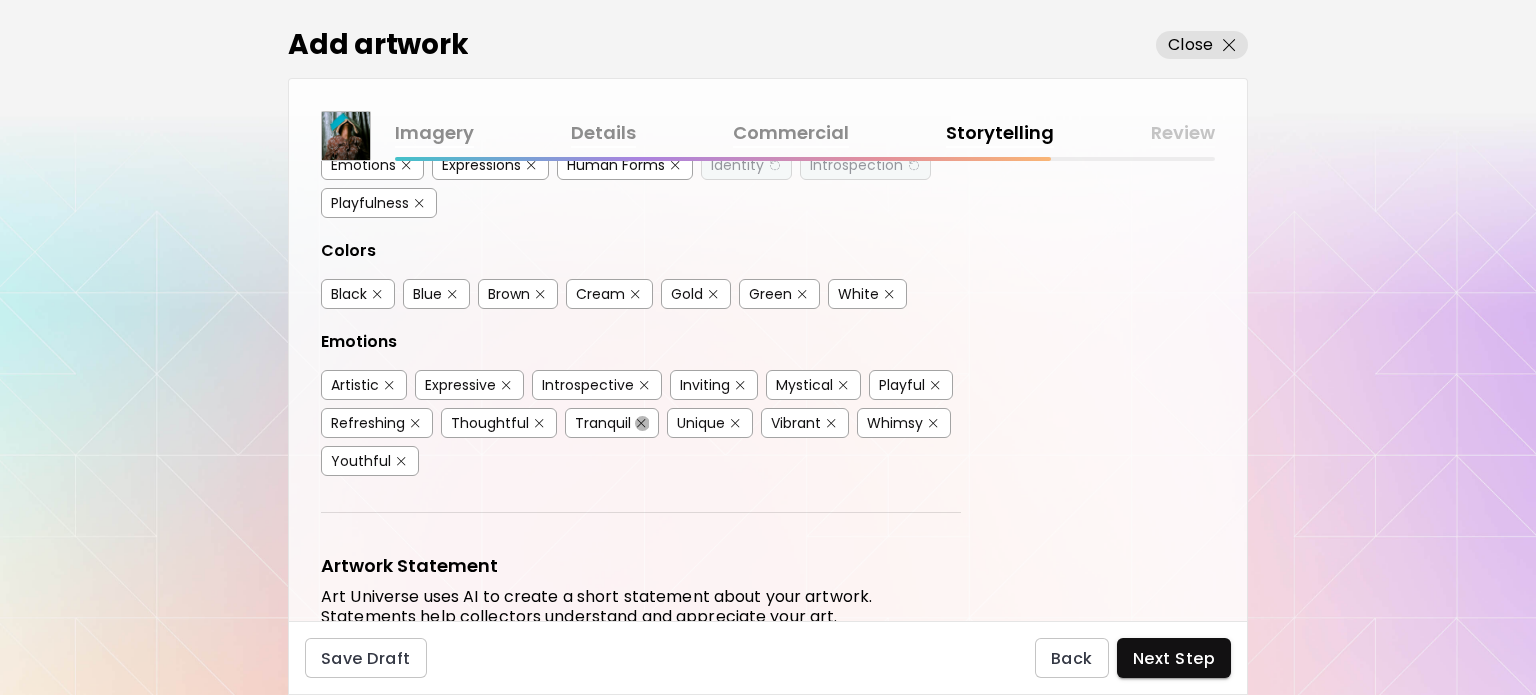 click at bounding box center [641, 423] 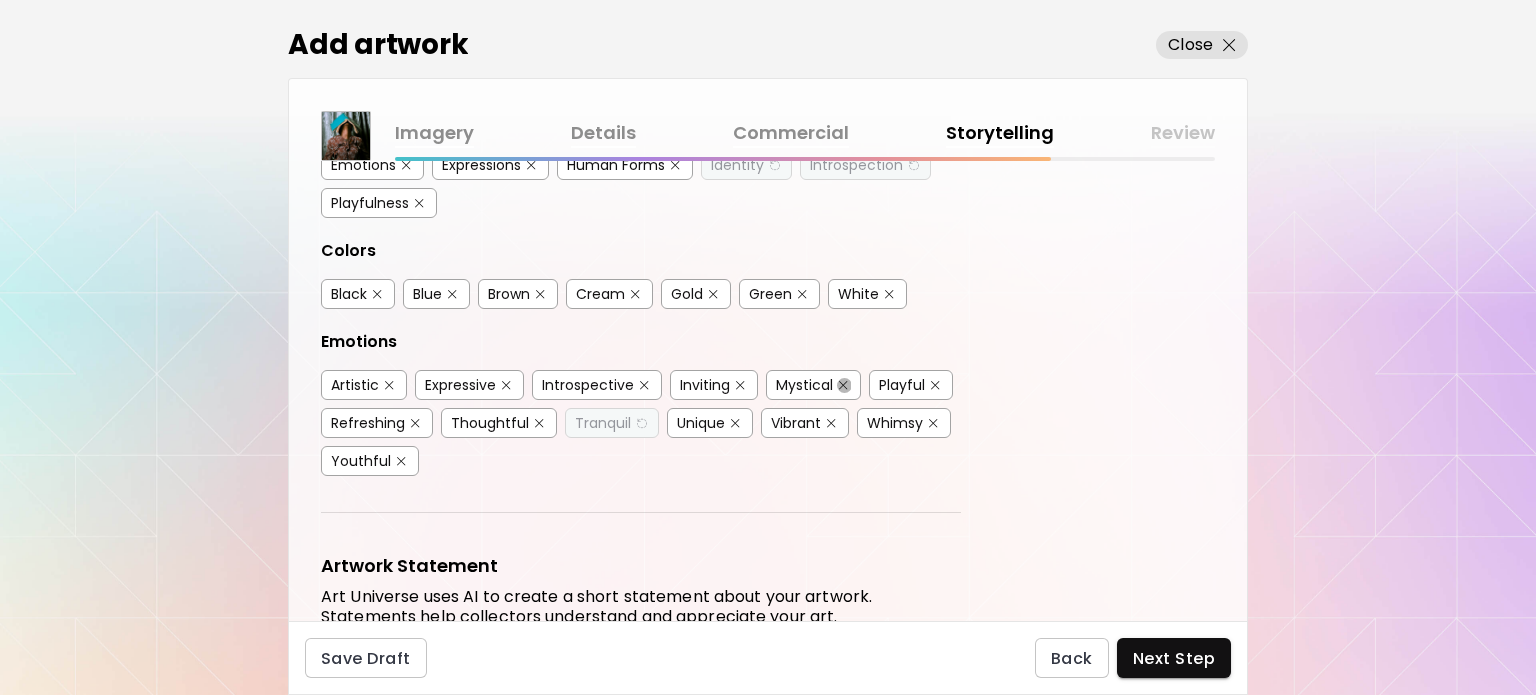 click at bounding box center (843, 385) 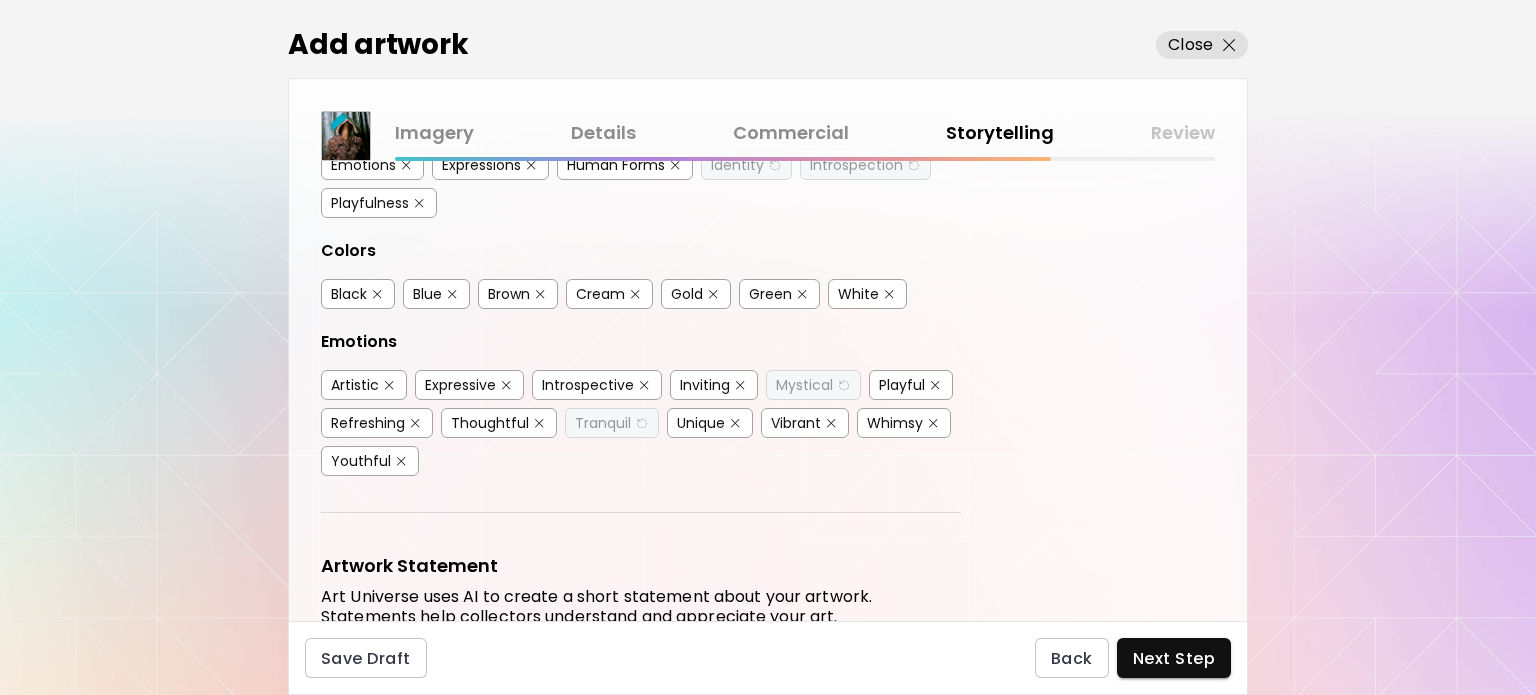 click at bounding box center (415, 423) 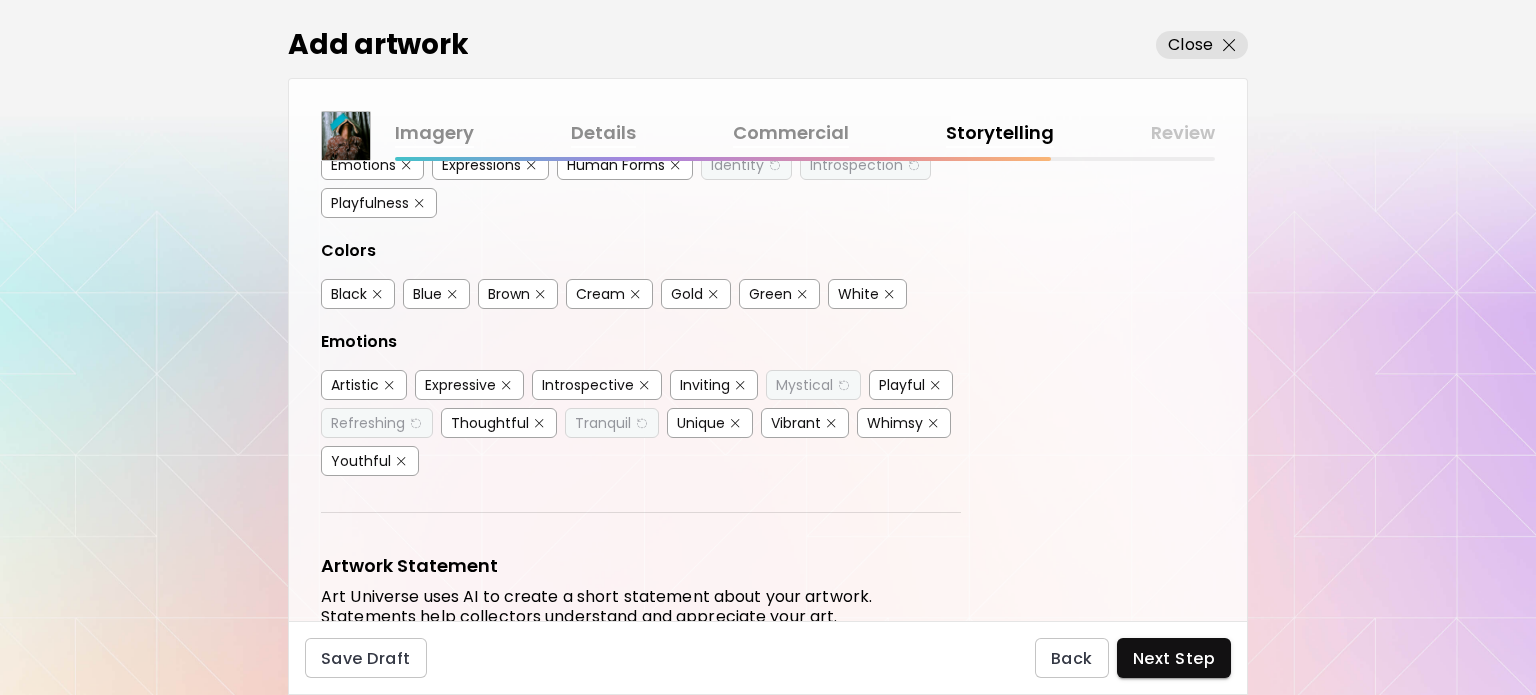 click at bounding box center (415, 423) 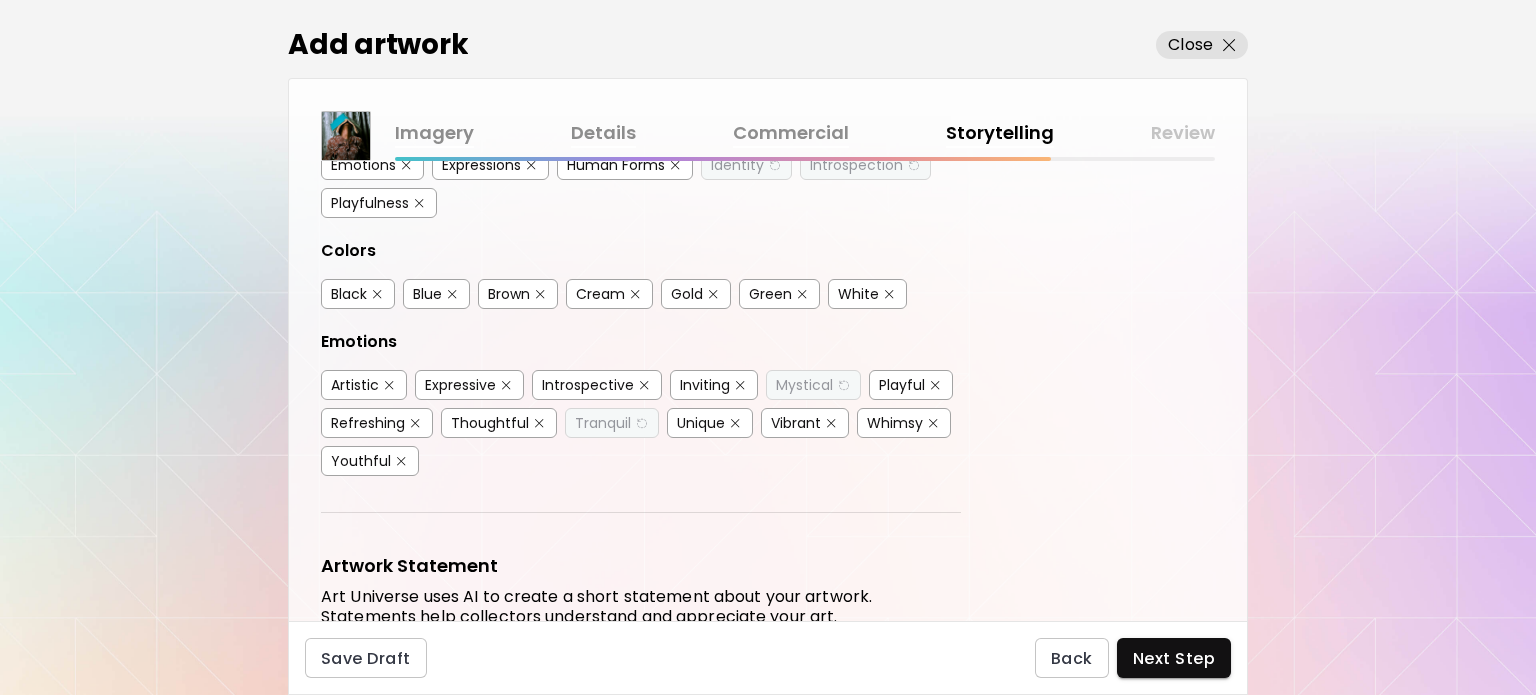 click at bounding box center (401, 461) 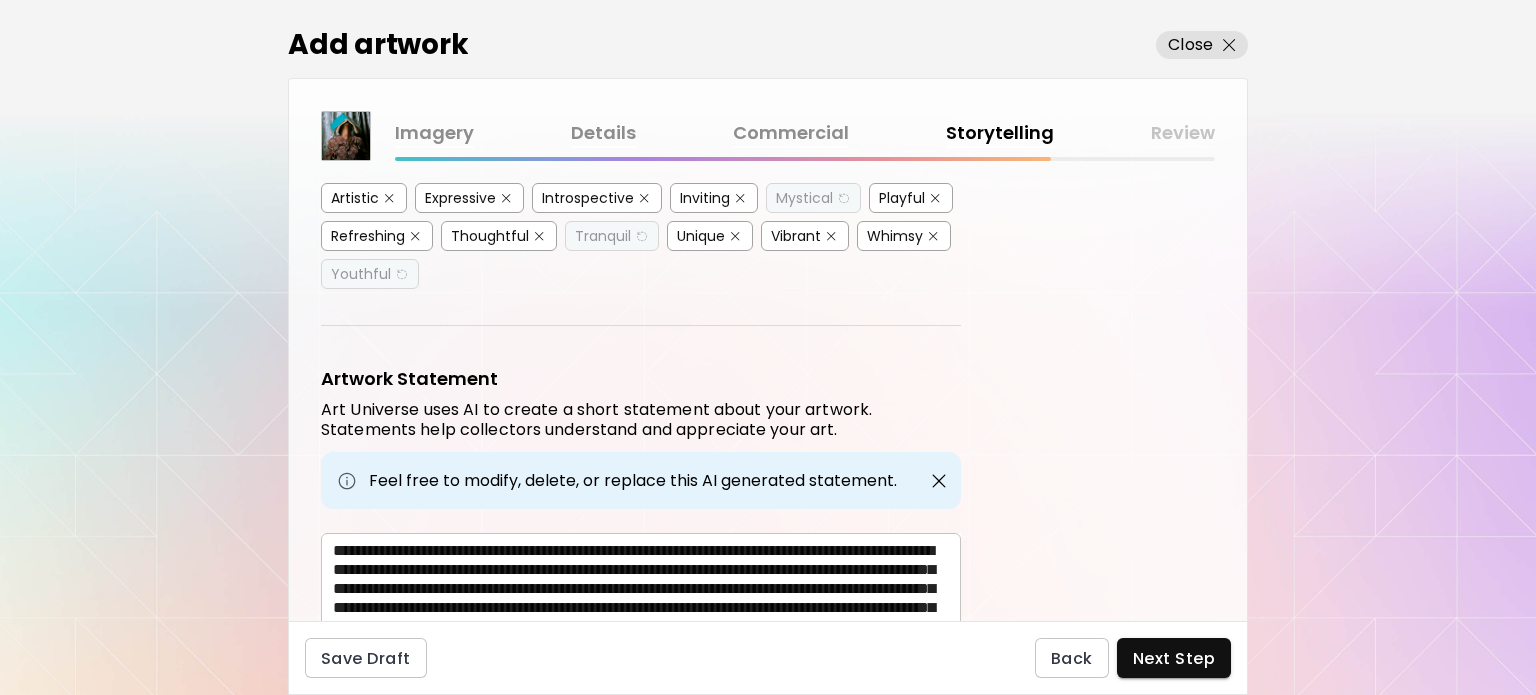 scroll, scrollTop: 688, scrollLeft: 0, axis: vertical 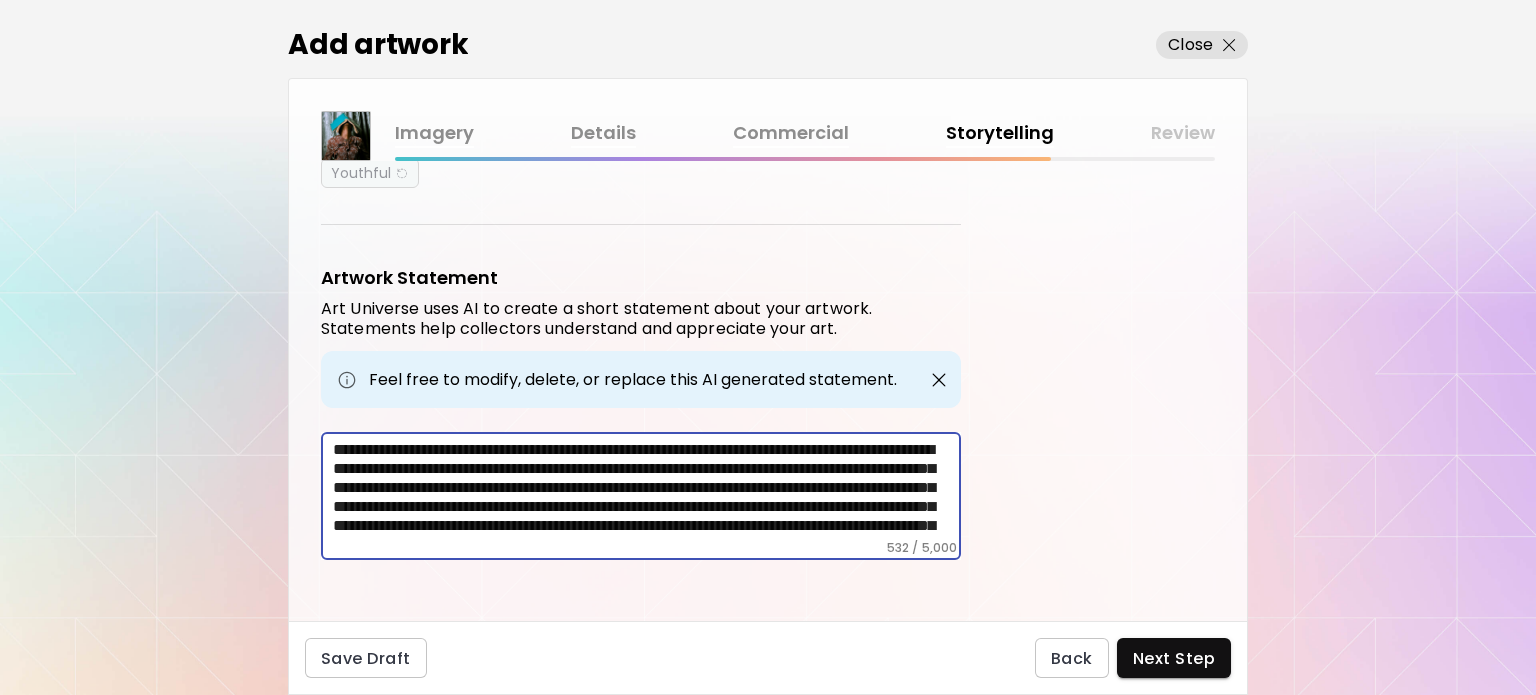 drag, startPoint x: 800, startPoint y: 458, endPoint x: 434, endPoint y: 477, distance: 366.49283 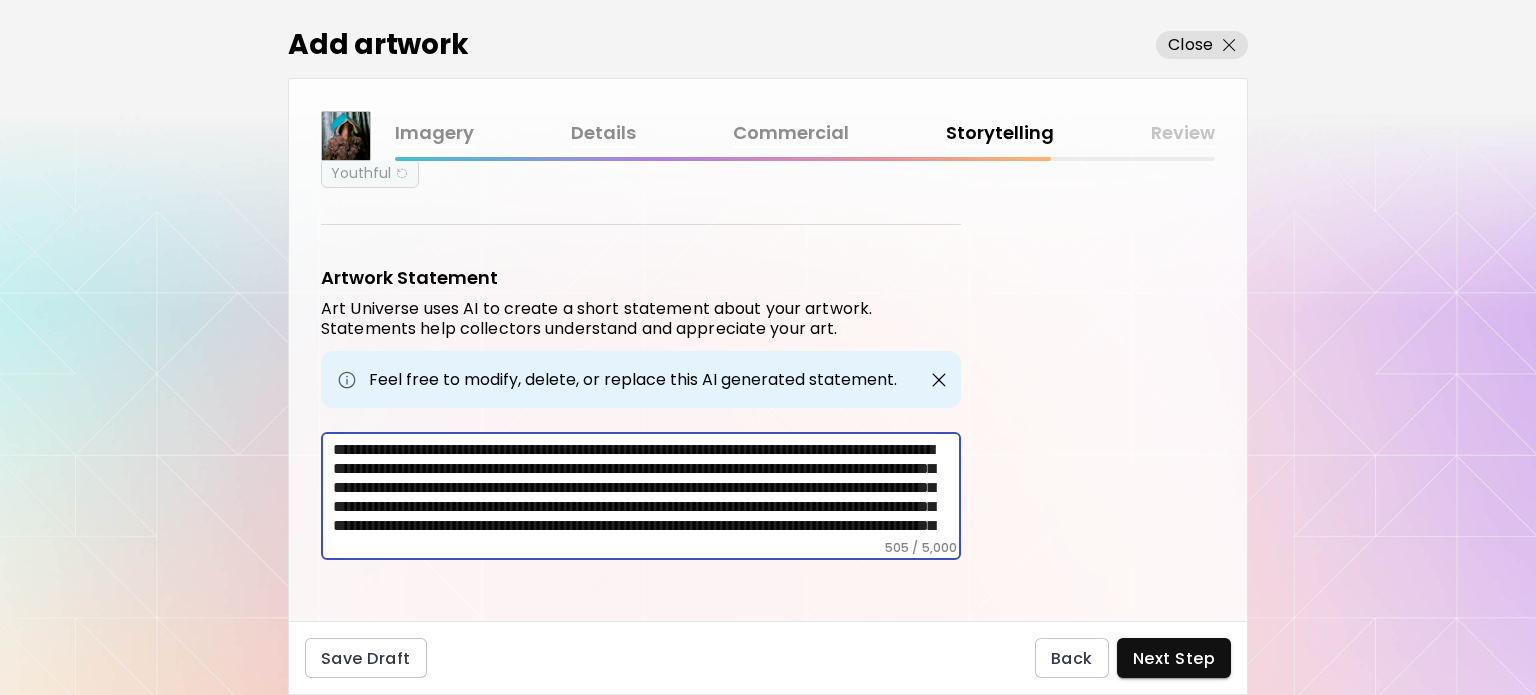 scroll, scrollTop: 34, scrollLeft: 0, axis: vertical 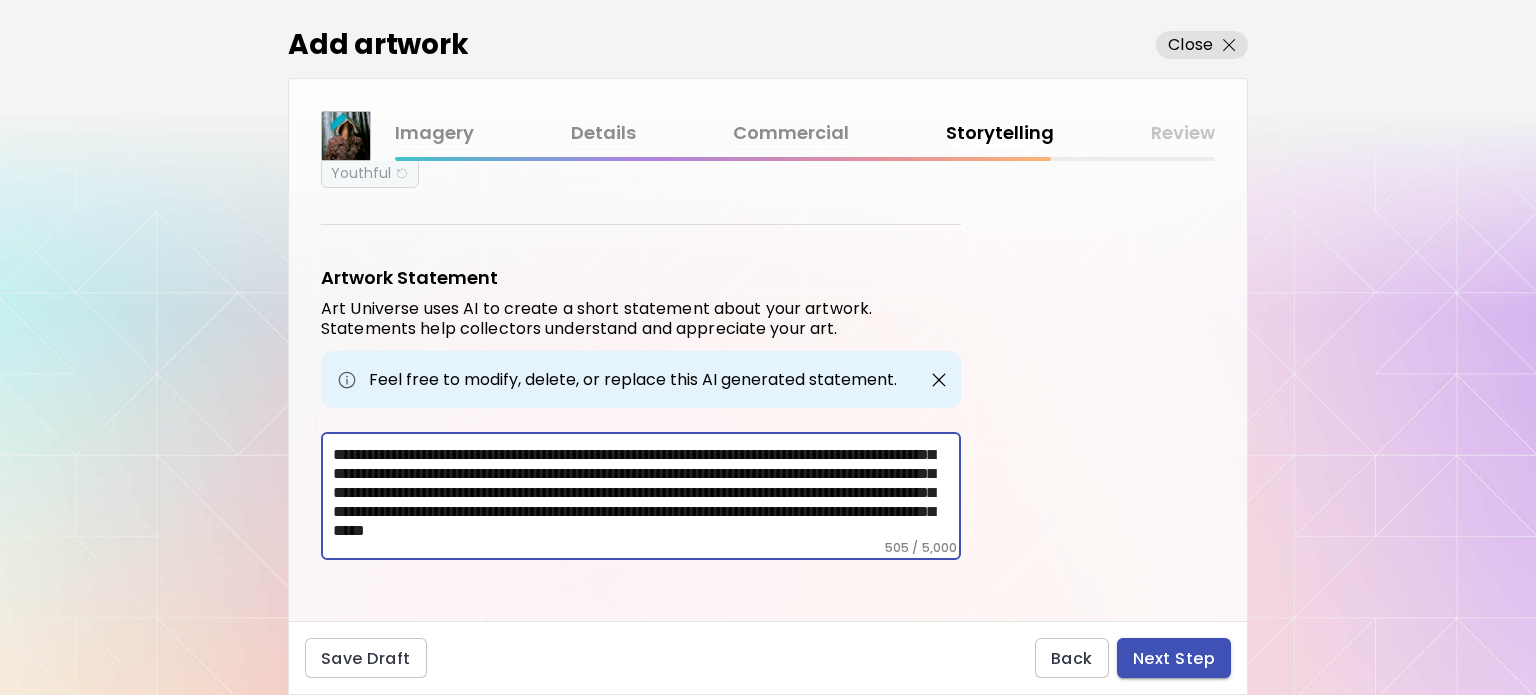 type on "**********" 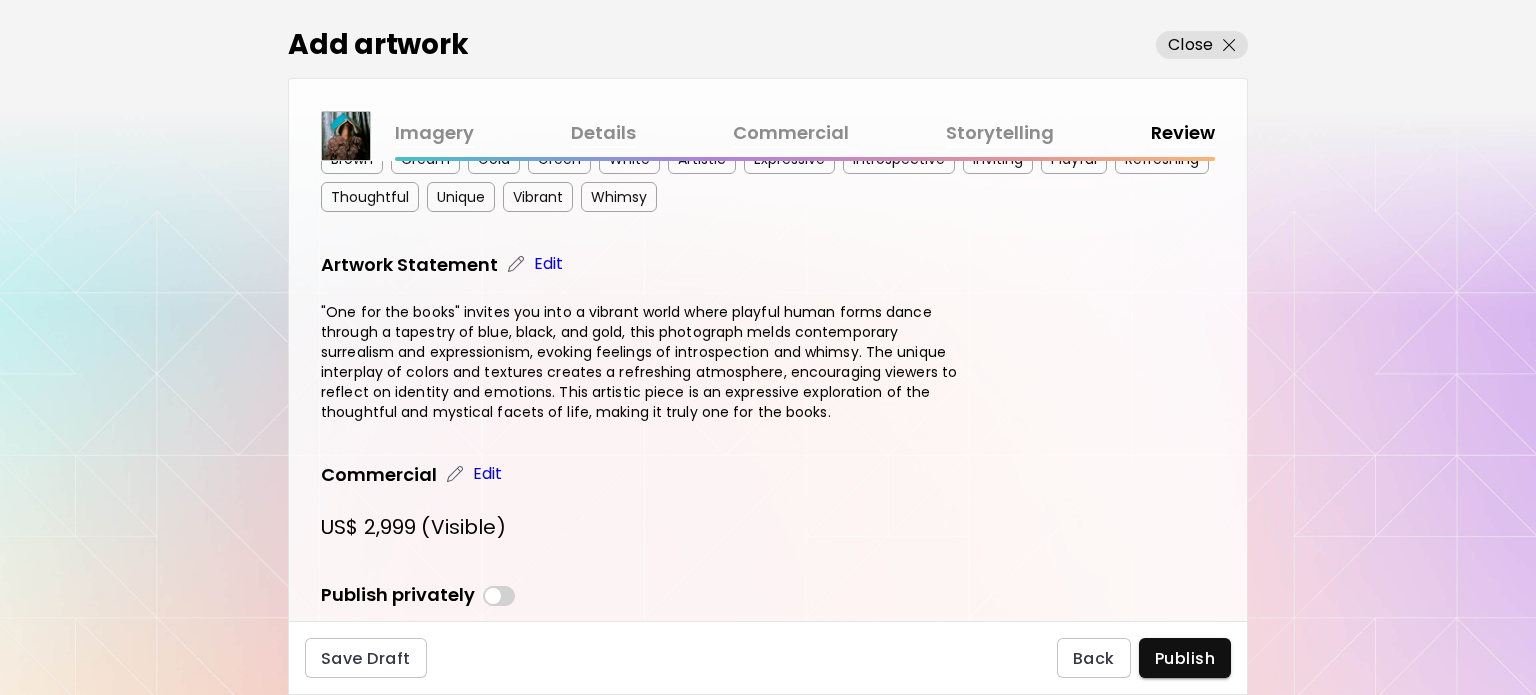 scroll, scrollTop: 500, scrollLeft: 0, axis: vertical 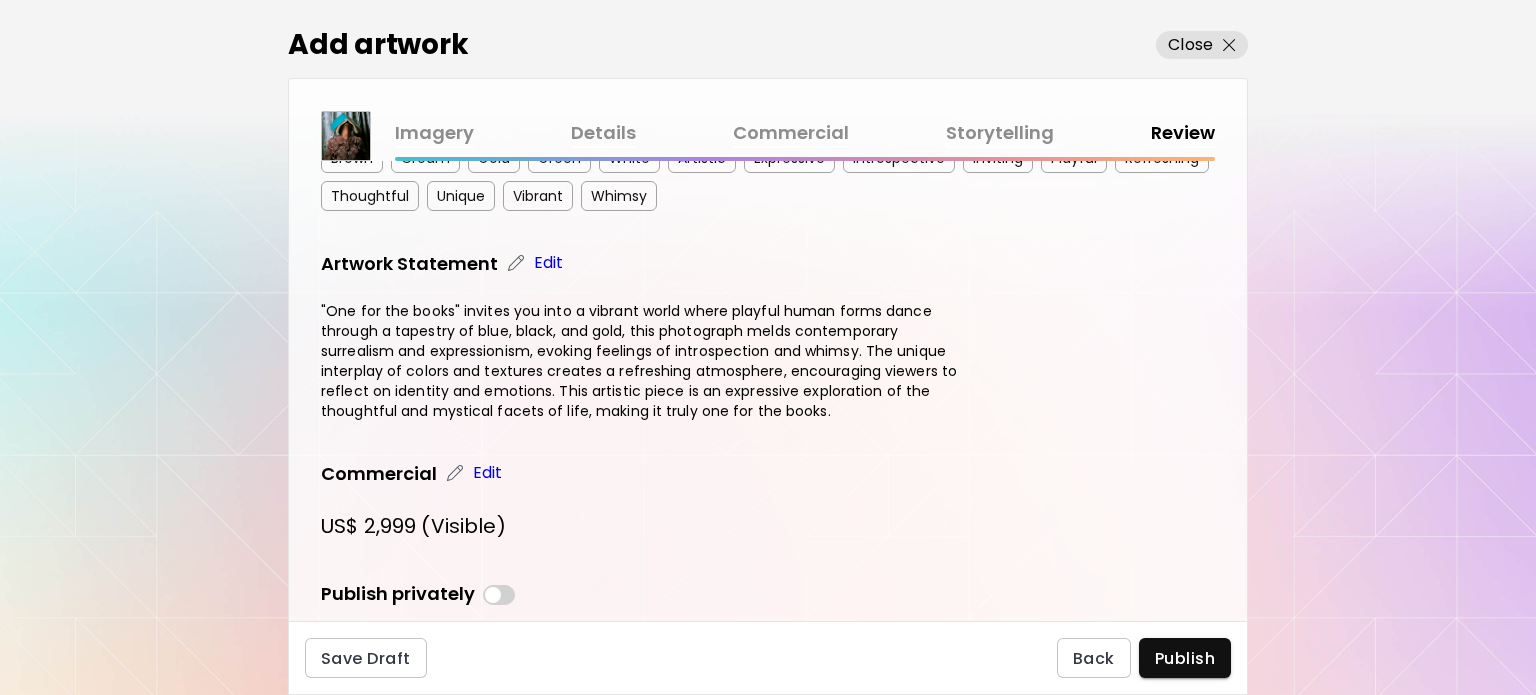 click on "Publish" at bounding box center [1185, 658] 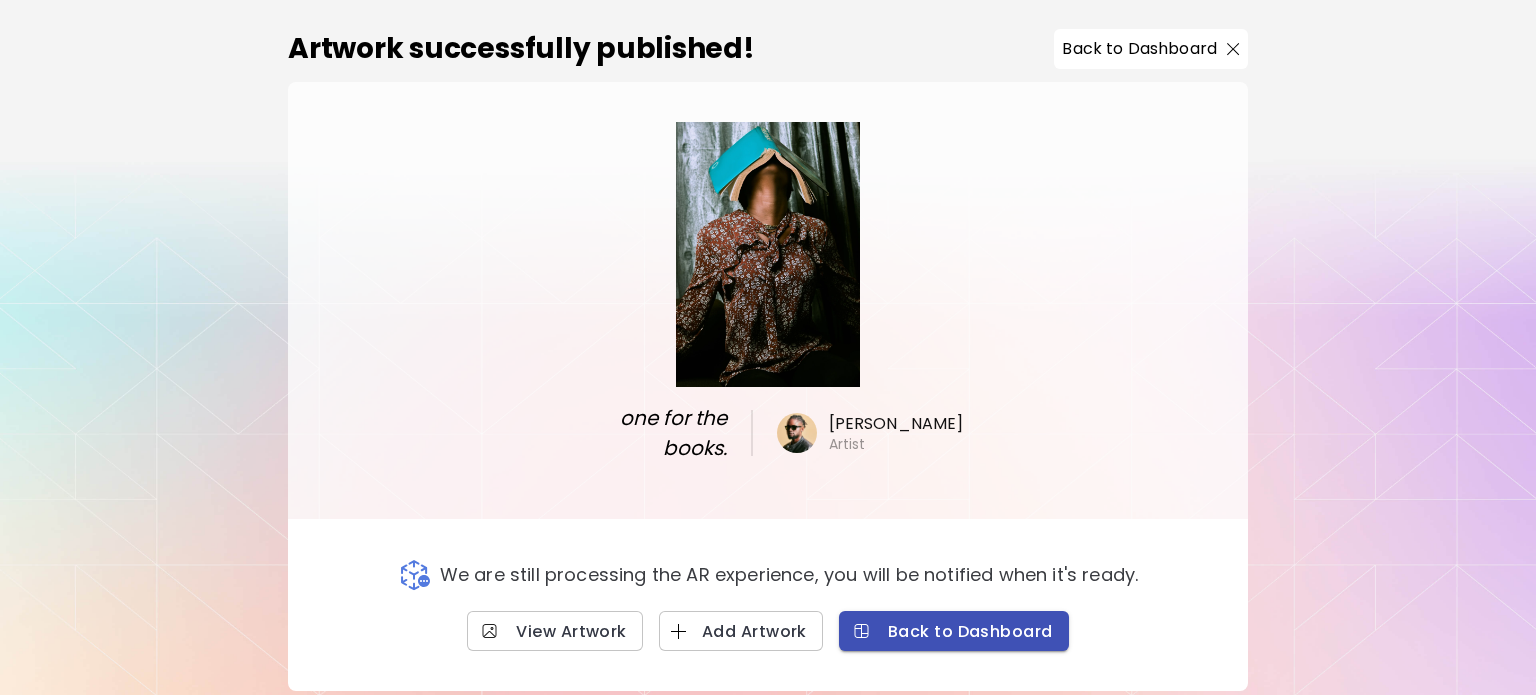 click on "Back to Dashboard" at bounding box center [954, 631] 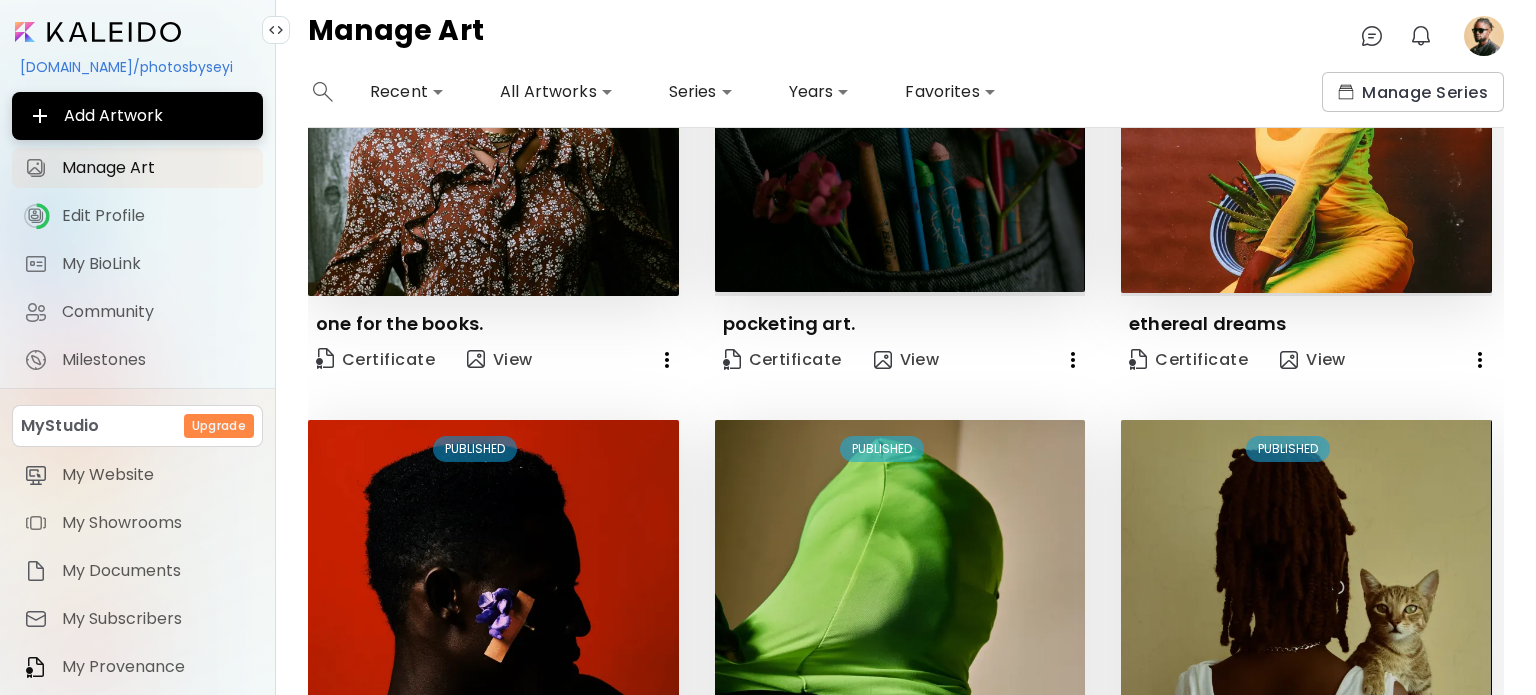 scroll, scrollTop: 0, scrollLeft: 0, axis: both 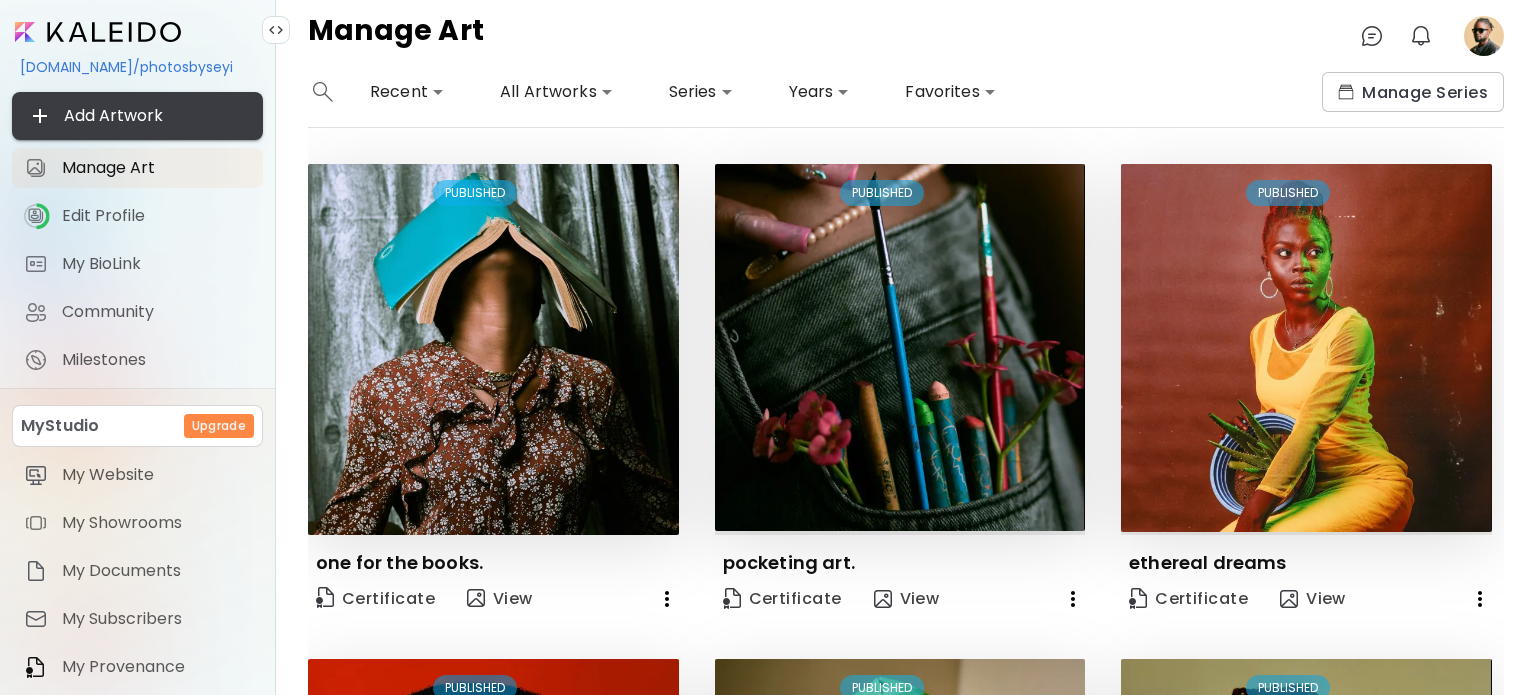 click on "Add Artwork" at bounding box center (137, 116) 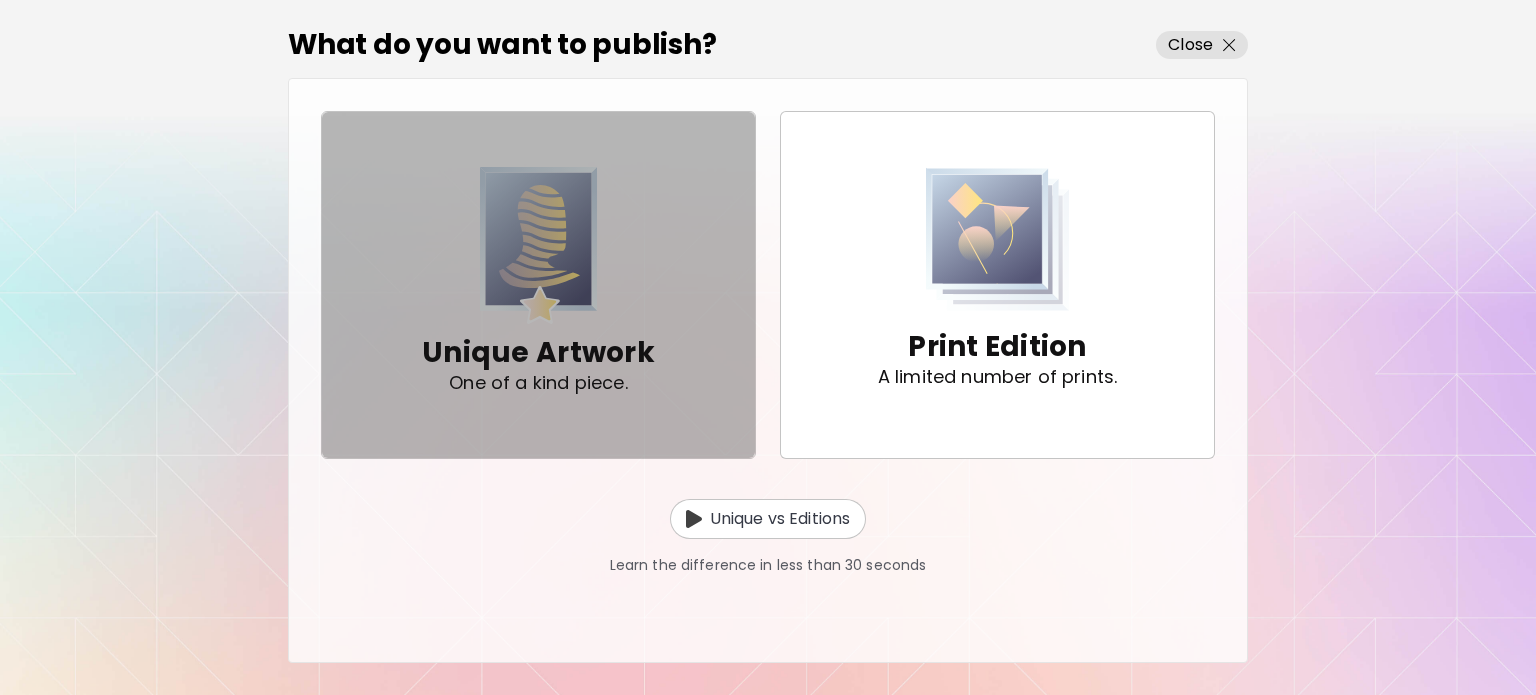 click at bounding box center [539, 245] 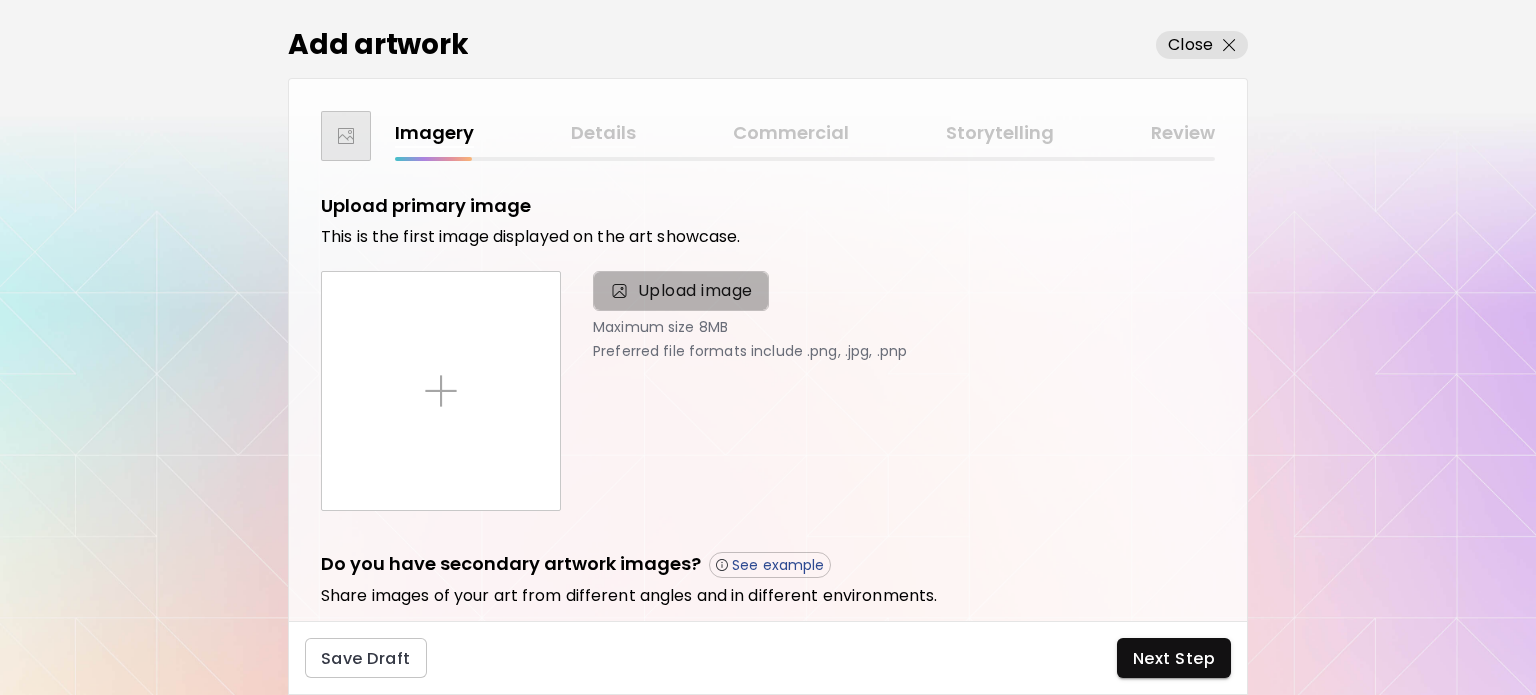 click on "Upload image" at bounding box center (695, 291) 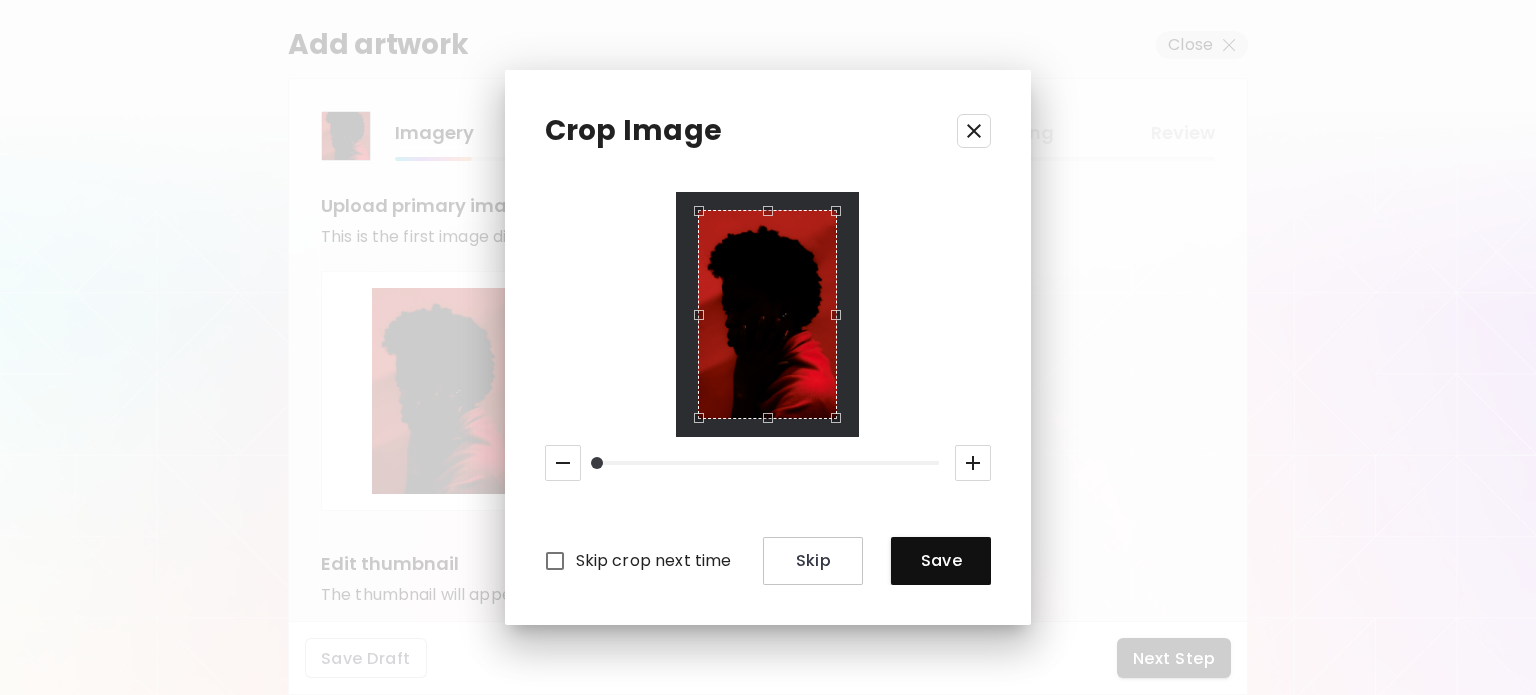 click on "Crop Image Skip crop next time Skip Save" at bounding box center (768, 347) 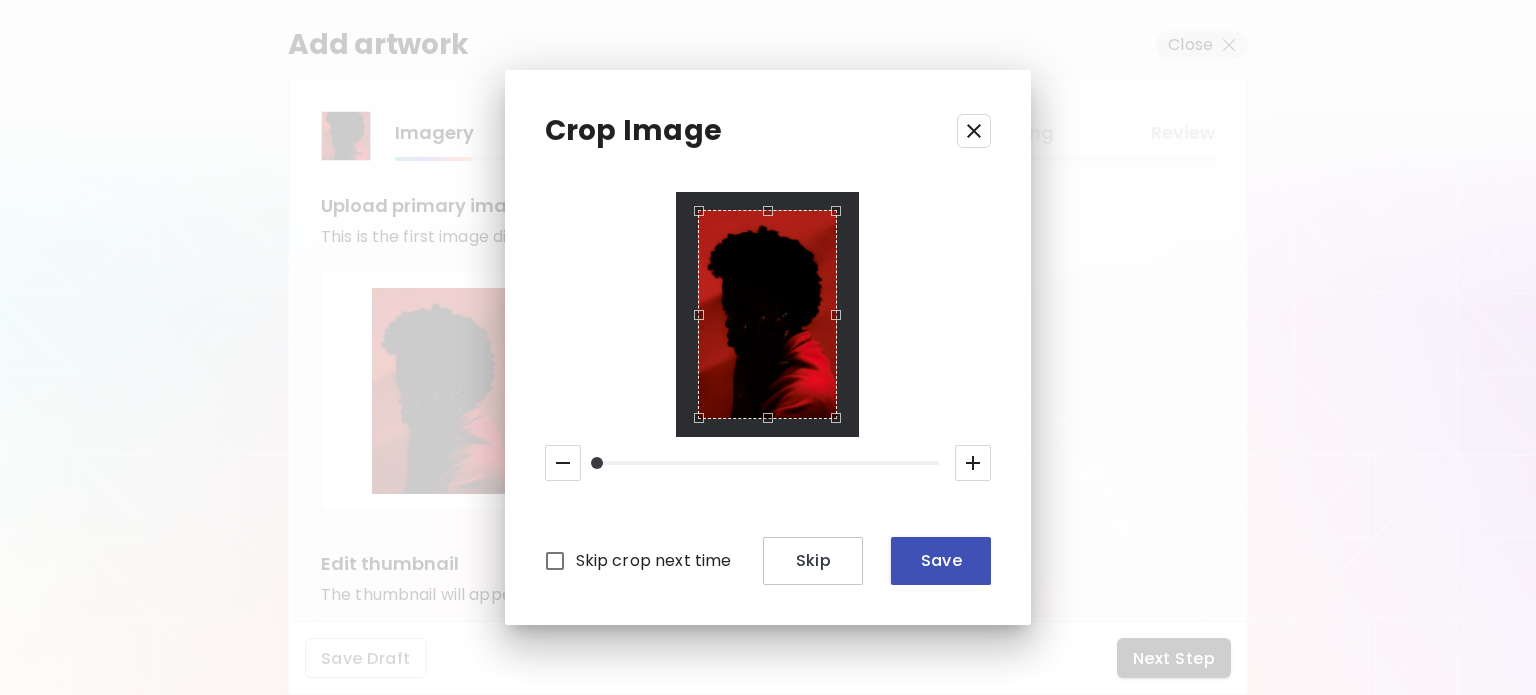 click on "Save" at bounding box center (941, 560) 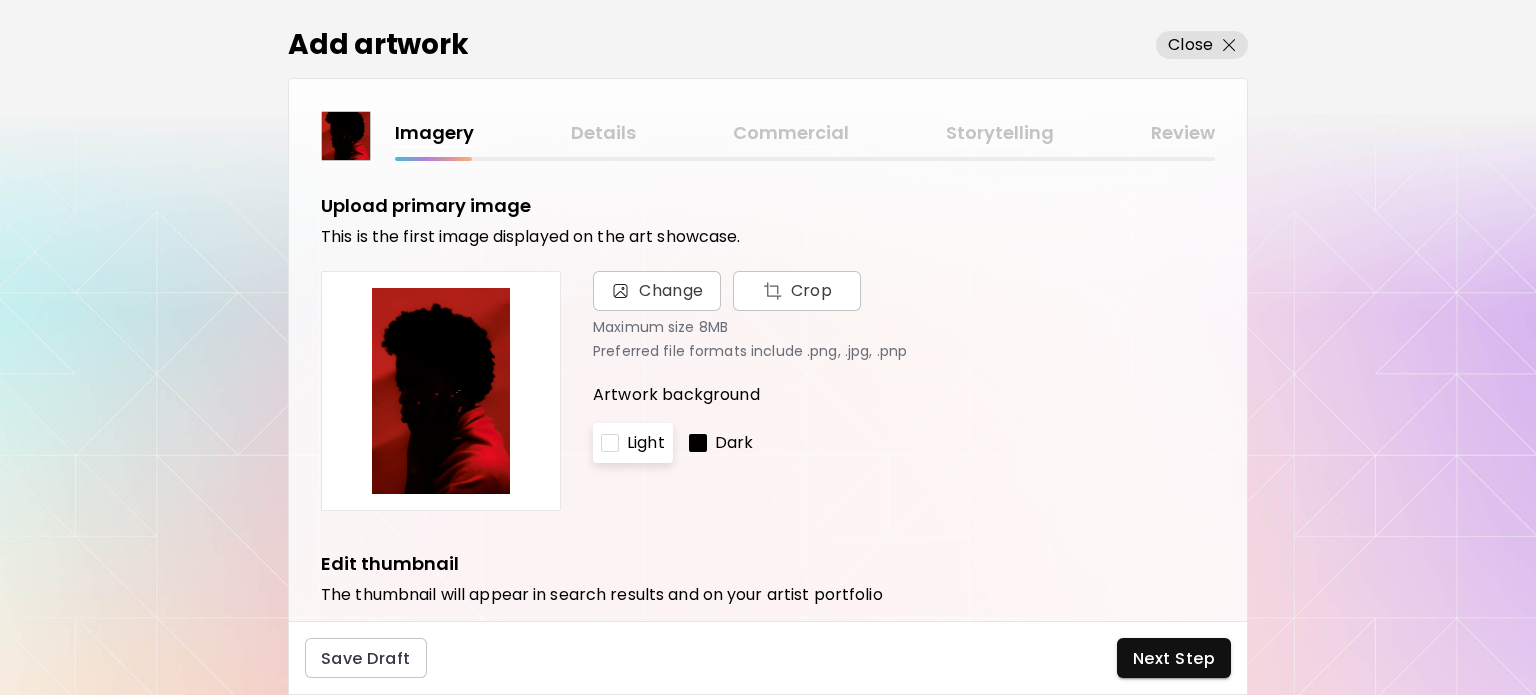 click on "Dark" at bounding box center [734, 443] 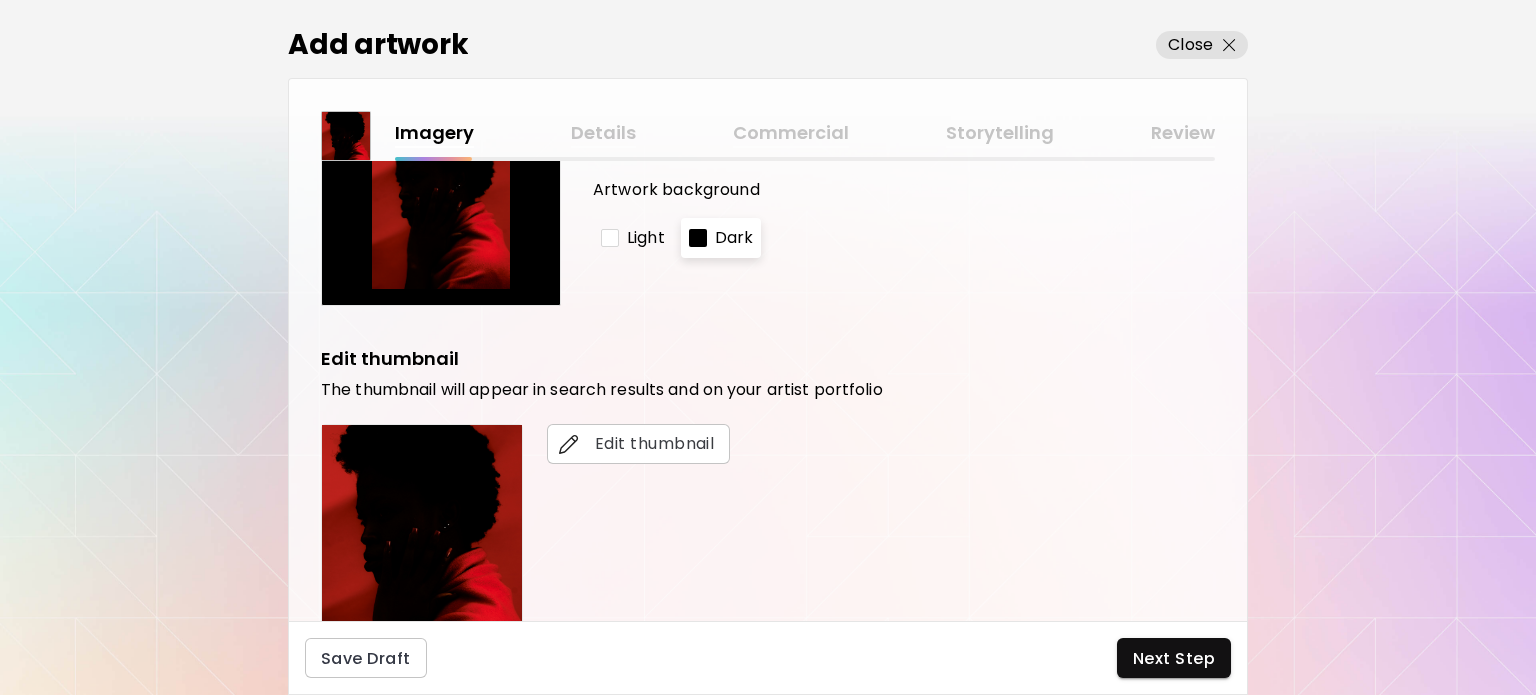 scroll, scrollTop: 300, scrollLeft: 0, axis: vertical 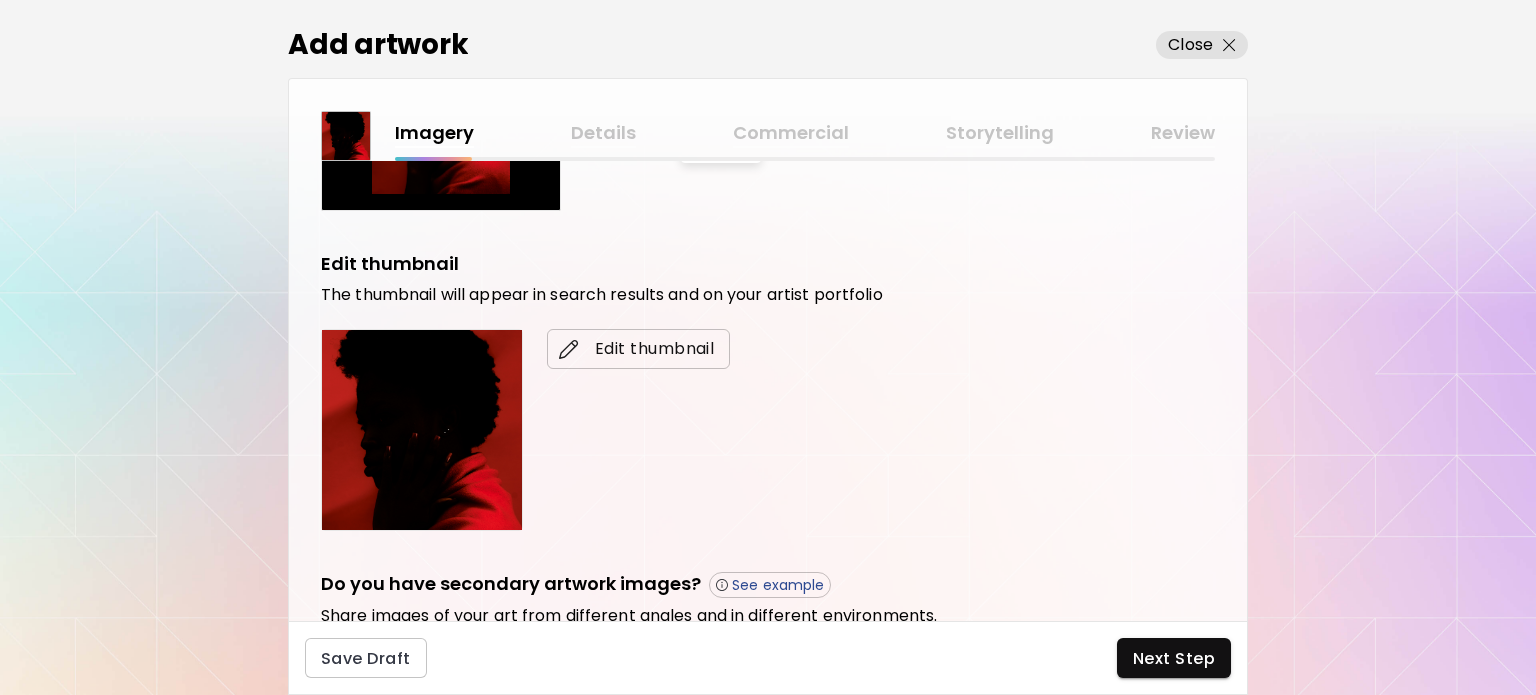 click on "Edit thumbnail" at bounding box center [638, 349] 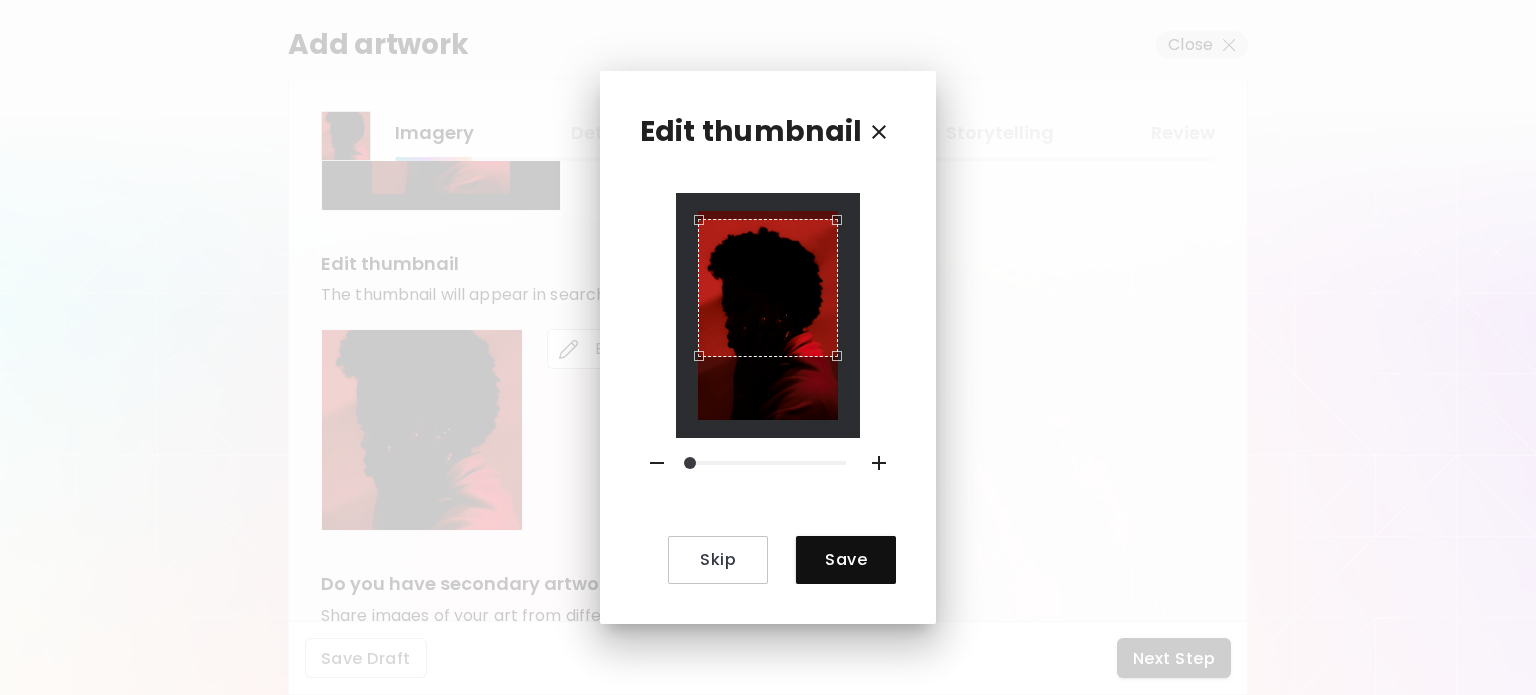 click at bounding box center (767, 288) 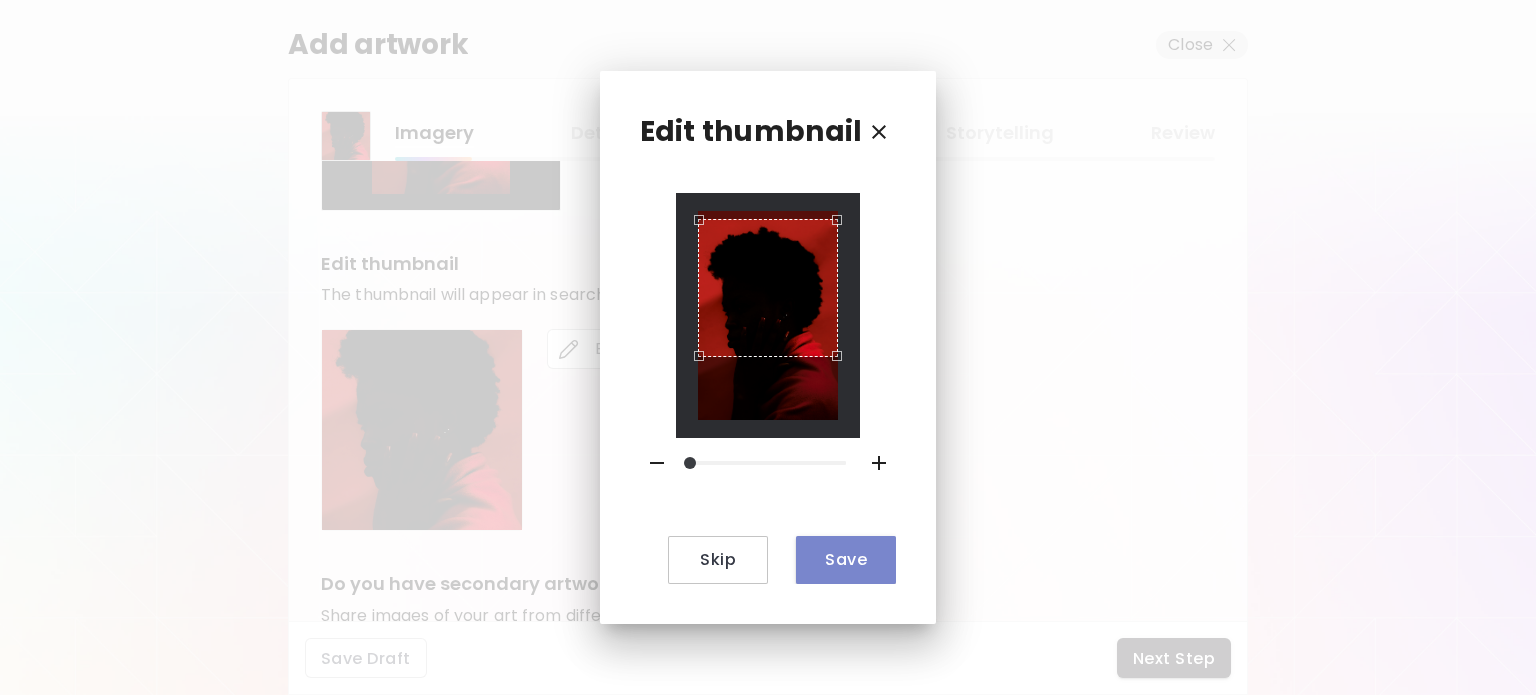 click on "Save" at bounding box center (846, 559) 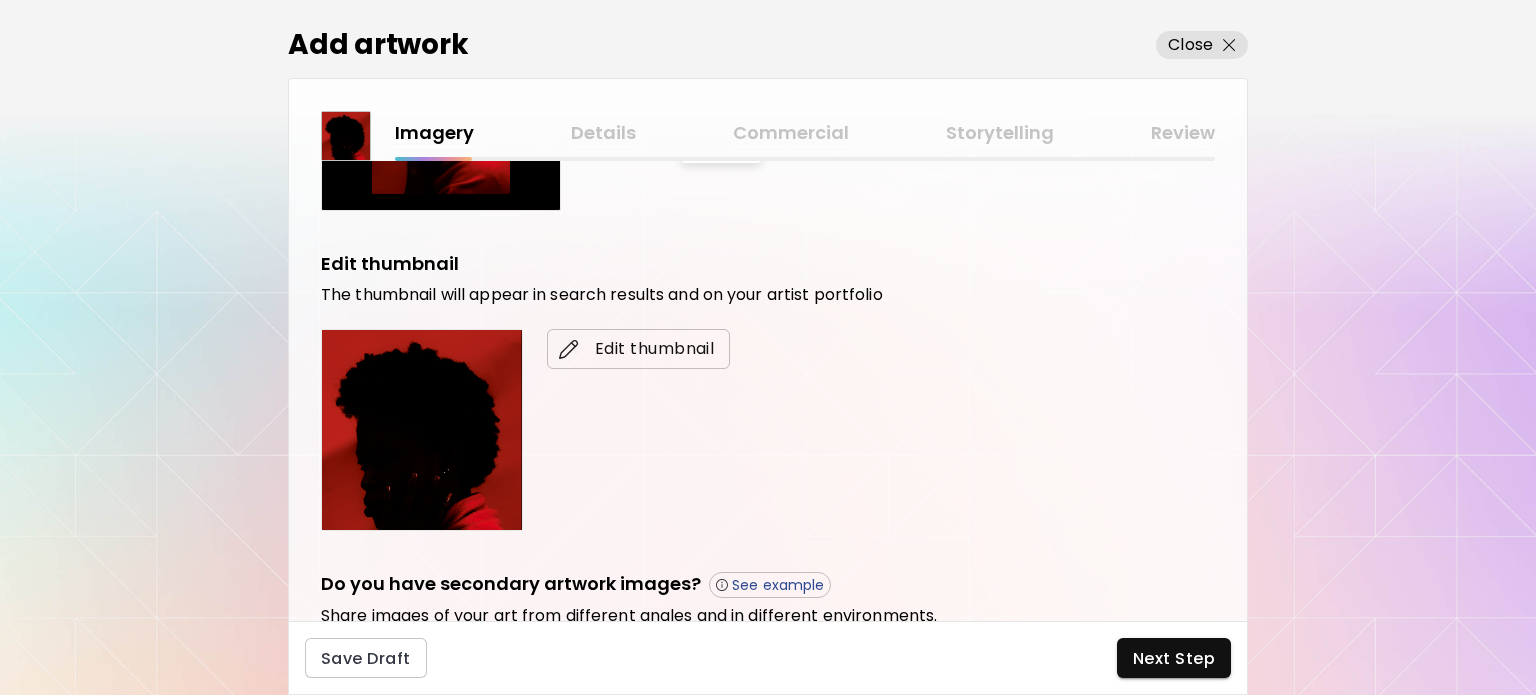 scroll, scrollTop: 500, scrollLeft: 0, axis: vertical 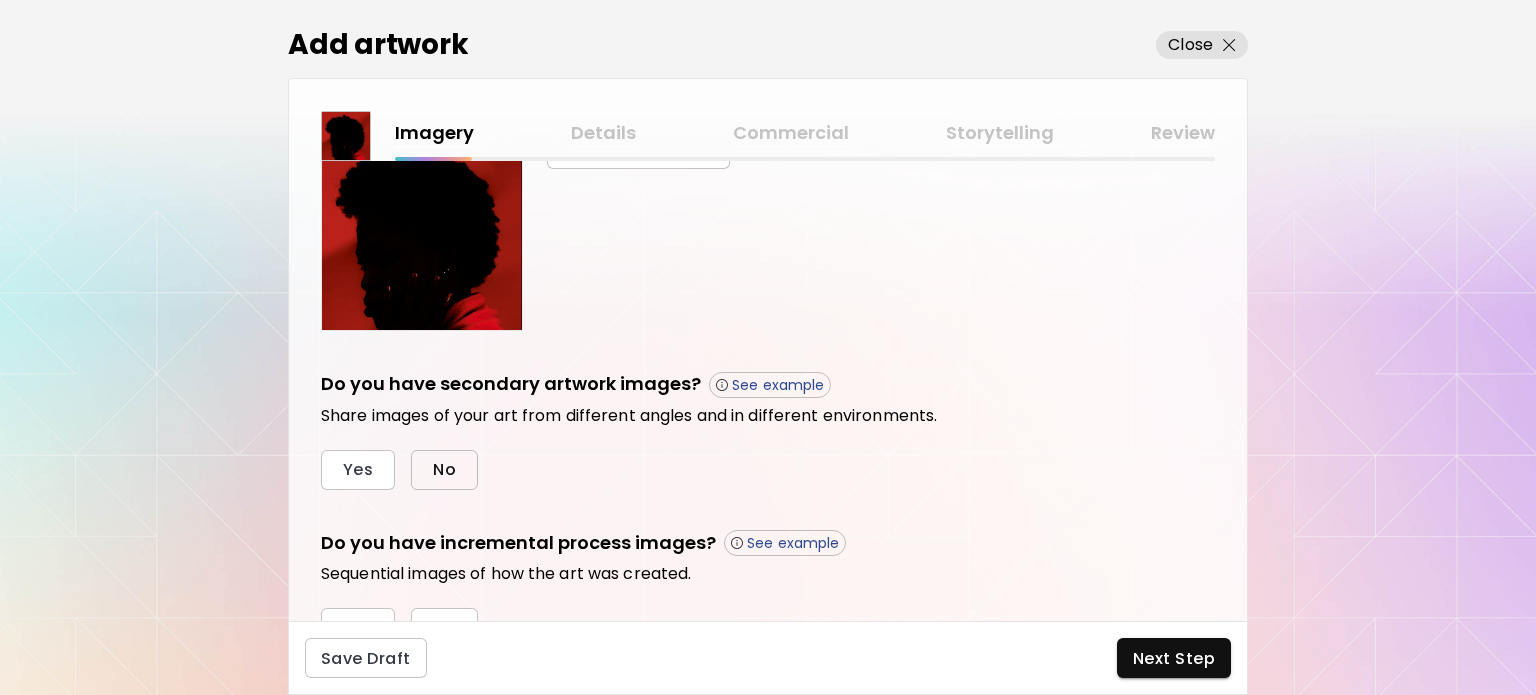 click on "No" at bounding box center (444, 469) 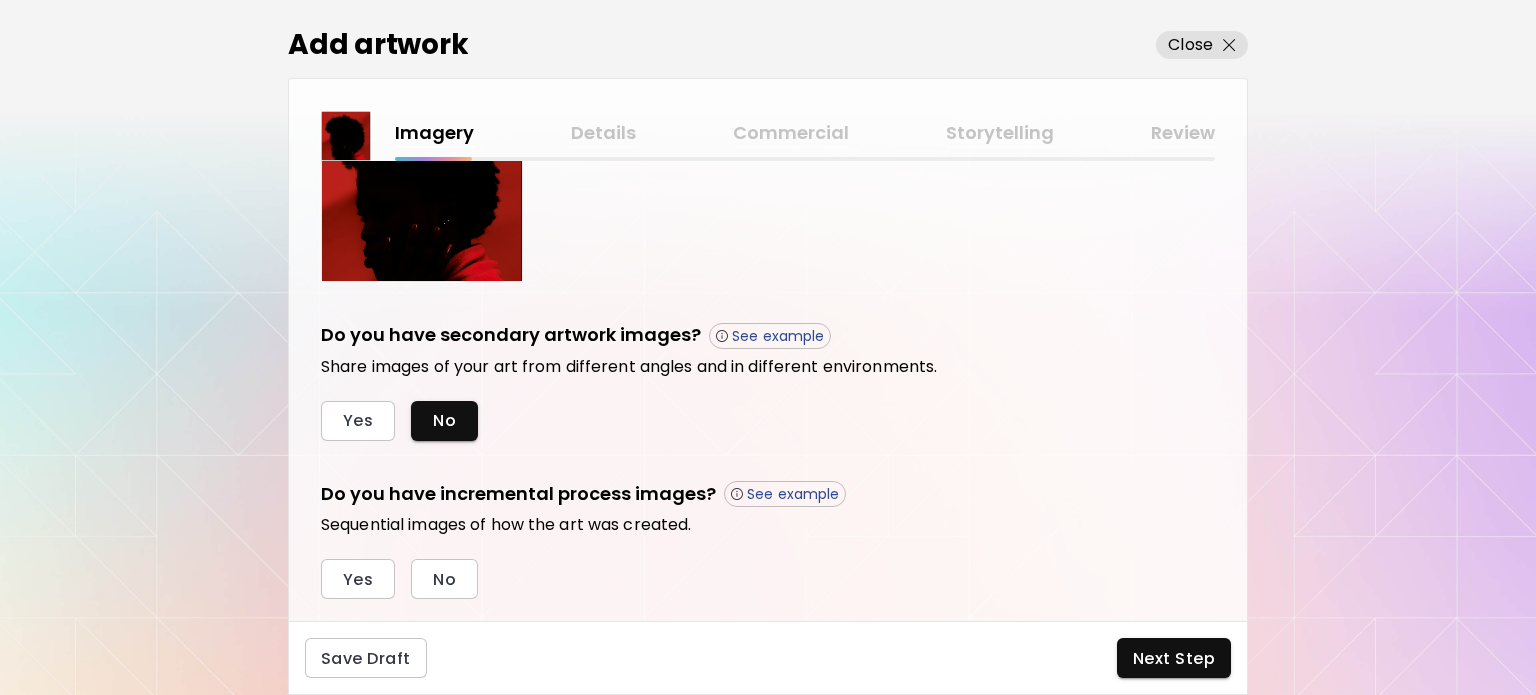 scroll, scrollTop: 596, scrollLeft: 0, axis: vertical 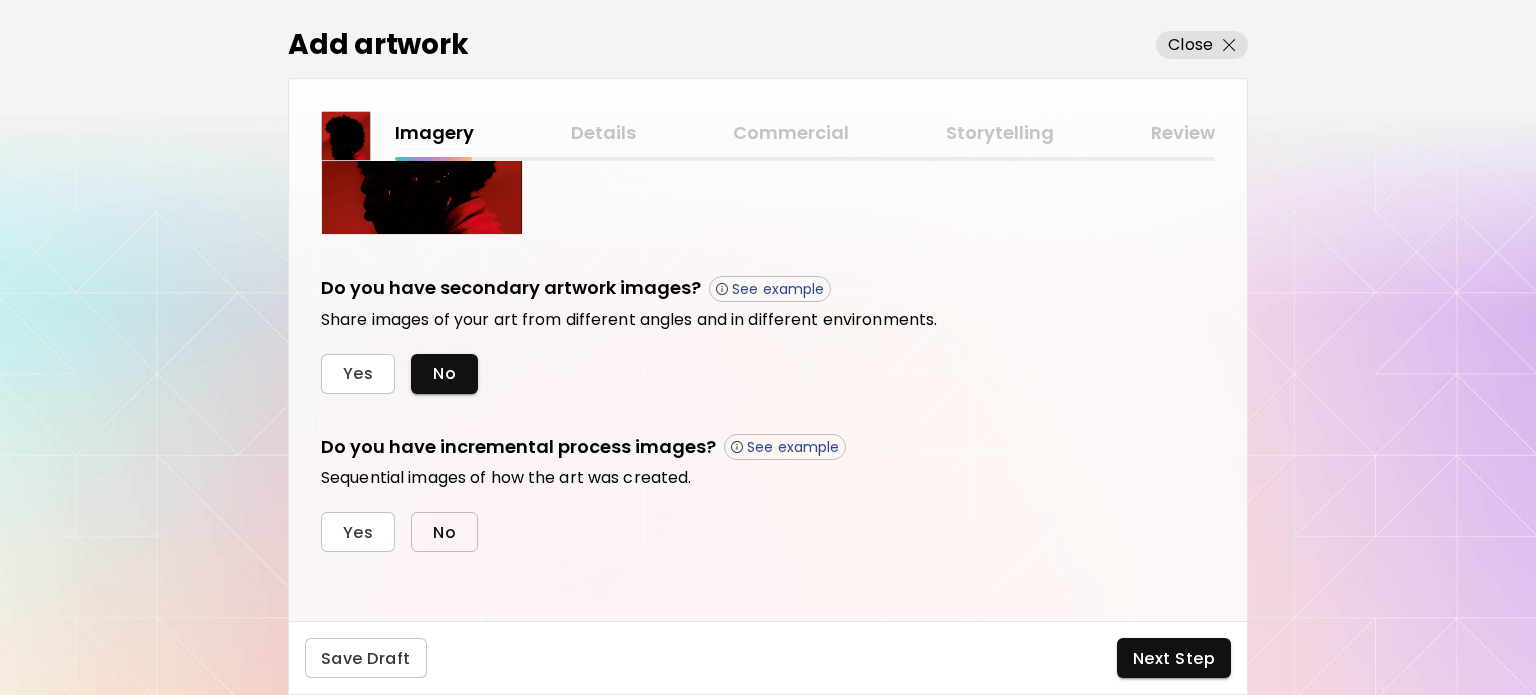 click on "No" at bounding box center [444, 532] 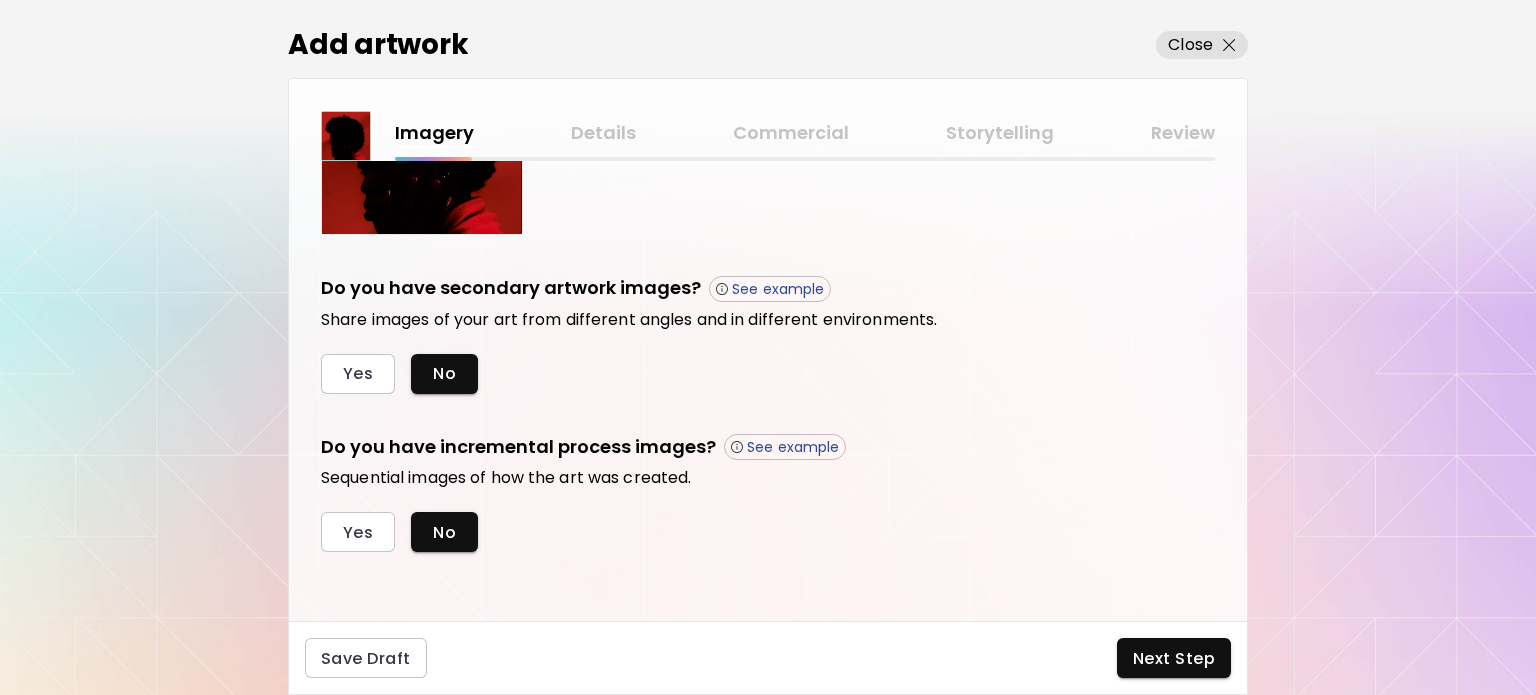 click on "Save Draft Next Step" at bounding box center [768, 658] 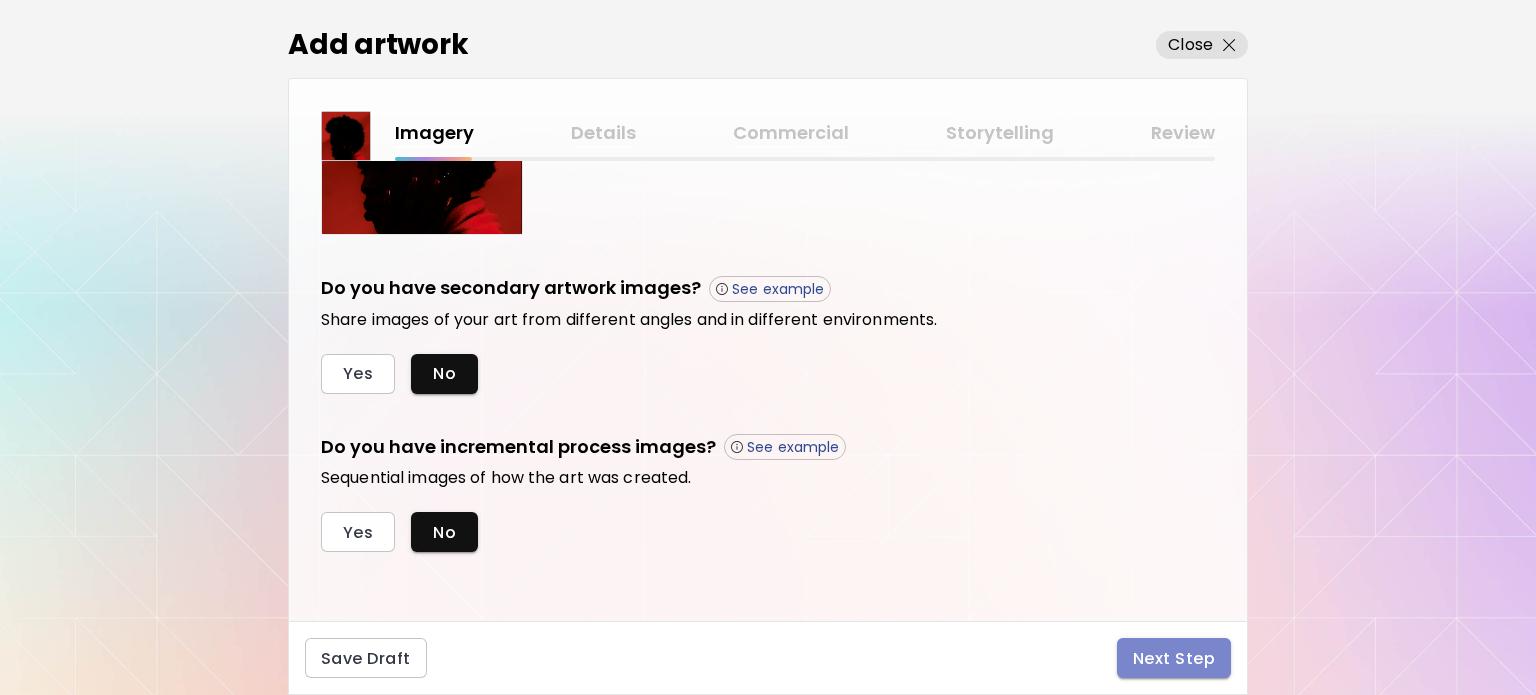 click on "Next Step" at bounding box center (1174, 658) 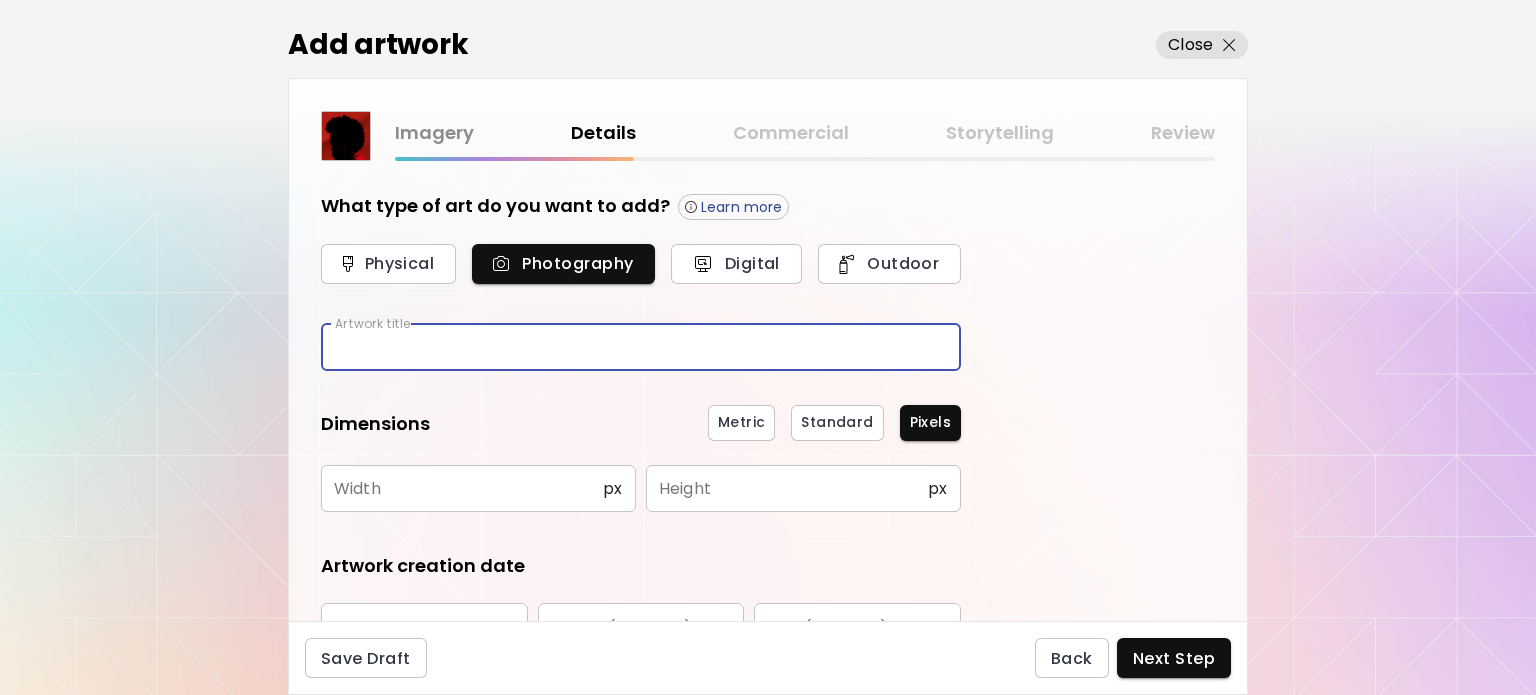 click at bounding box center [641, 347] 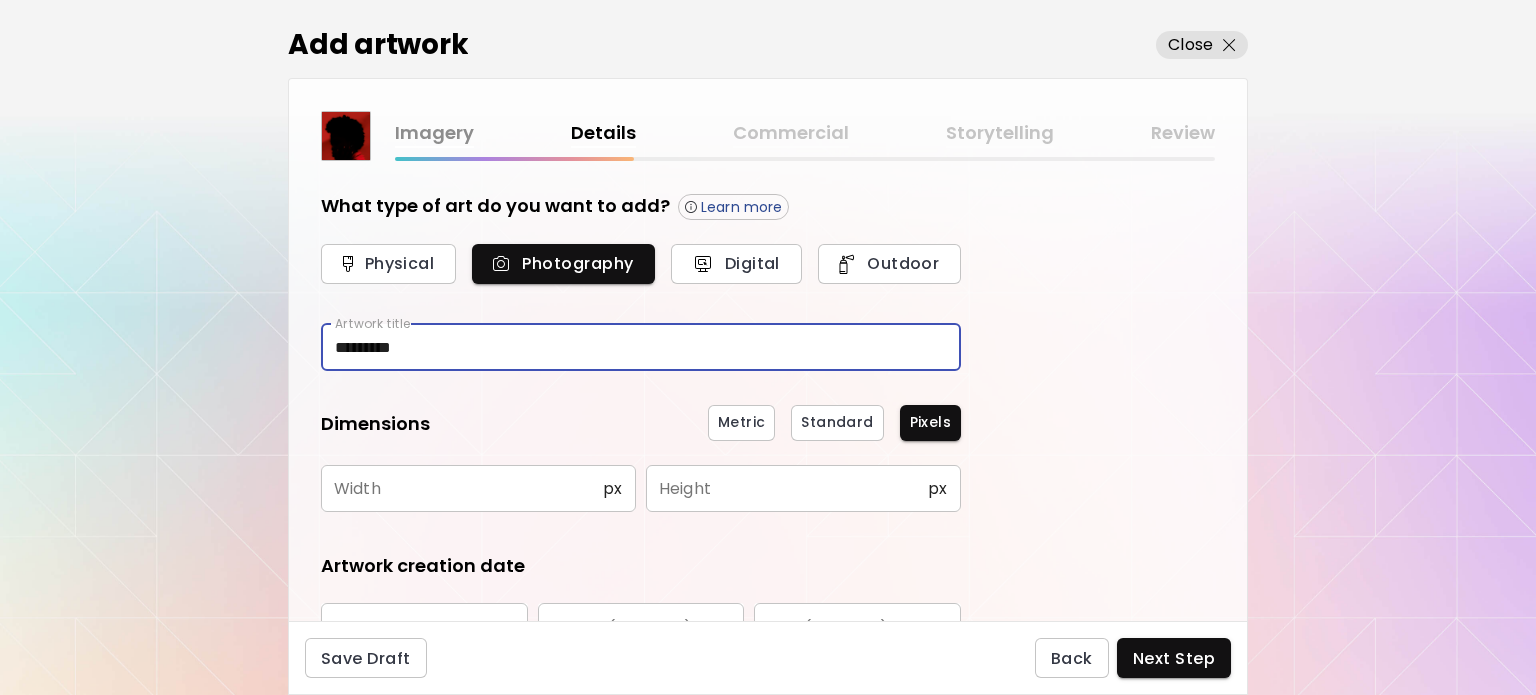 type on "*********" 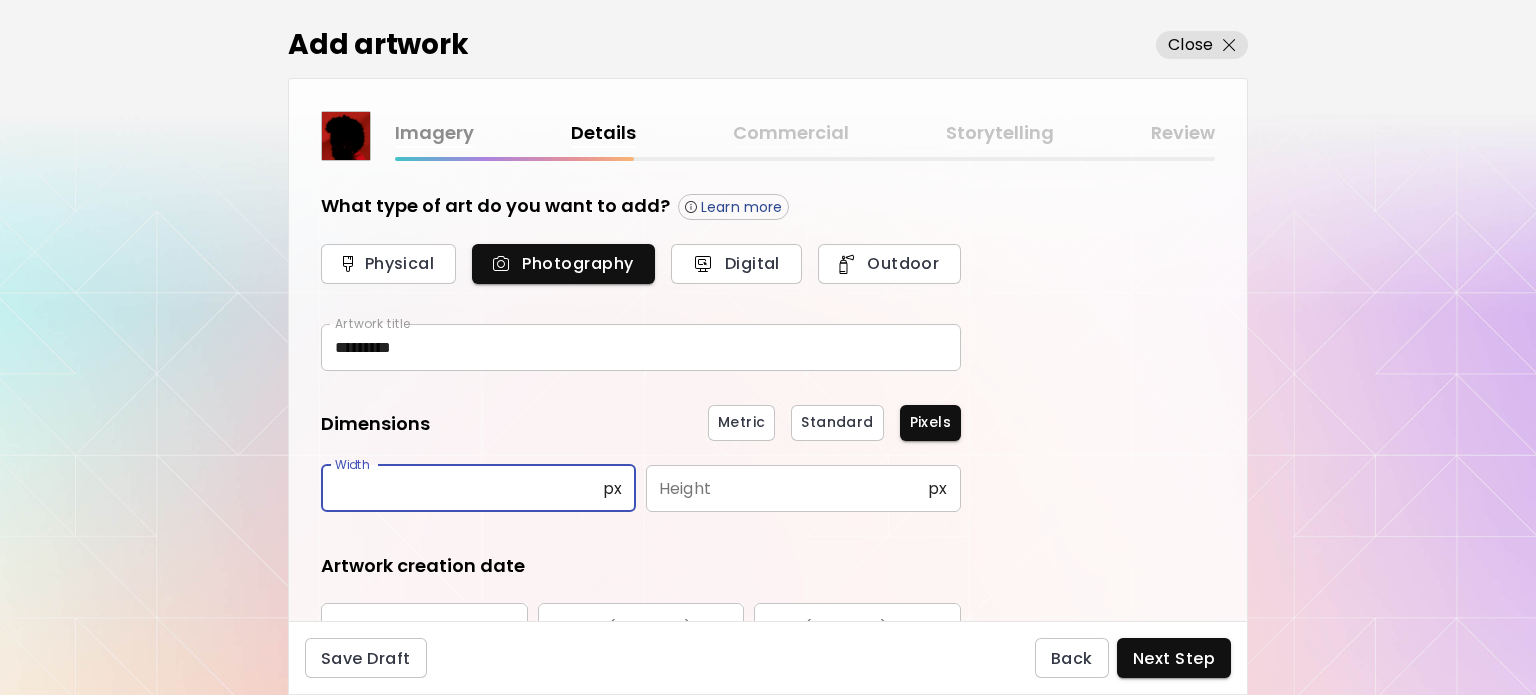 click at bounding box center (462, 488) 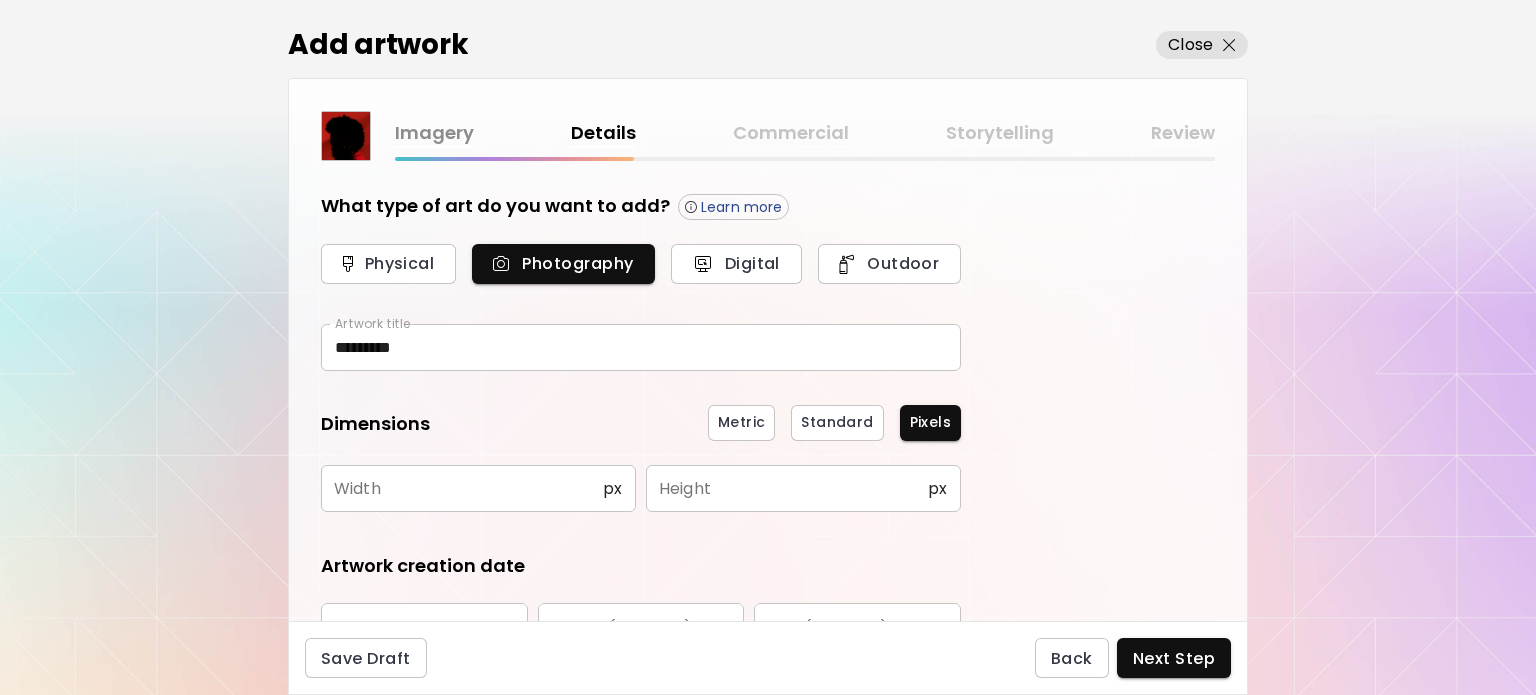 drag, startPoint x: 591, startPoint y: 40, endPoint x: 576, endPoint y: 137, distance: 98.15294 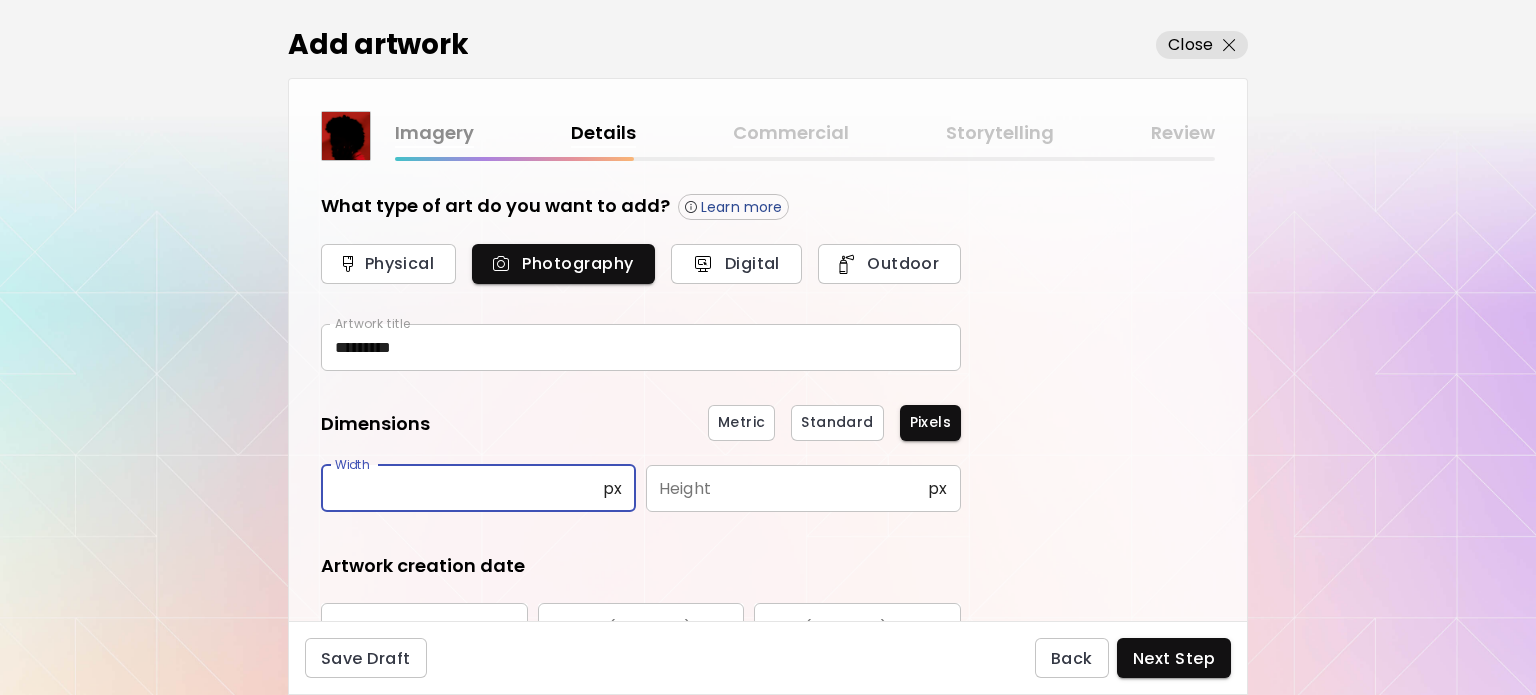 click at bounding box center [462, 488] 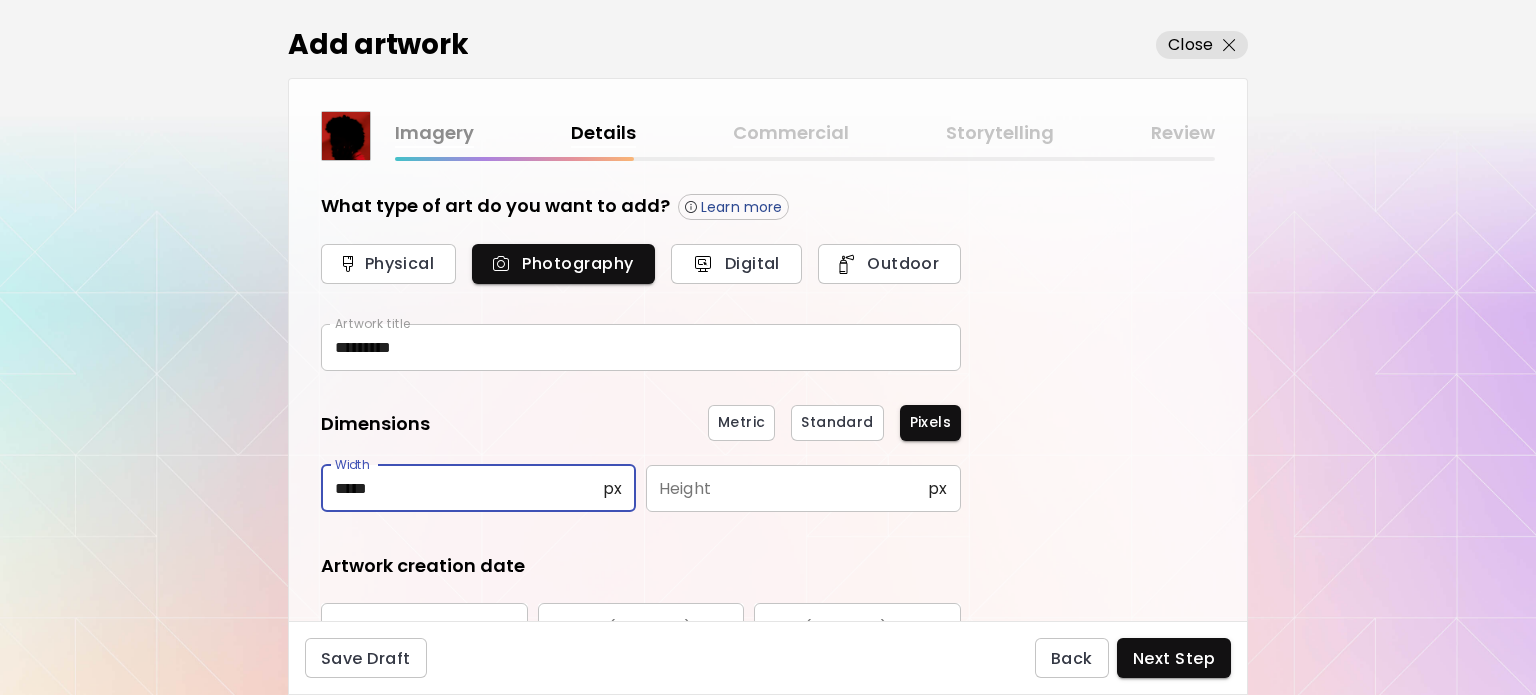 type on "*****" 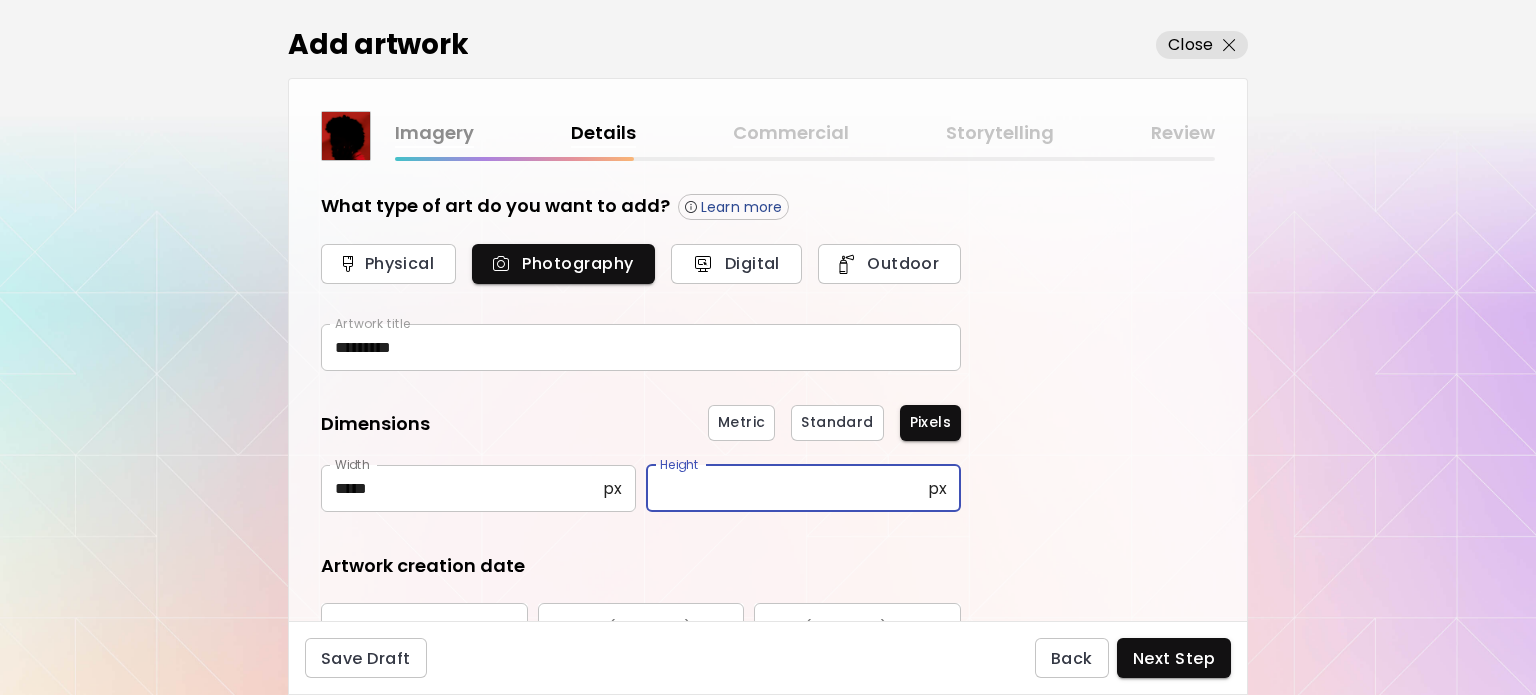 click at bounding box center [787, 488] 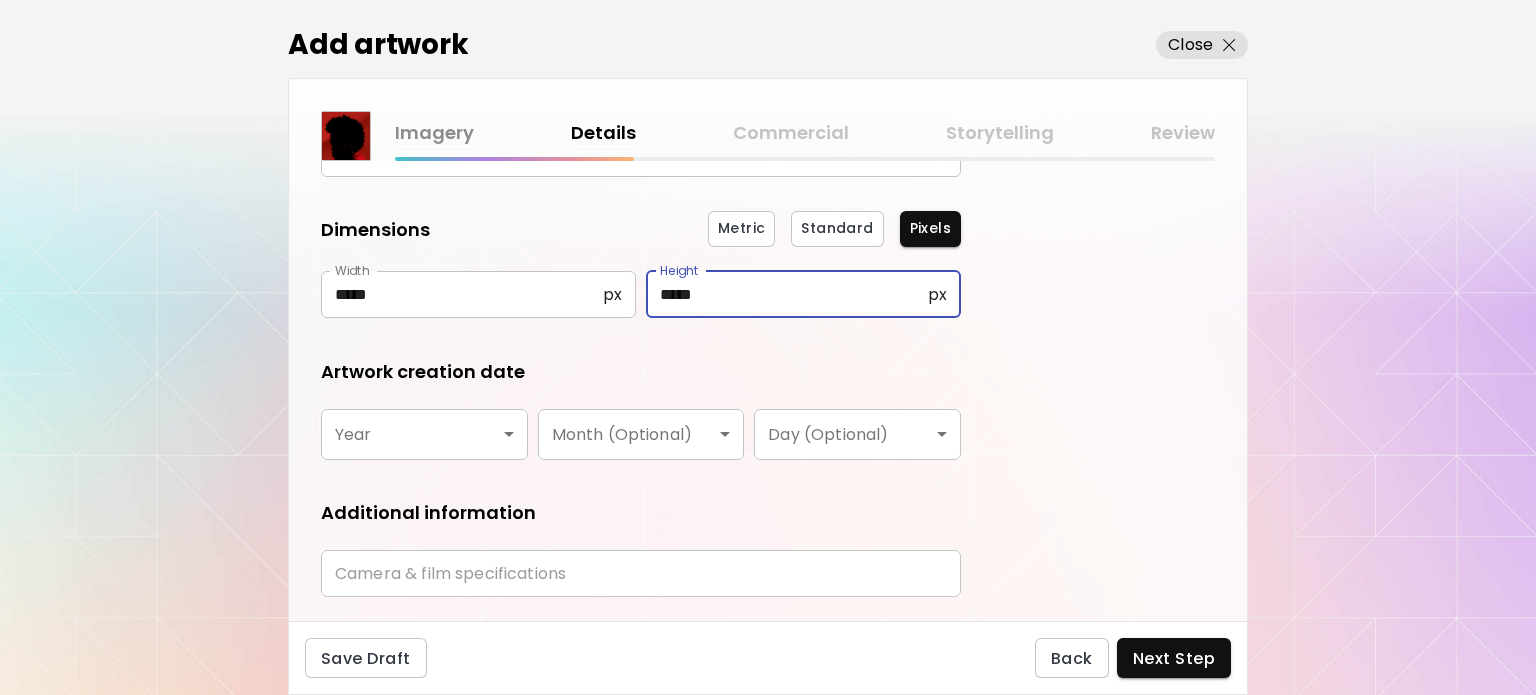 scroll, scrollTop: 200, scrollLeft: 0, axis: vertical 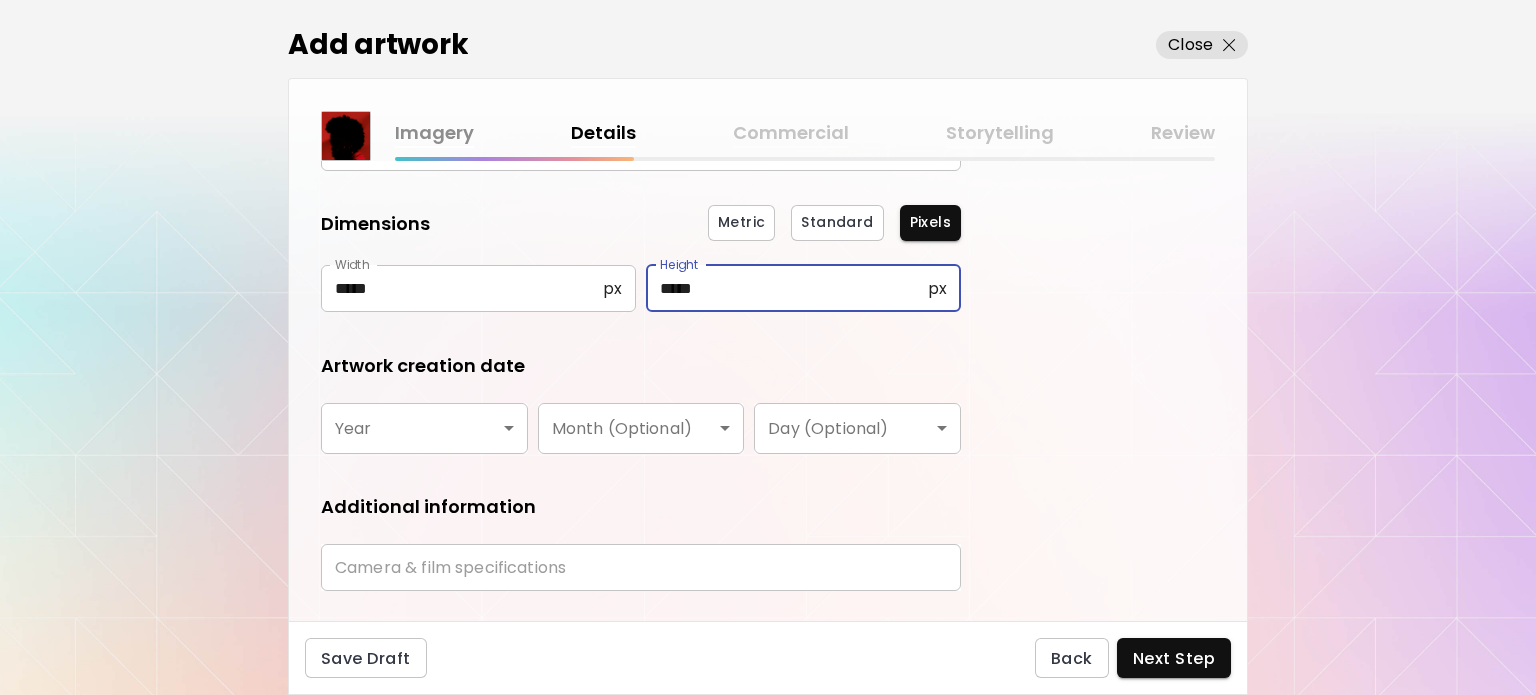 type on "*****" 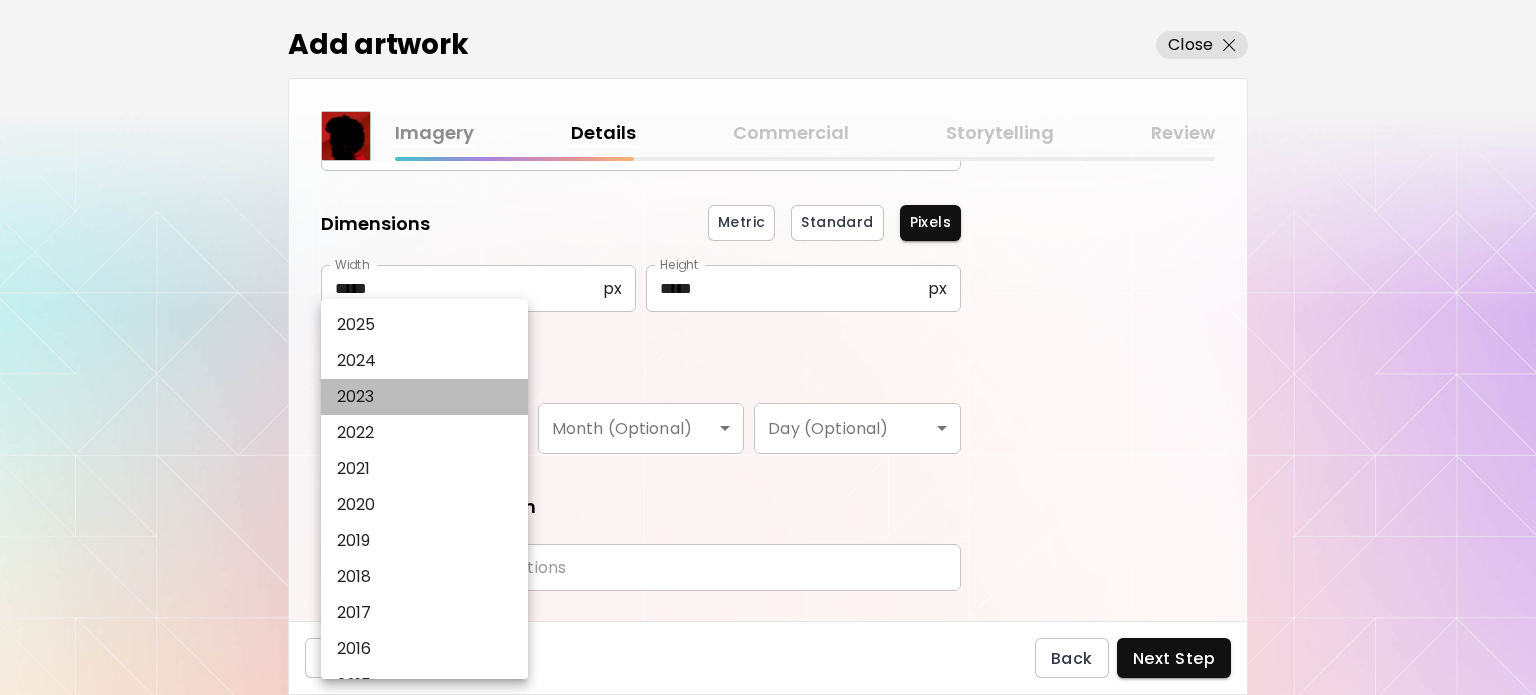 click on "2023" at bounding box center [429, 397] 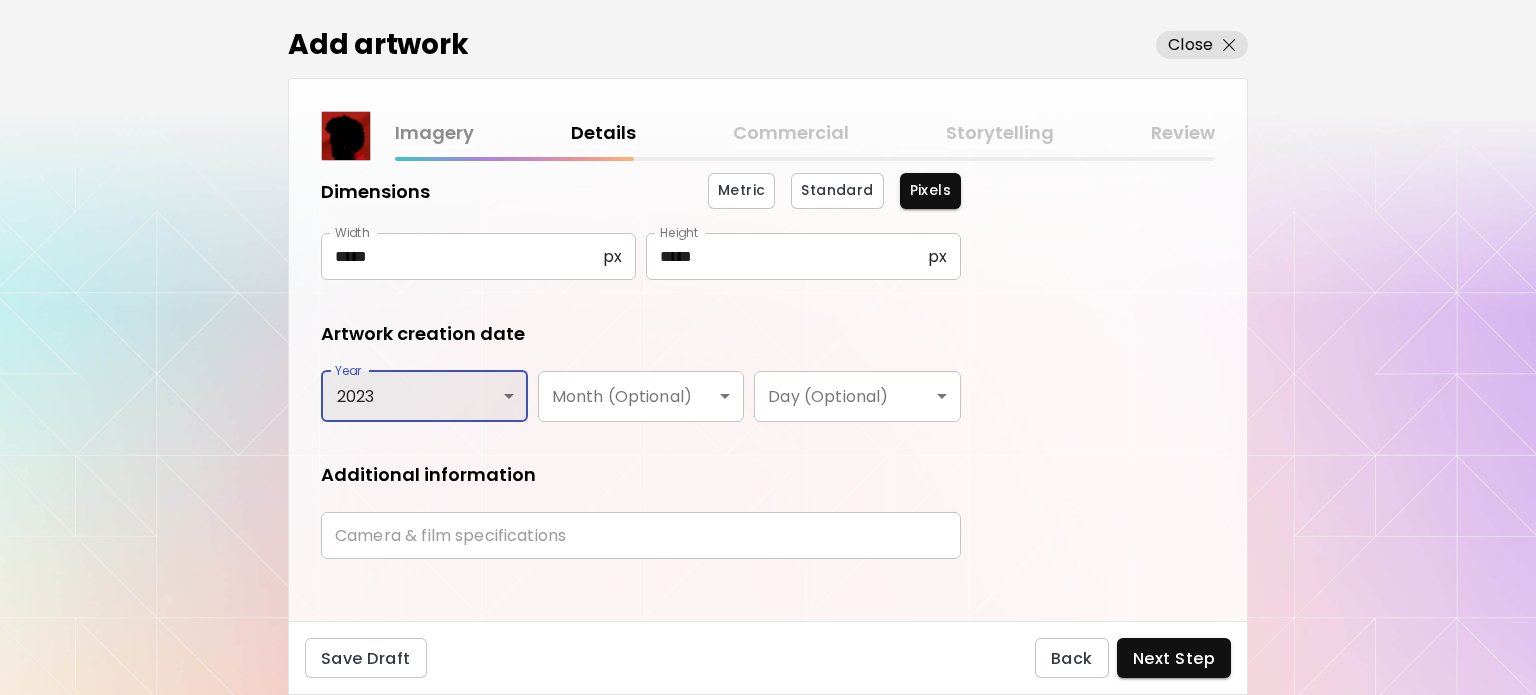 scroll, scrollTop: 248, scrollLeft: 0, axis: vertical 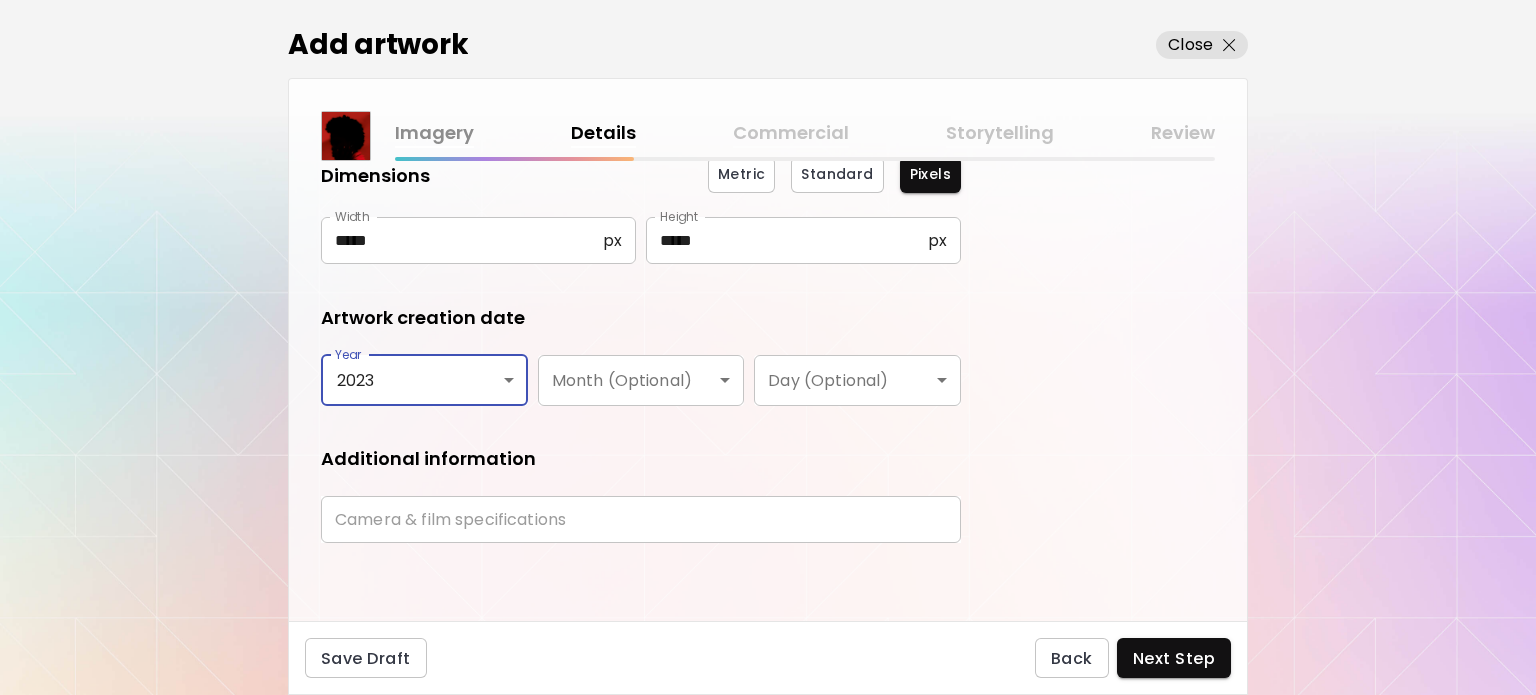 click at bounding box center (641, 519) 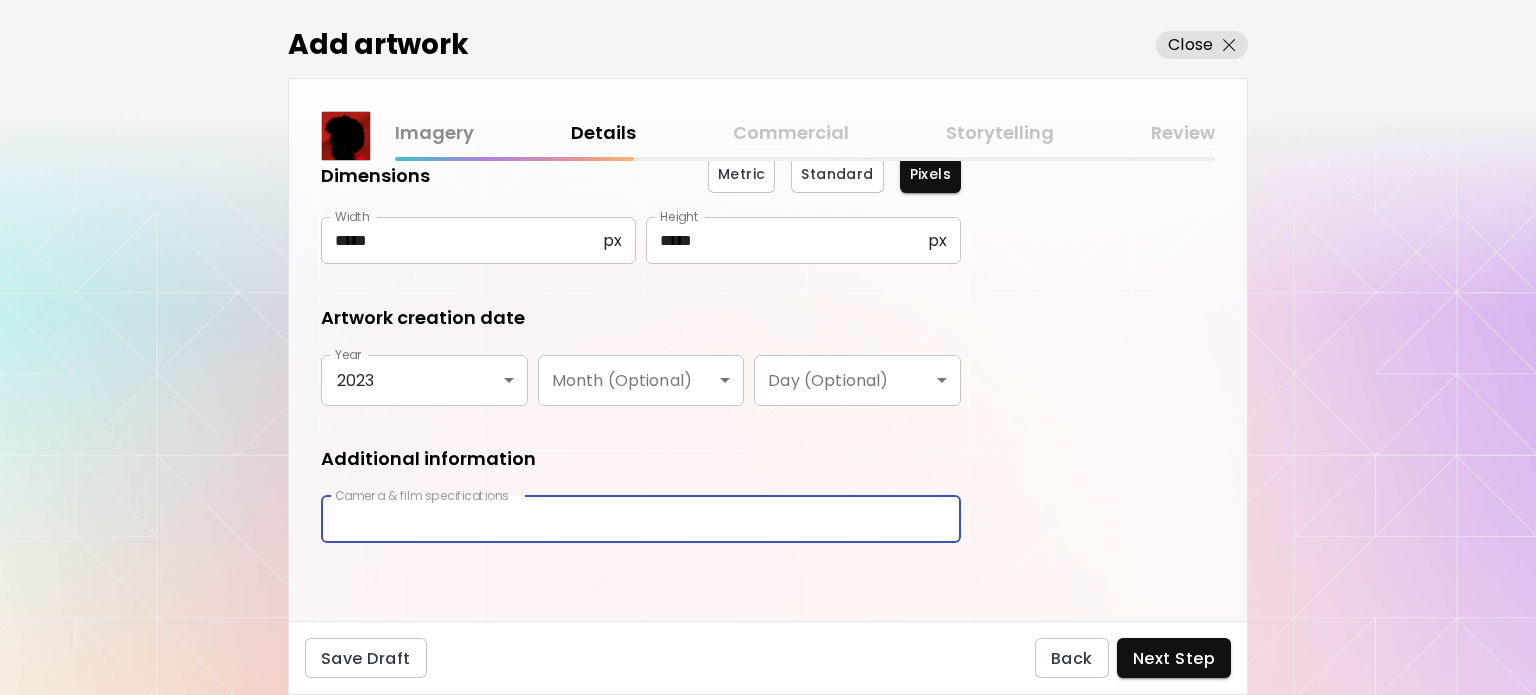 type on "**********" 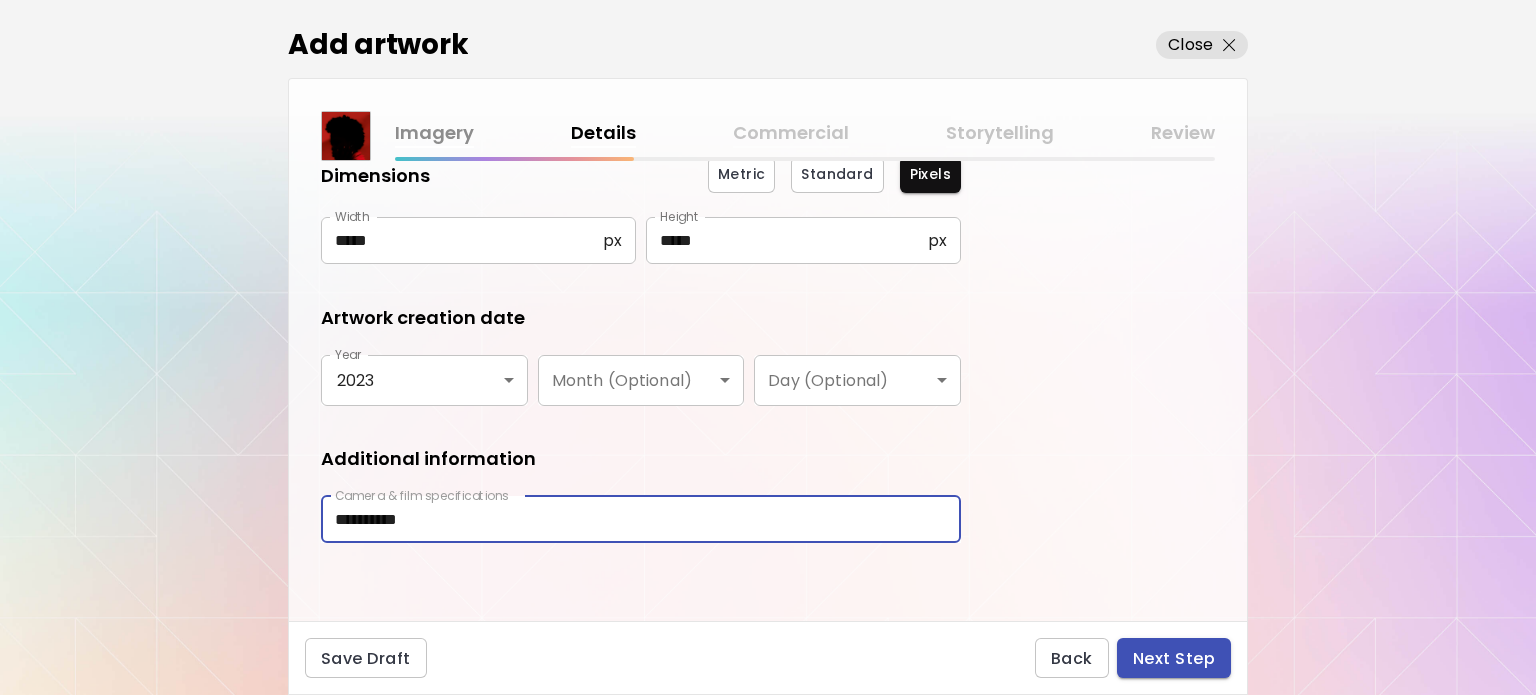 click on "Next Step" at bounding box center (1174, 658) 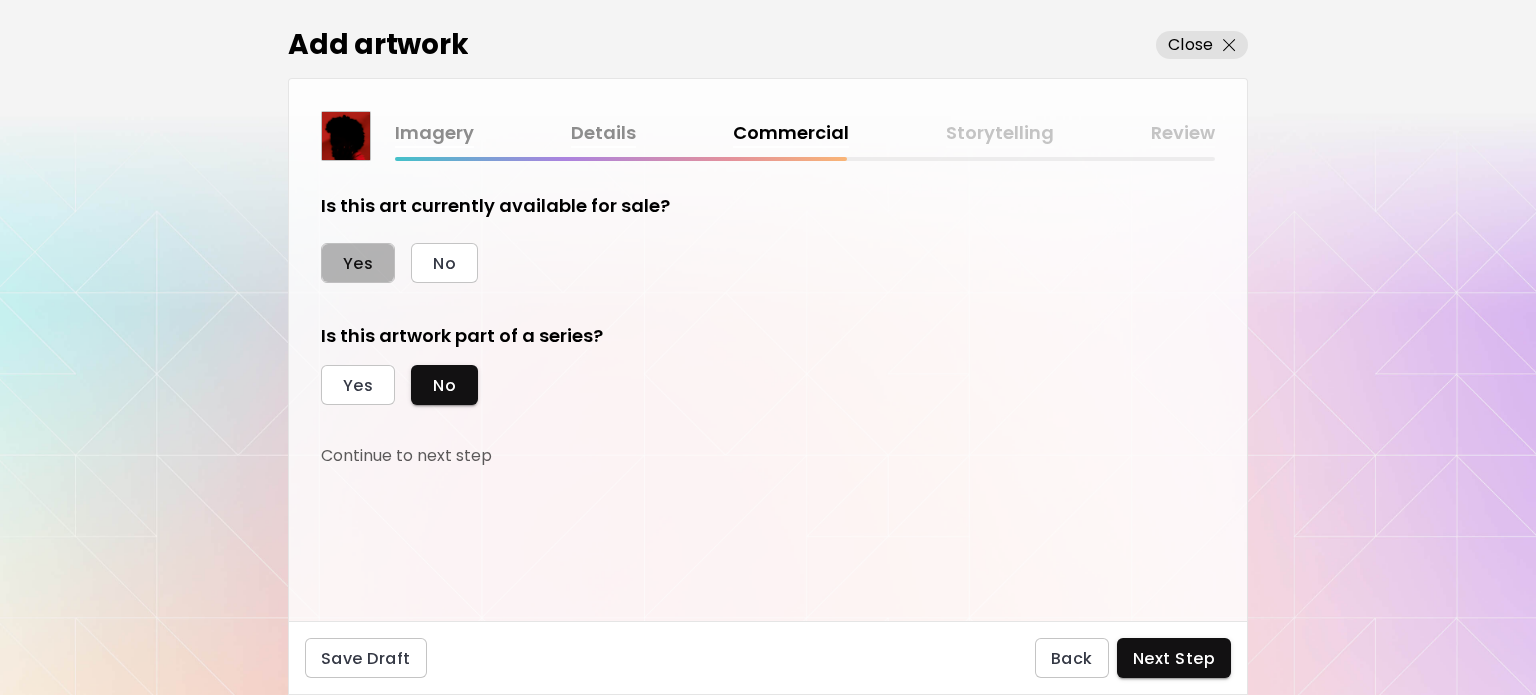 drag, startPoint x: 372, startPoint y: 259, endPoint x: 361, endPoint y: 266, distance: 13.038404 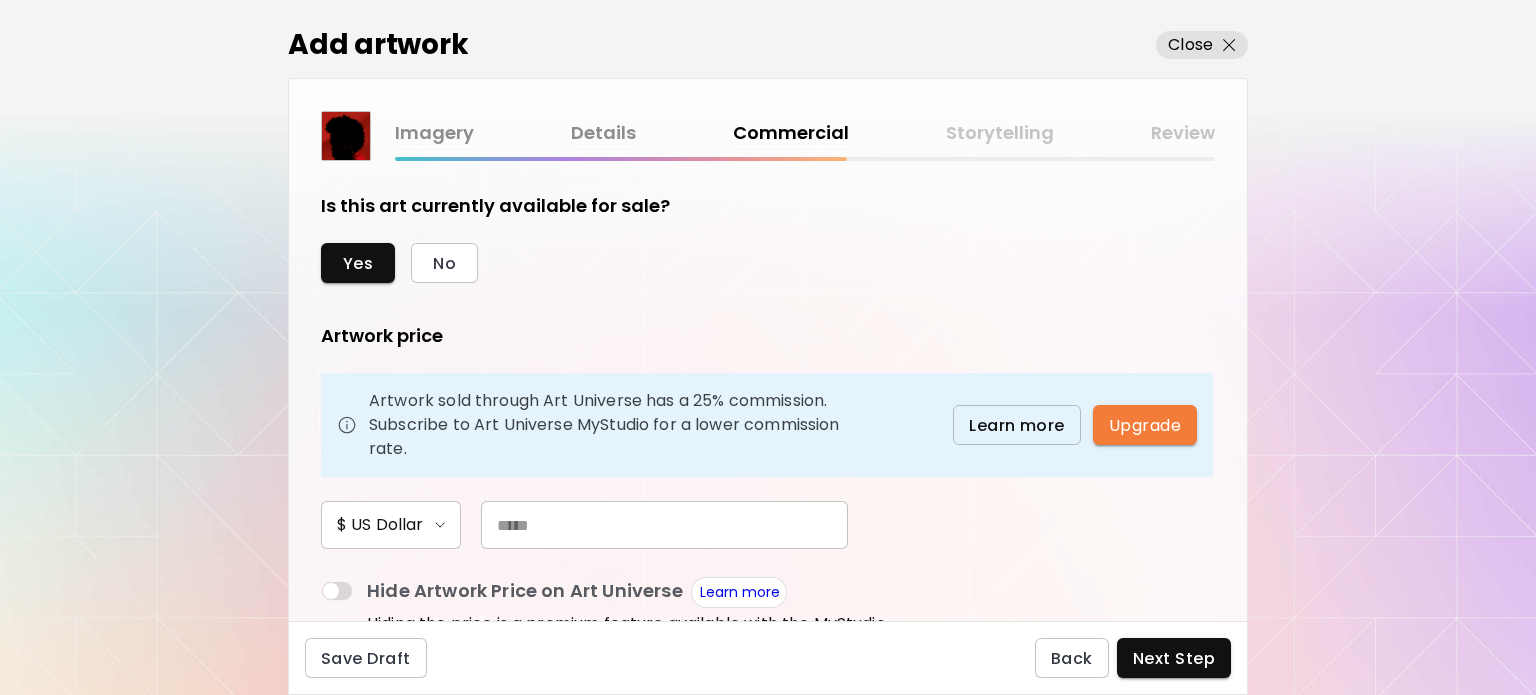 click at bounding box center (664, 525) 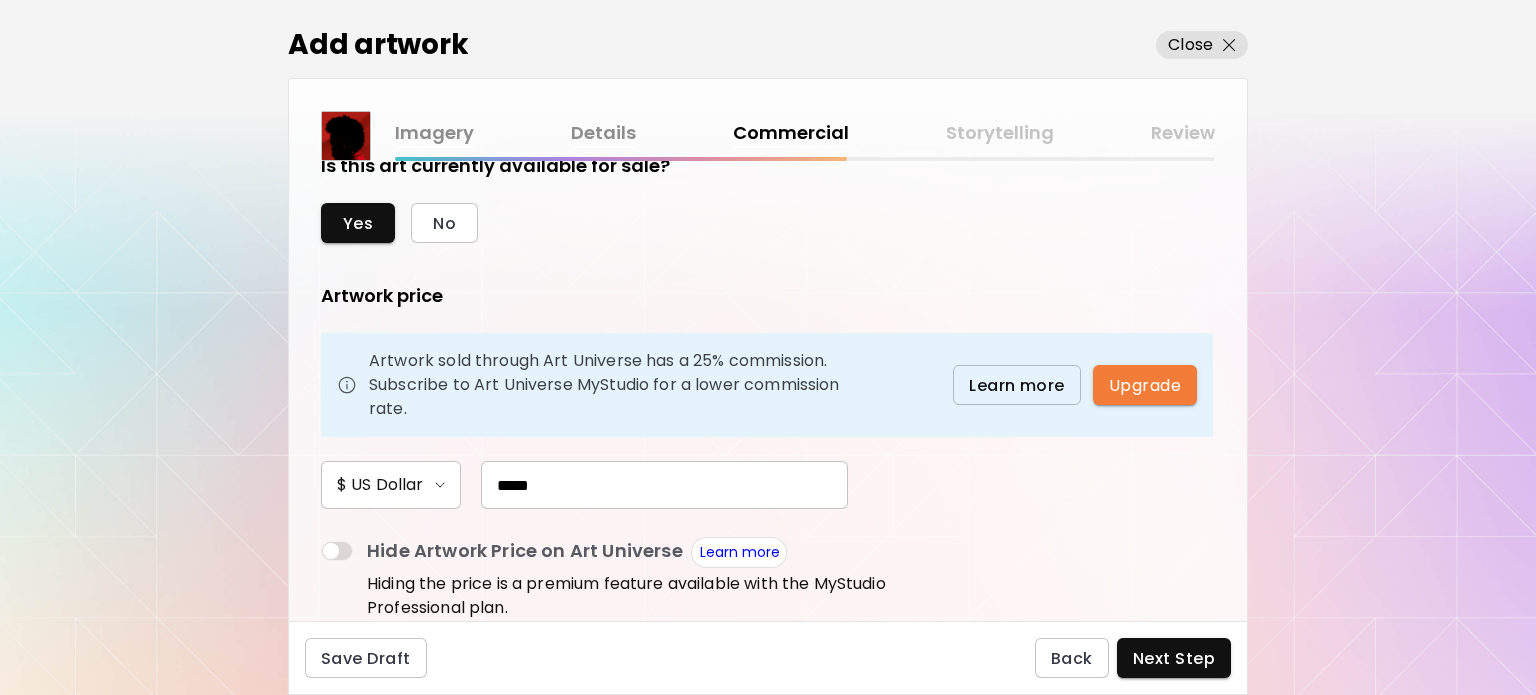 scroll, scrollTop: 200, scrollLeft: 0, axis: vertical 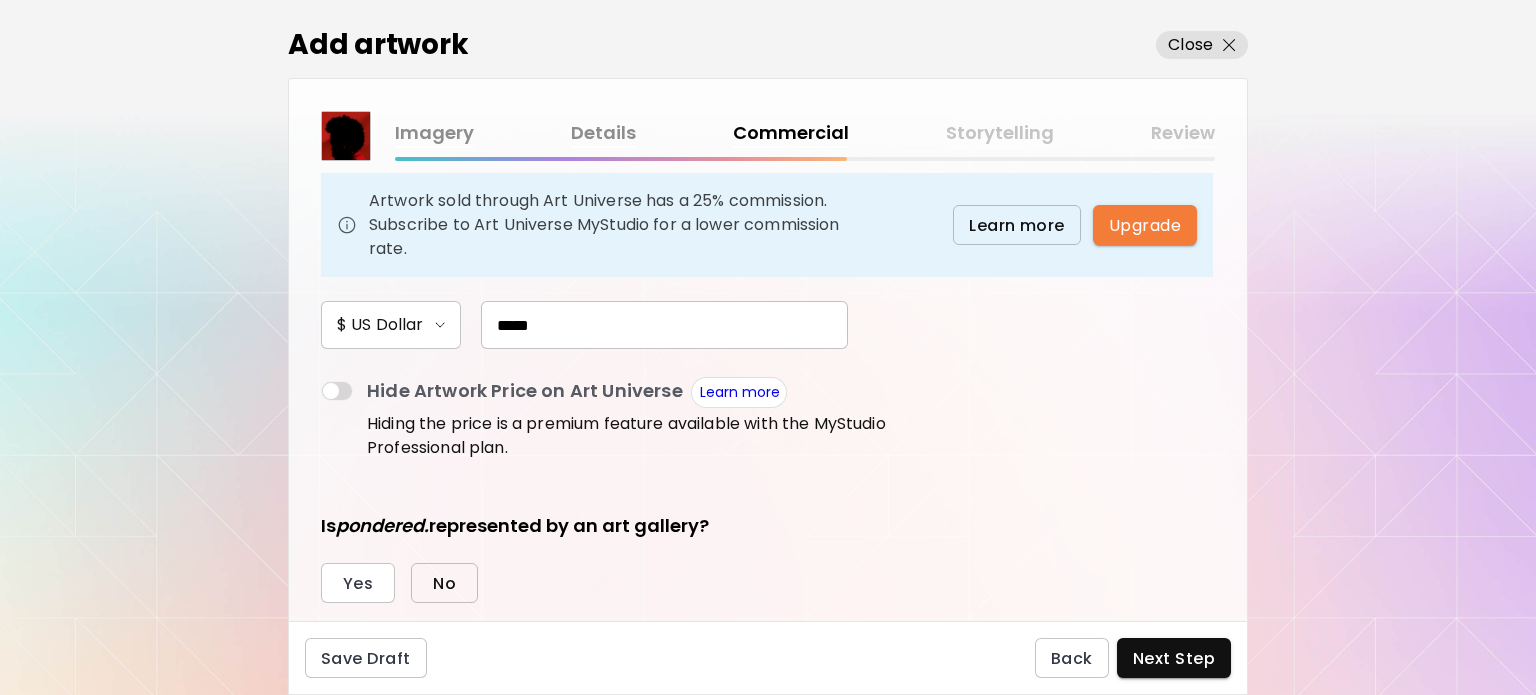 type on "*****" 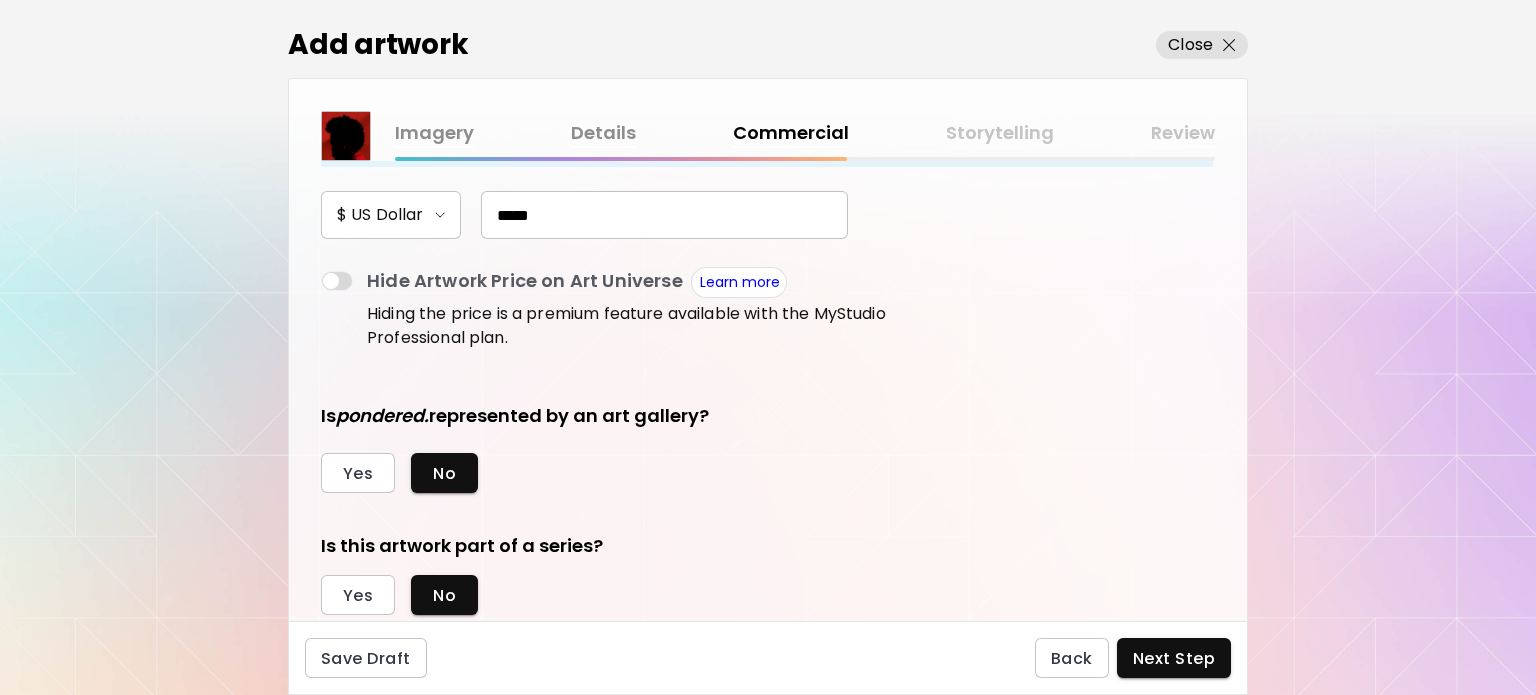 scroll, scrollTop: 364, scrollLeft: 0, axis: vertical 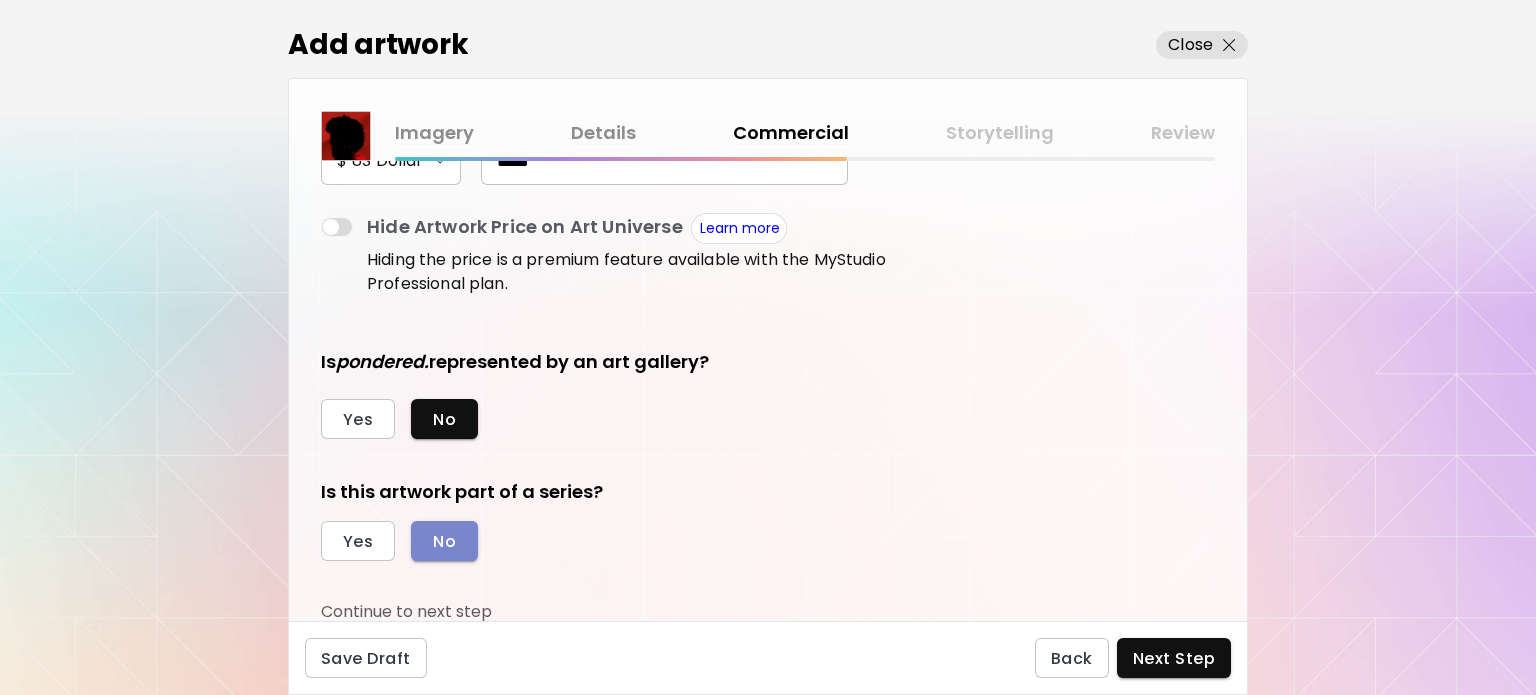 click on "No" at bounding box center (444, 541) 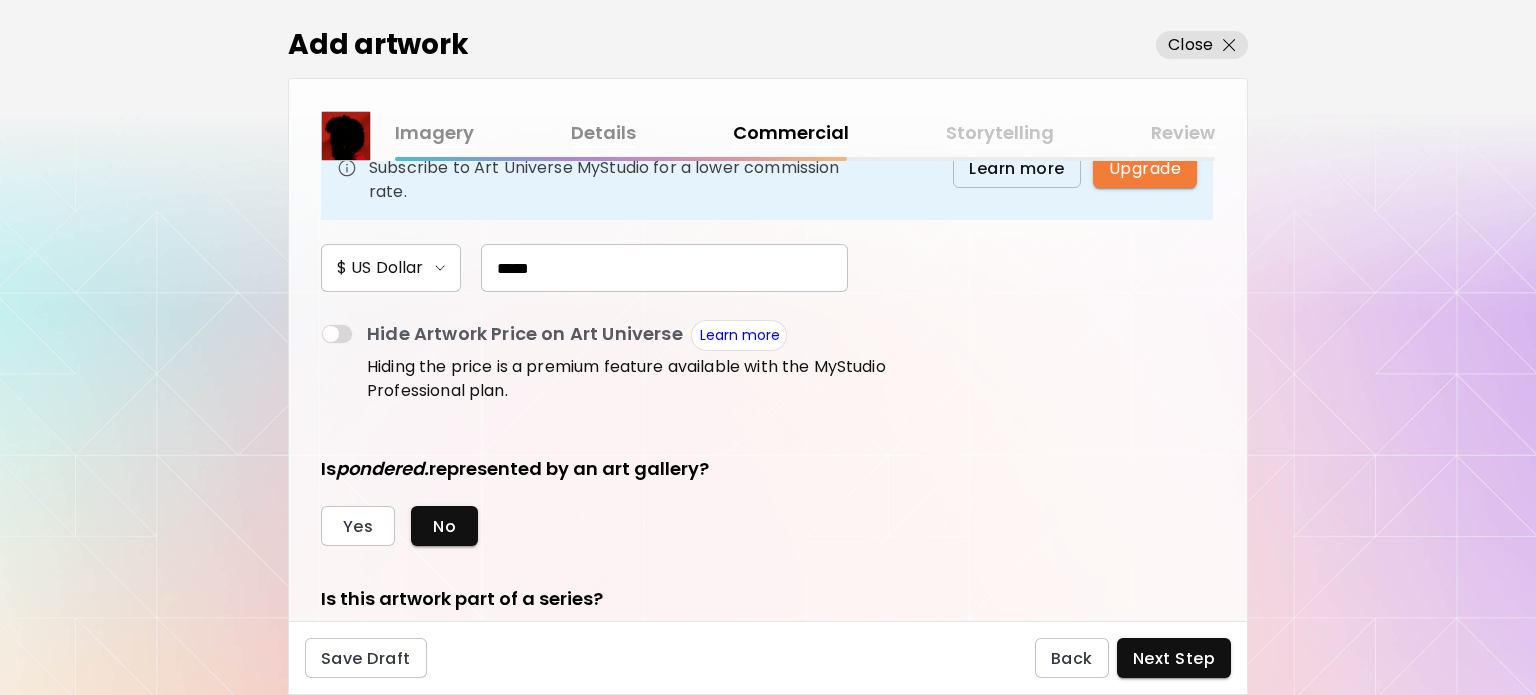 scroll, scrollTop: 364, scrollLeft: 0, axis: vertical 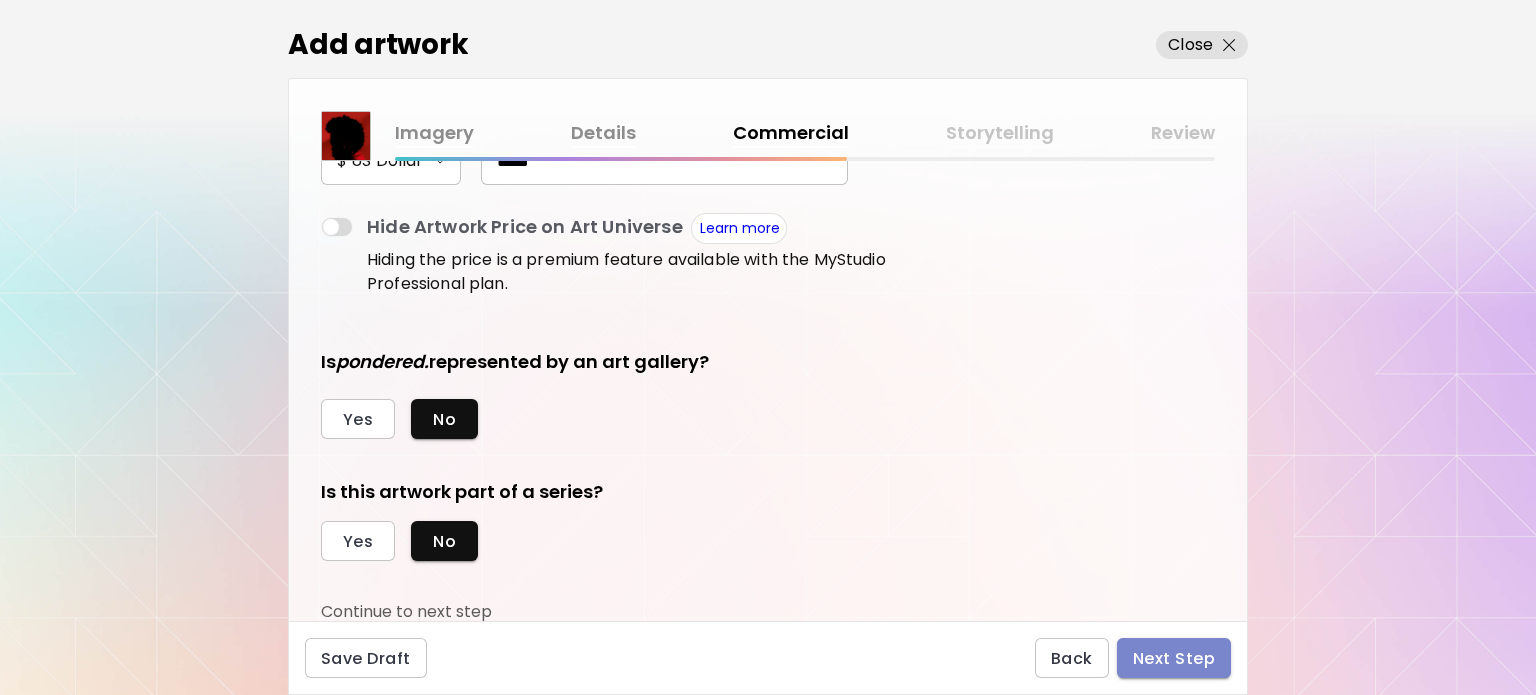 click on "Next Step" at bounding box center [1174, 658] 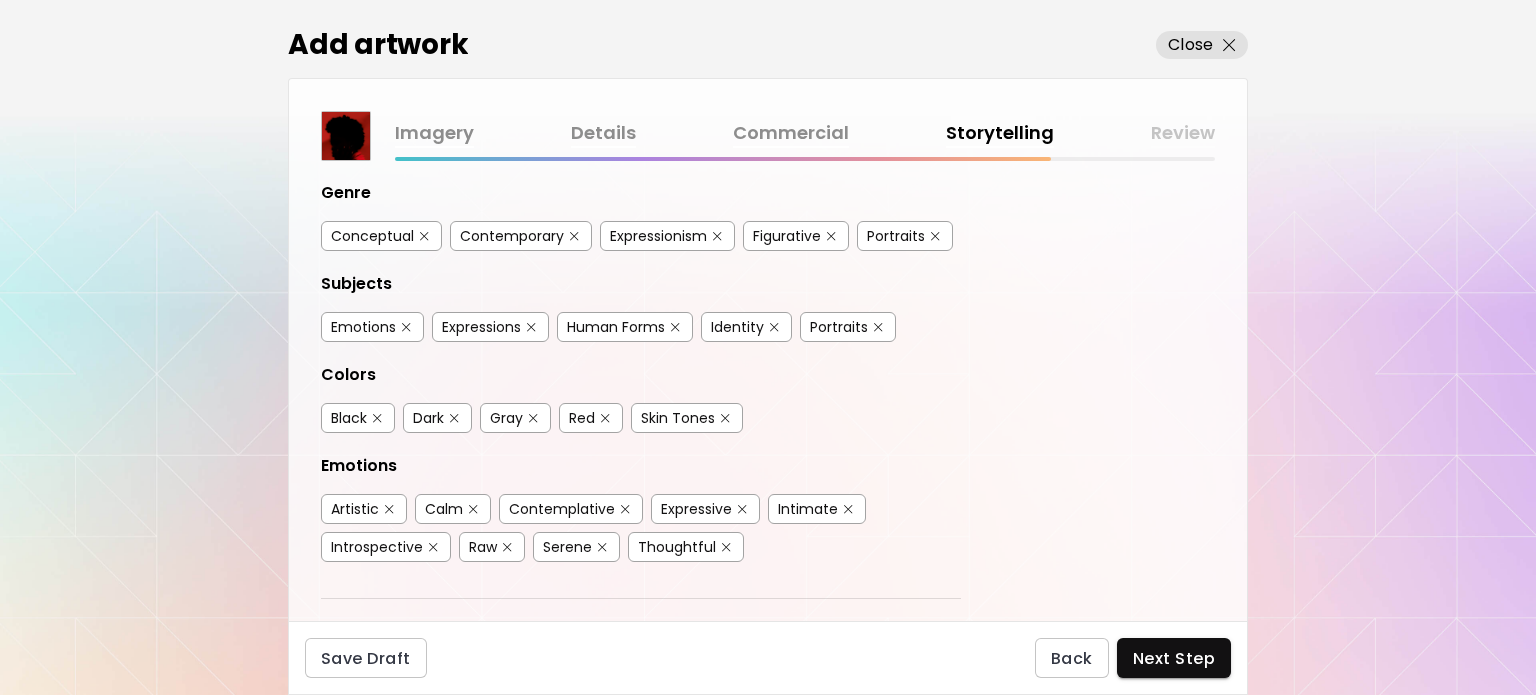 scroll, scrollTop: 100, scrollLeft: 0, axis: vertical 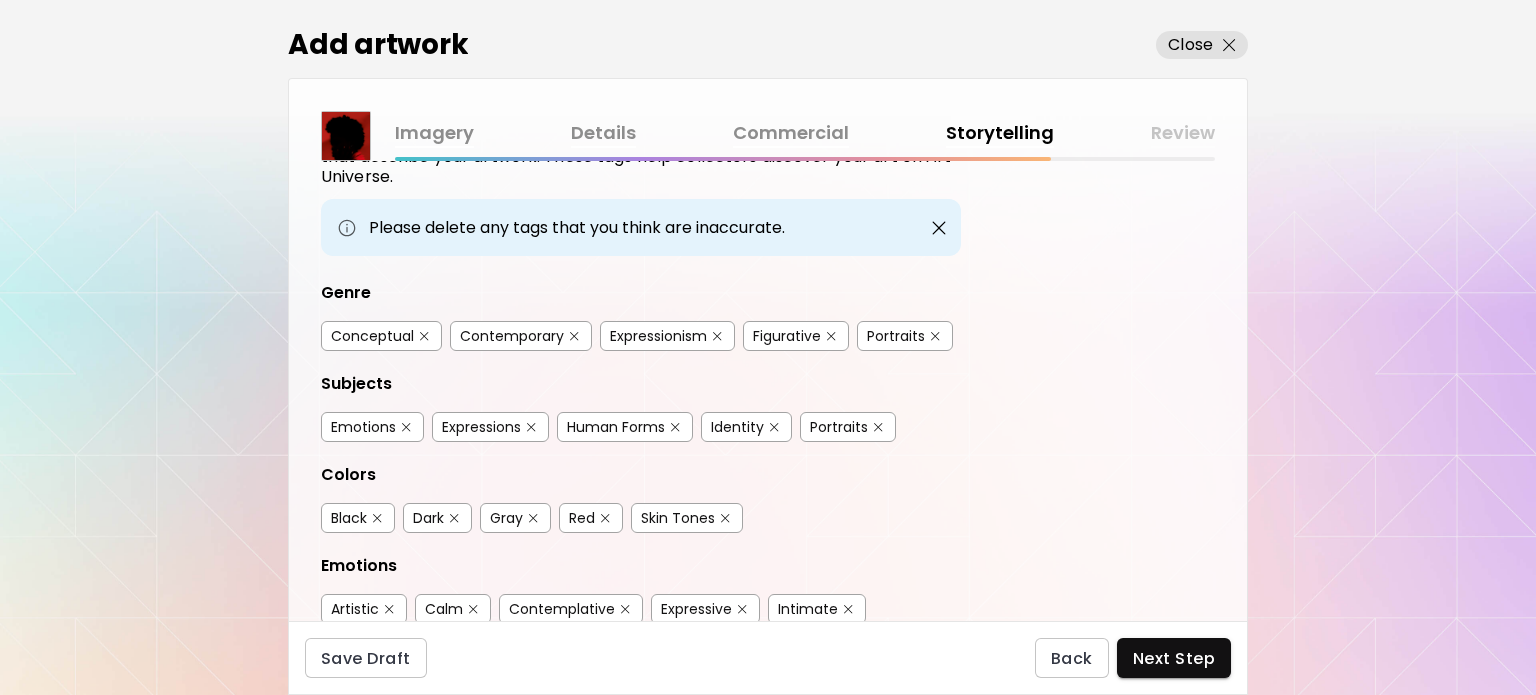 click at bounding box center (424, 336) 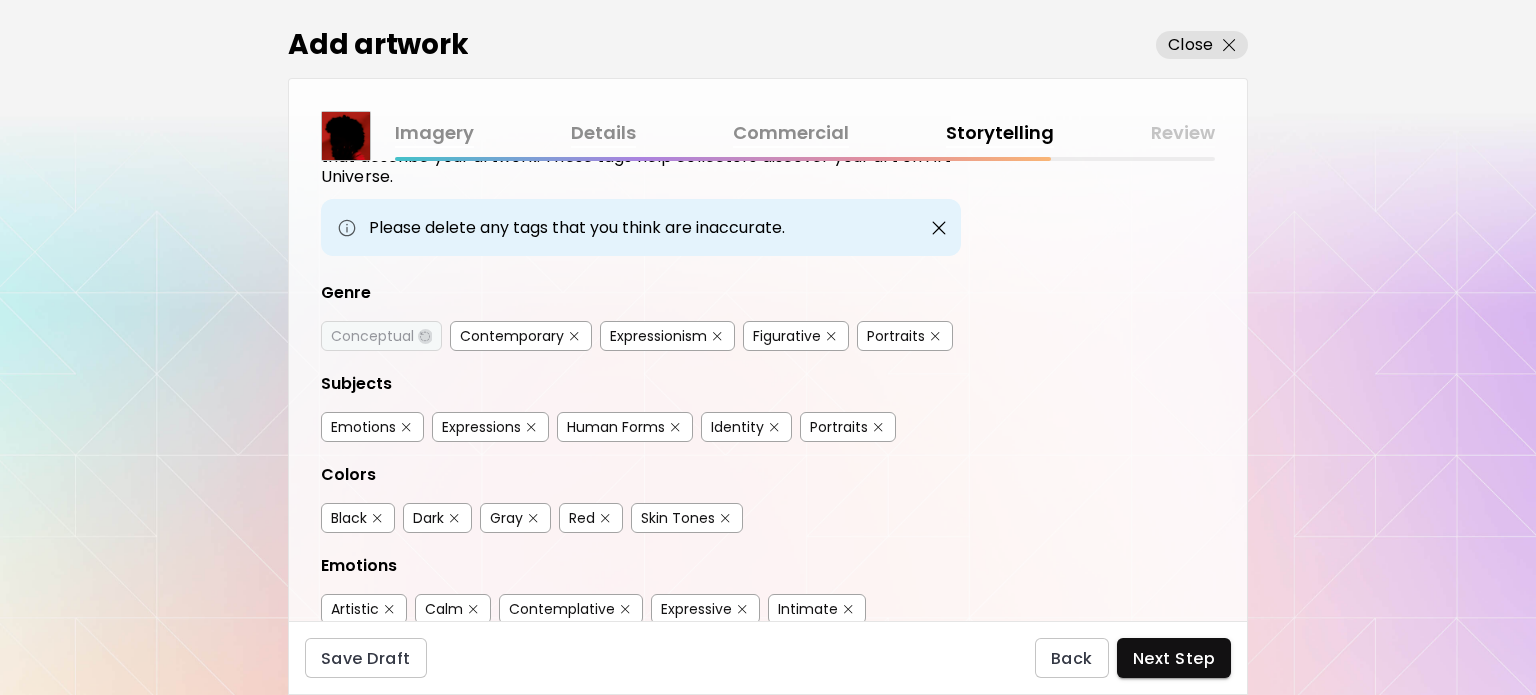 click at bounding box center [424, 336] 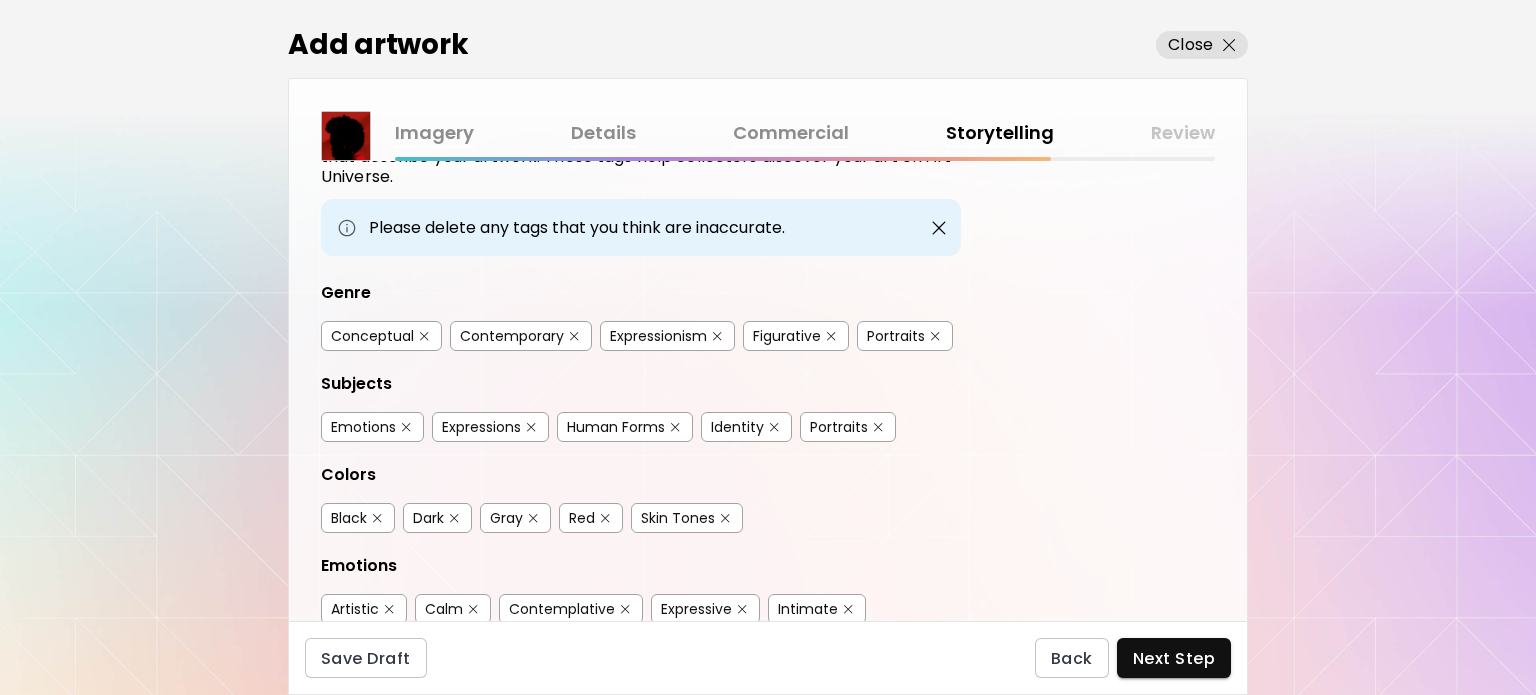 click on "Contemporary" at bounding box center (521, 336) 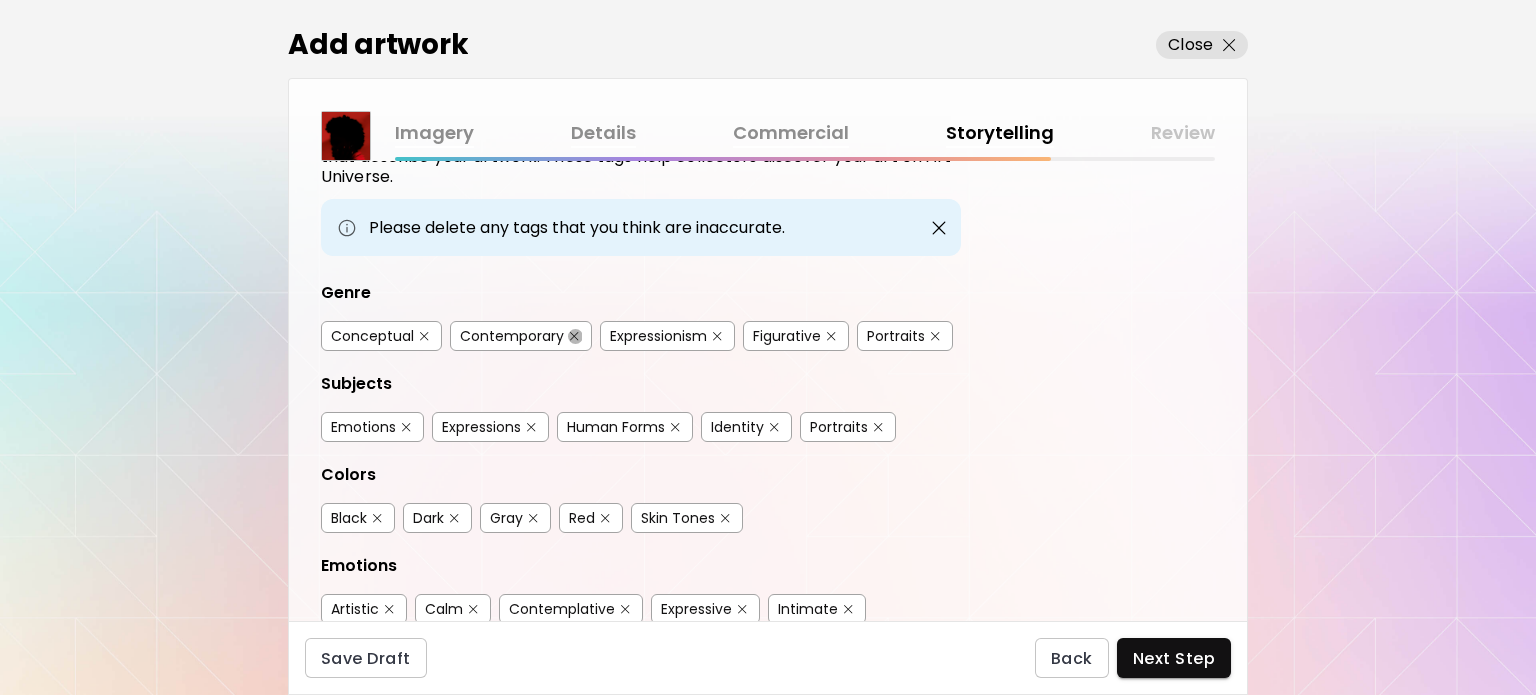 click at bounding box center (574, 336) 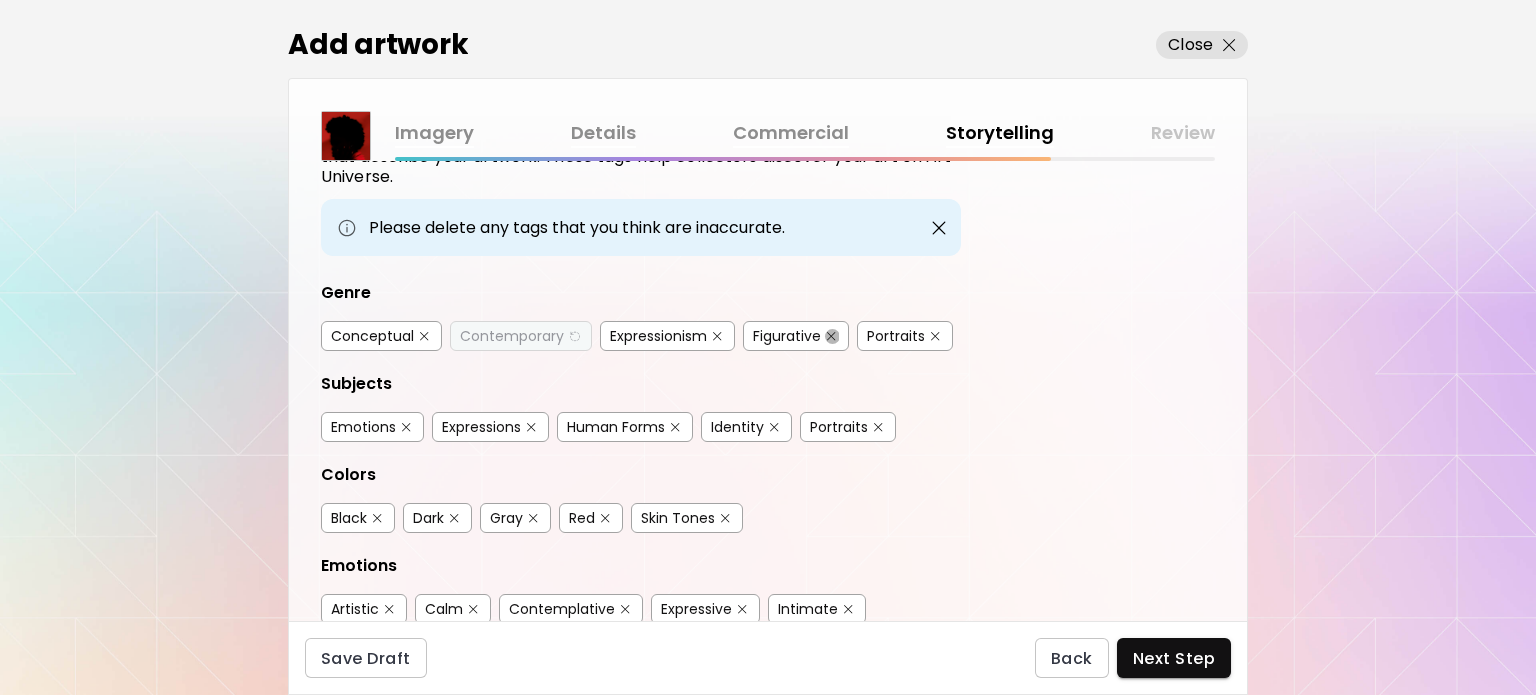 click at bounding box center [831, 336] 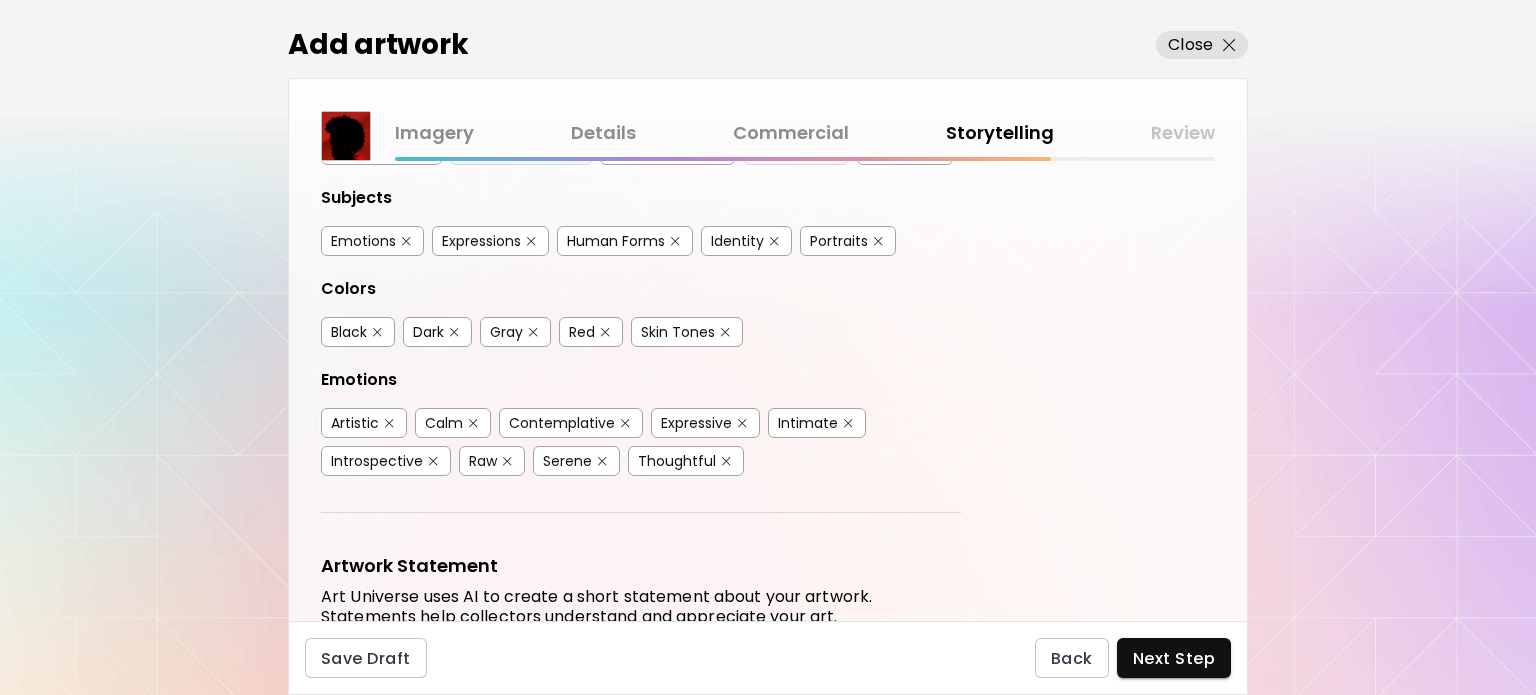 scroll, scrollTop: 300, scrollLeft: 0, axis: vertical 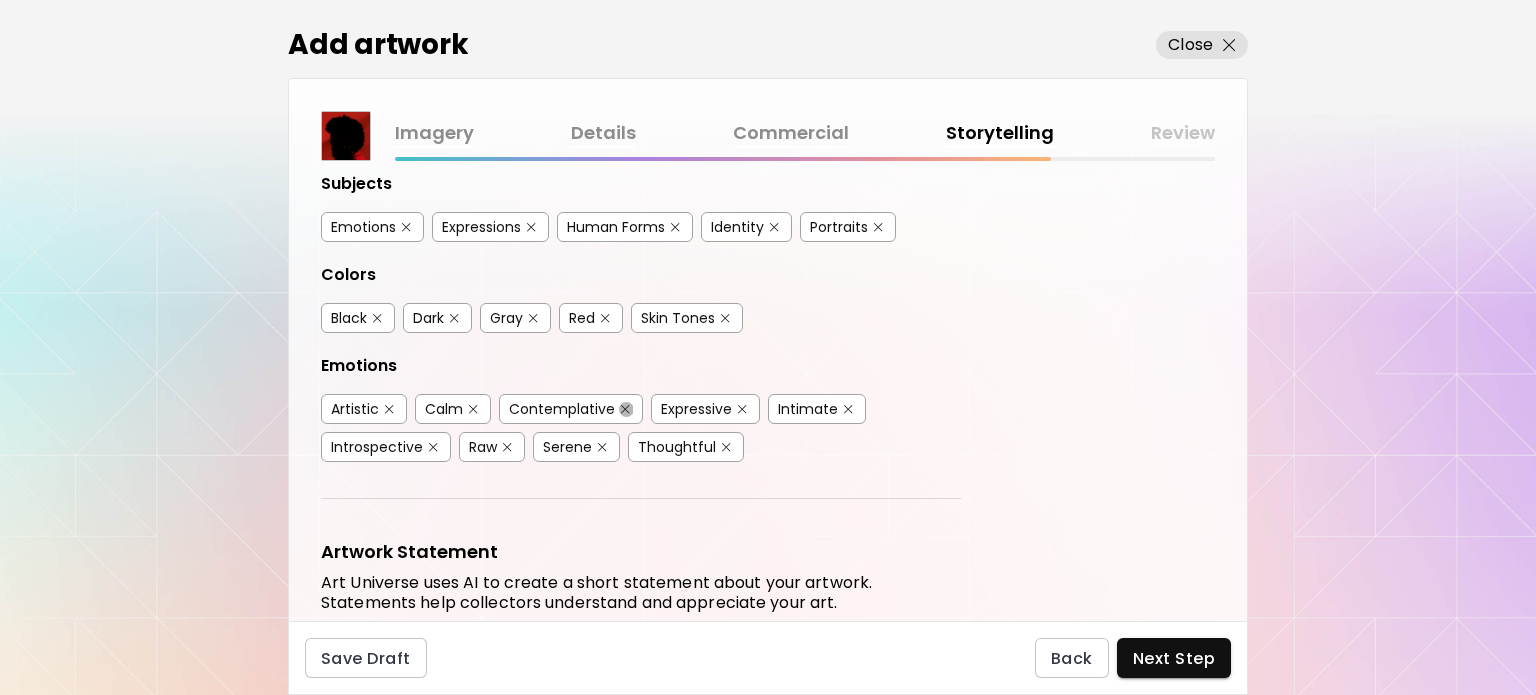 click at bounding box center (625, 409) 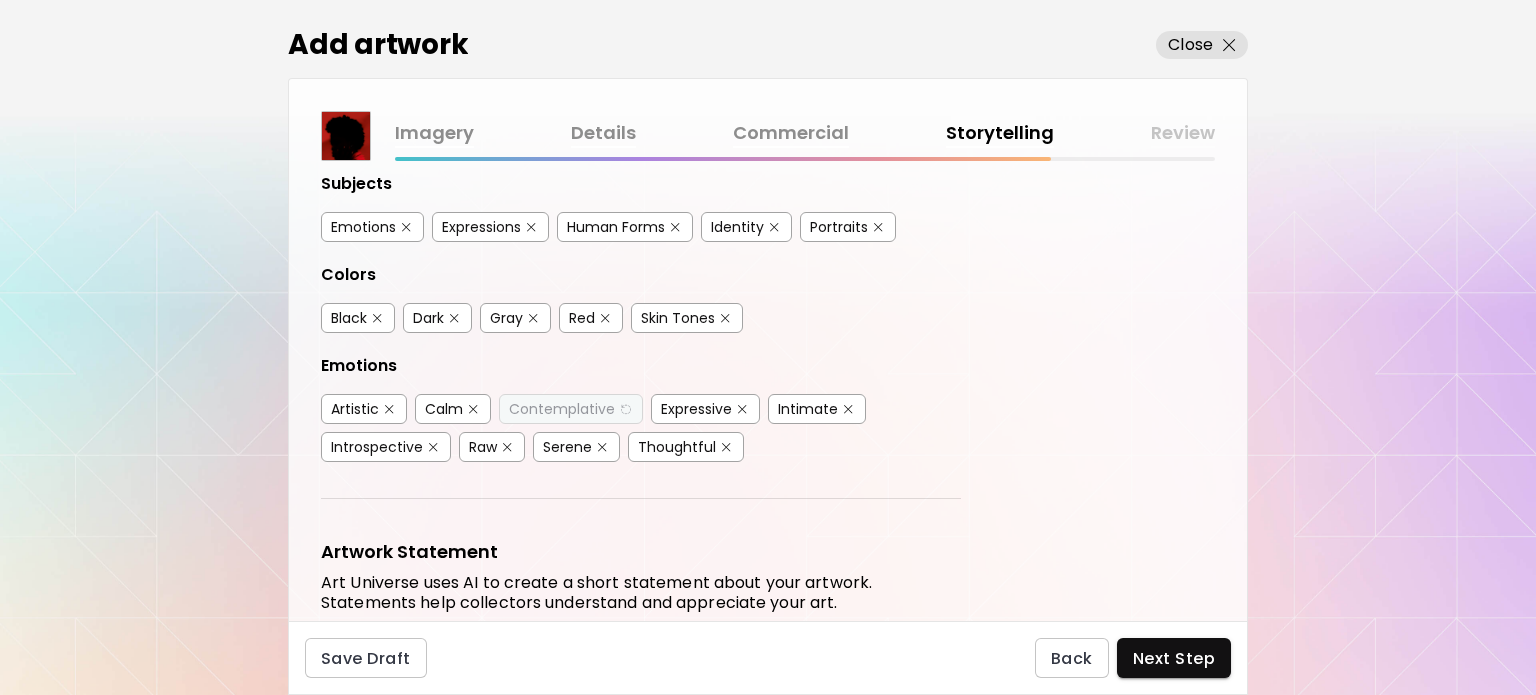 click on "Intimate" at bounding box center (817, 409) 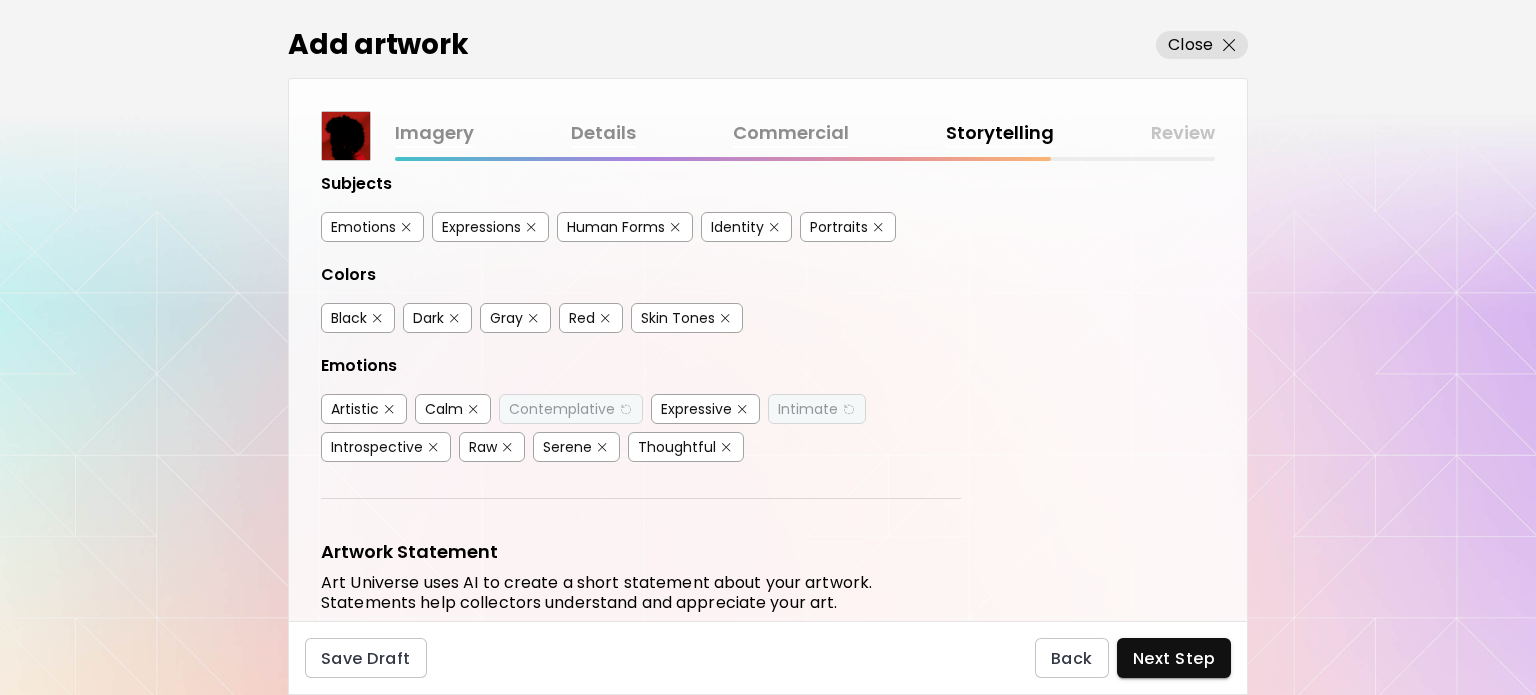 click on "Thoughtful" at bounding box center (686, 447) 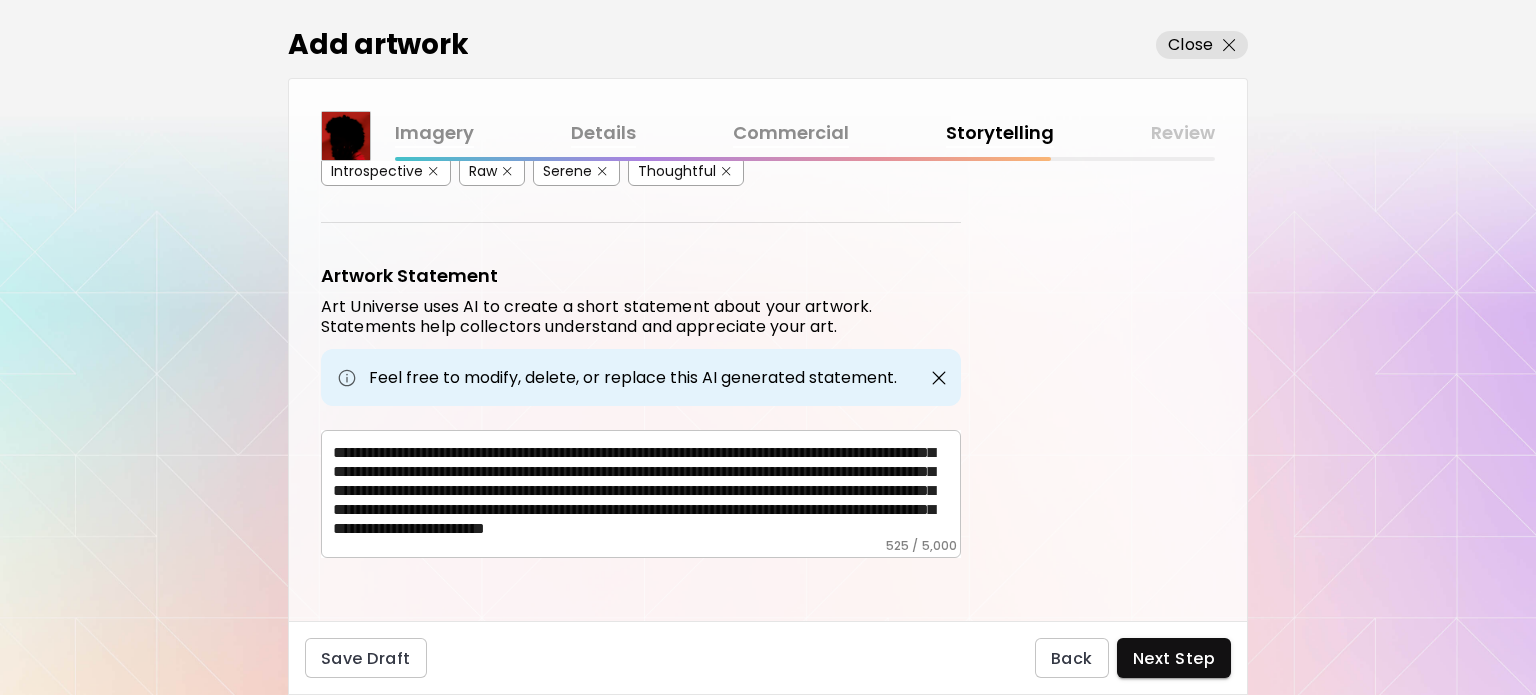 scroll, scrollTop: 53, scrollLeft: 0, axis: vertical 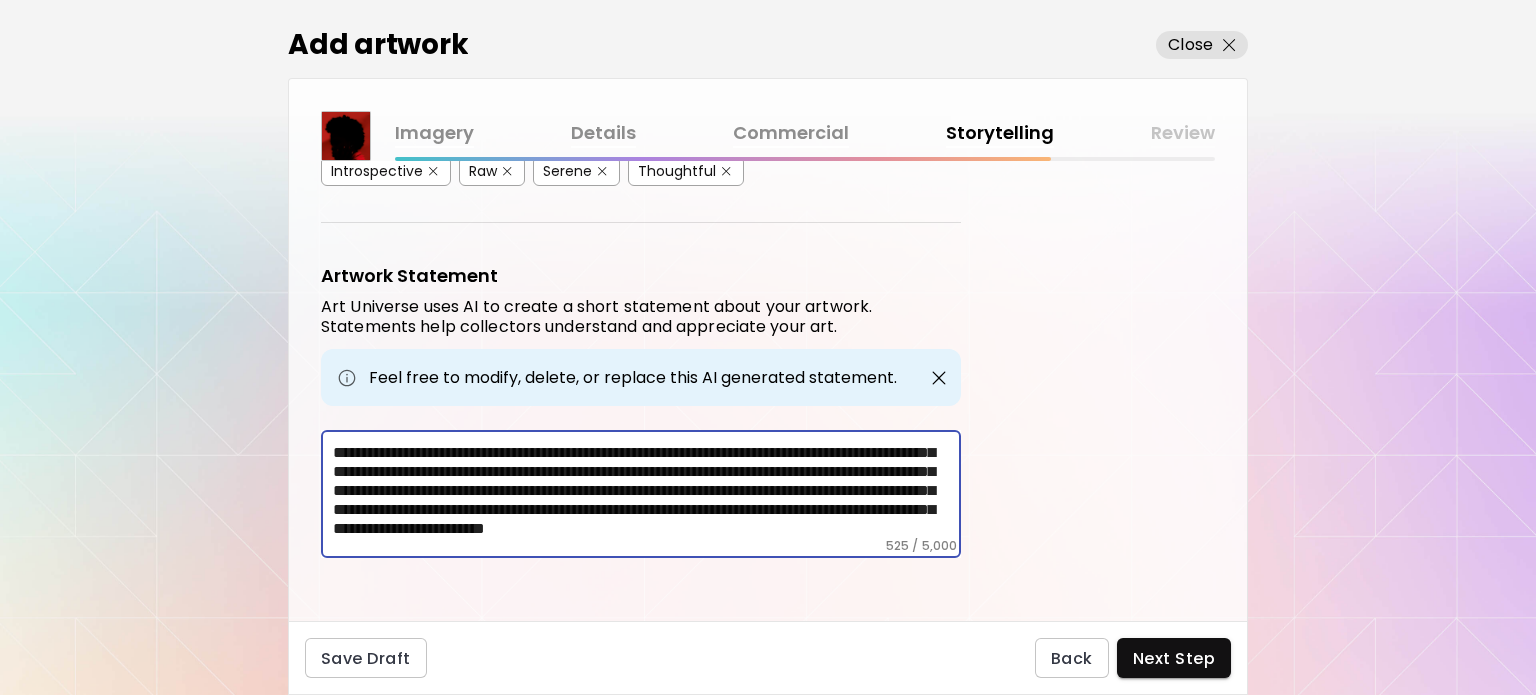 drag, startPoint x: 689, startPoint y: 441, endPoint x: 747, endPoint y: 531, distance: 107.07007 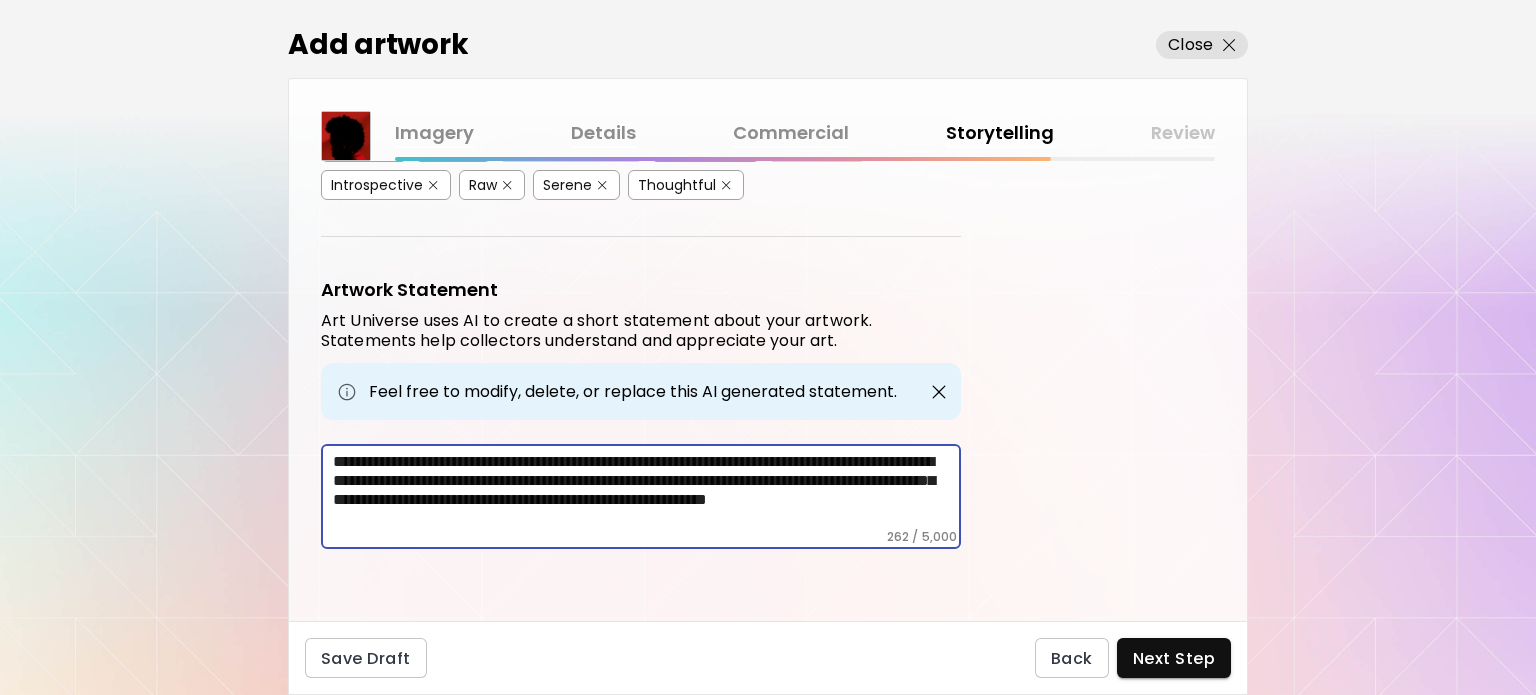 scroll, scrollTop: 0, scrollLeft: 0, axis: both 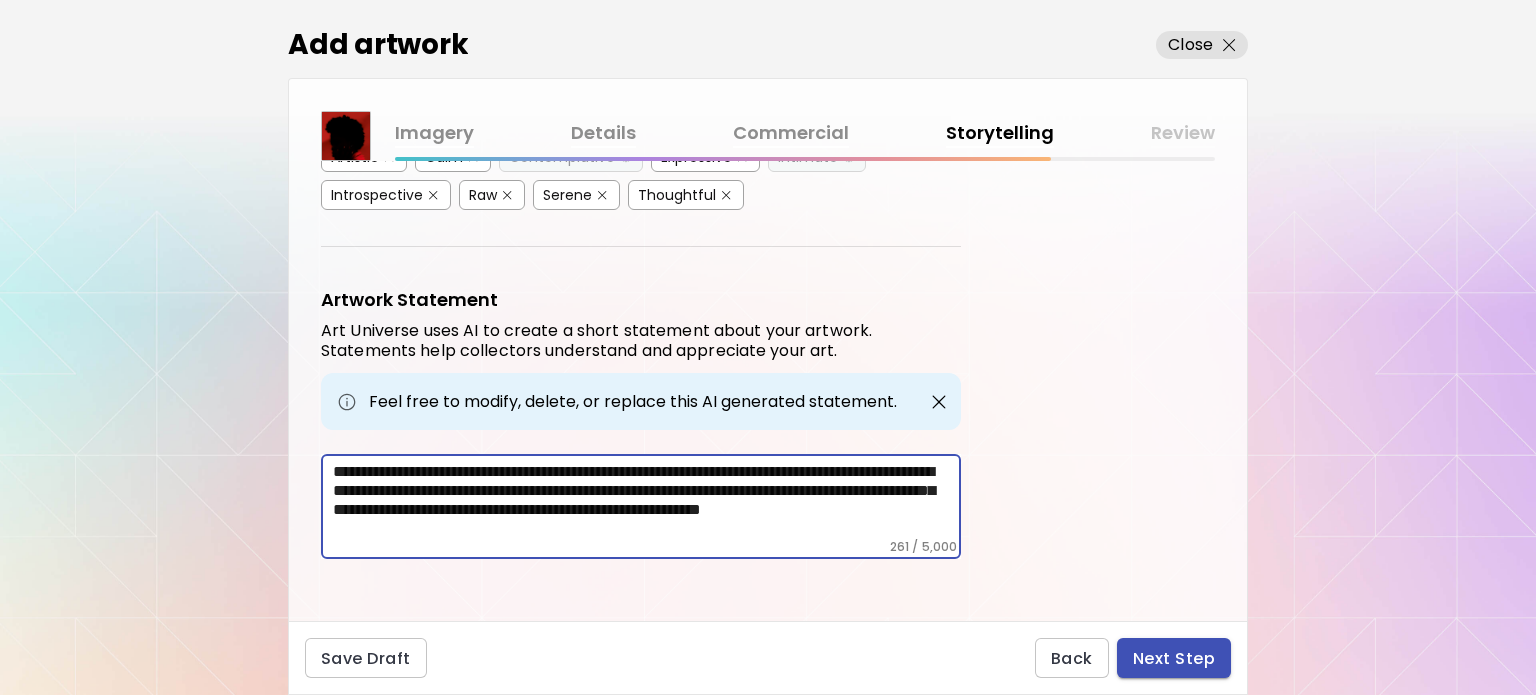 type on "**********" 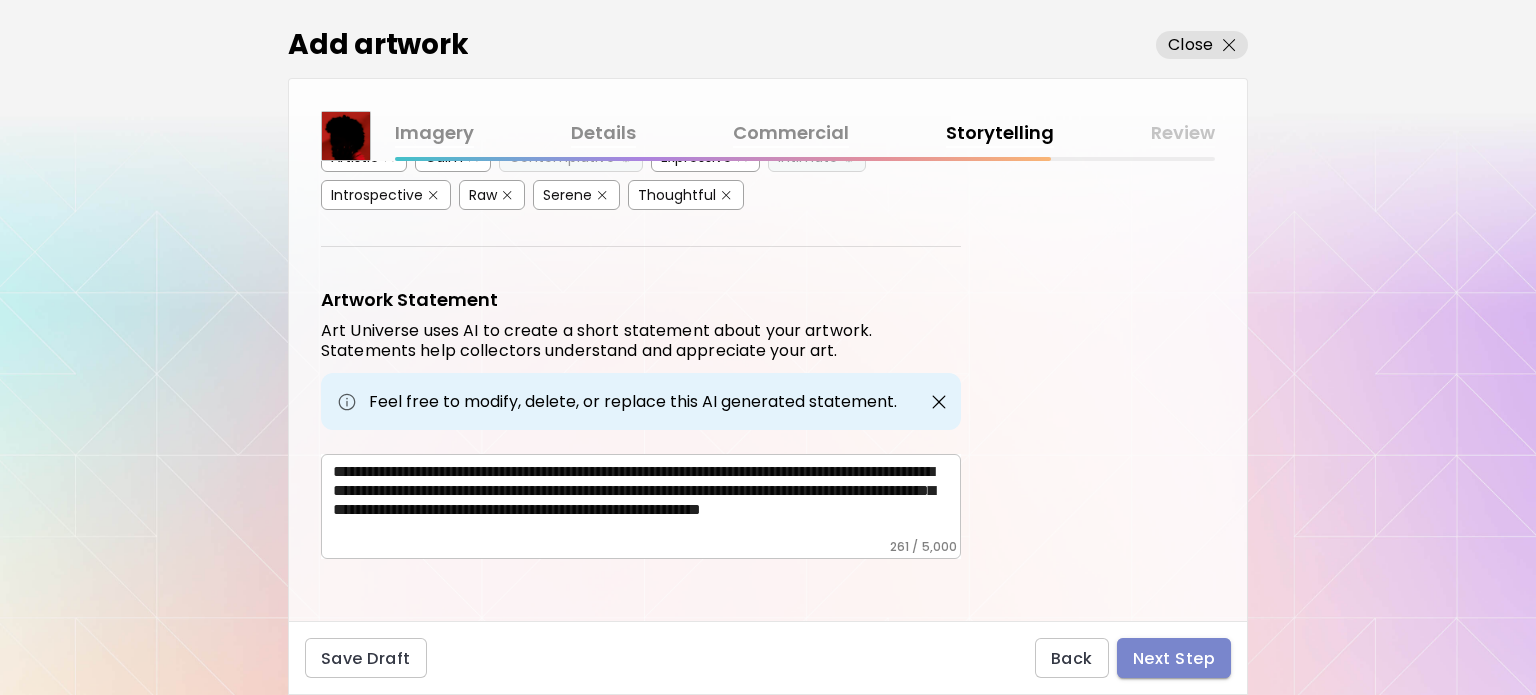 click on "Next Step" at bounding box center (1174, 658) 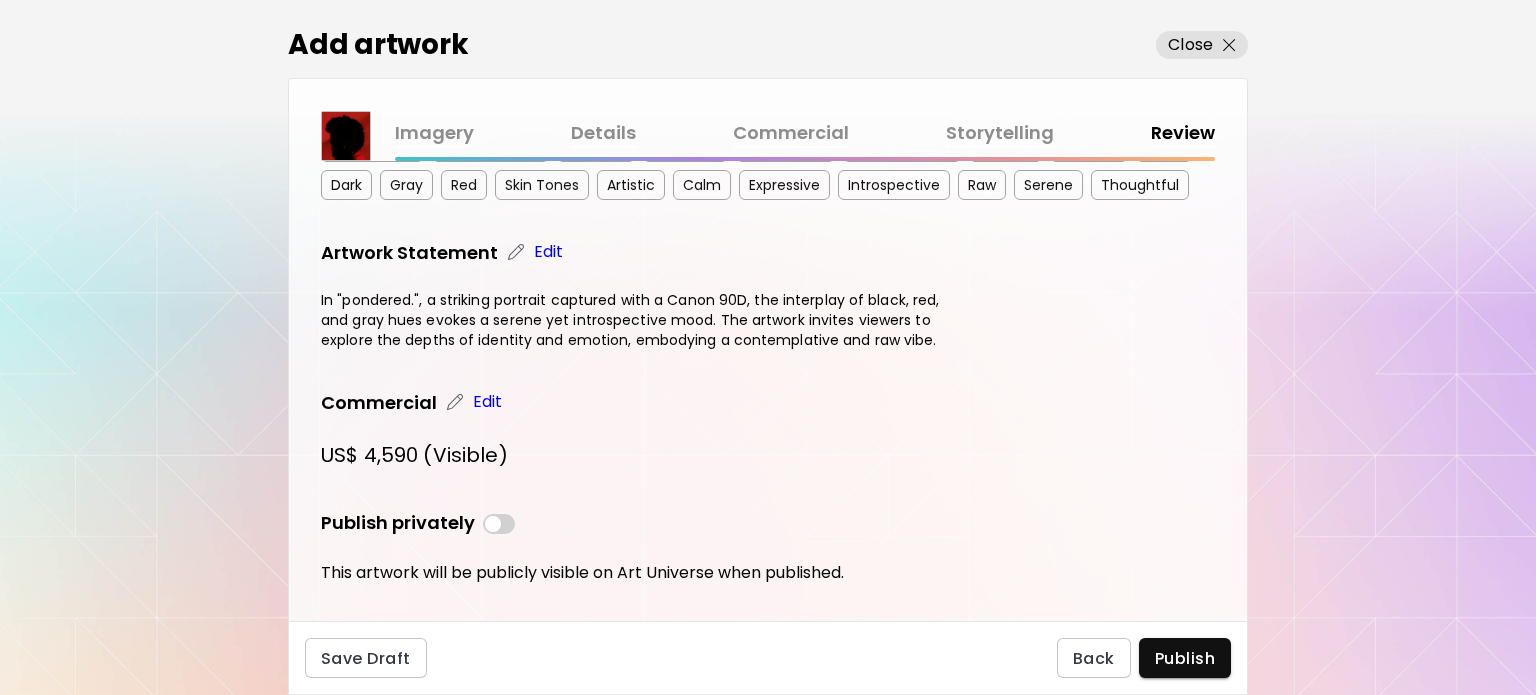 scroll, scrollTop: 505, scrollLeft: 0, axis: vertical 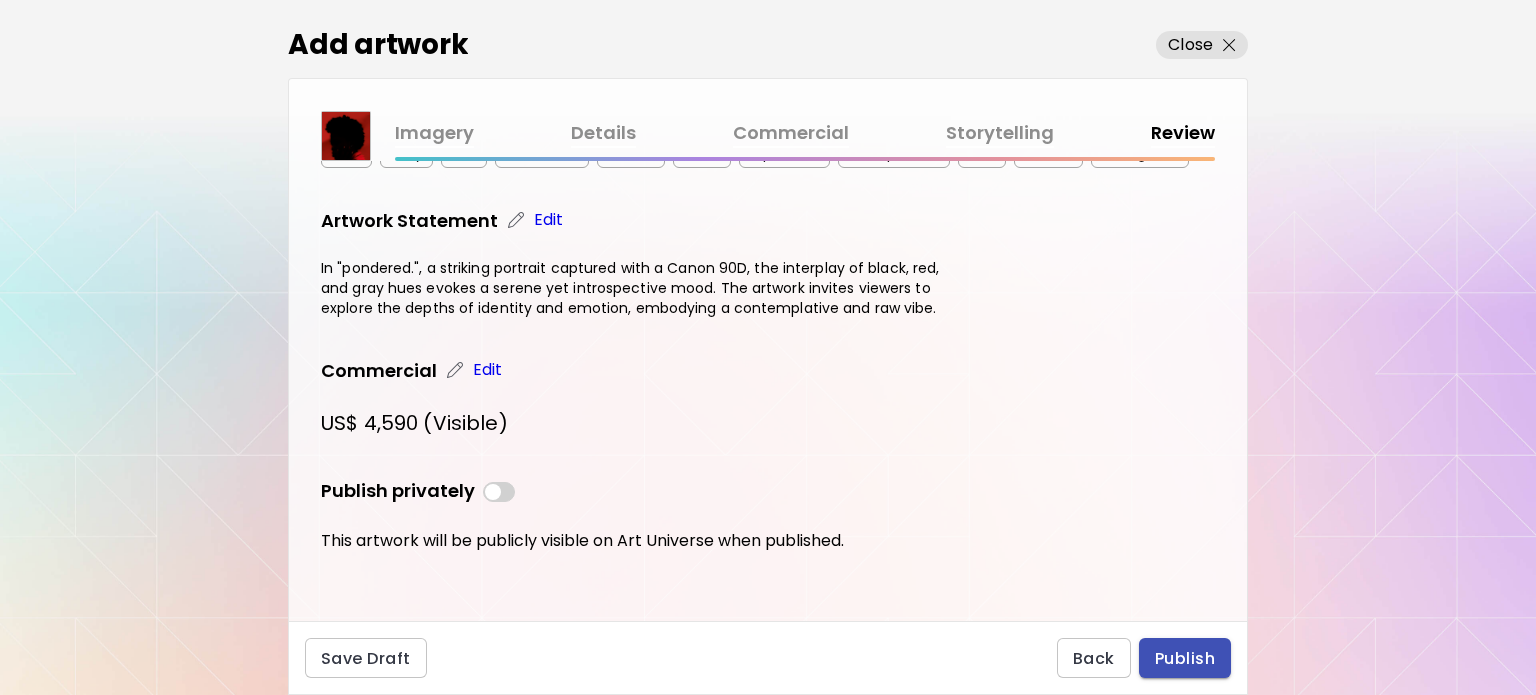 click on "Publish" at bounding box center (1185, 658) 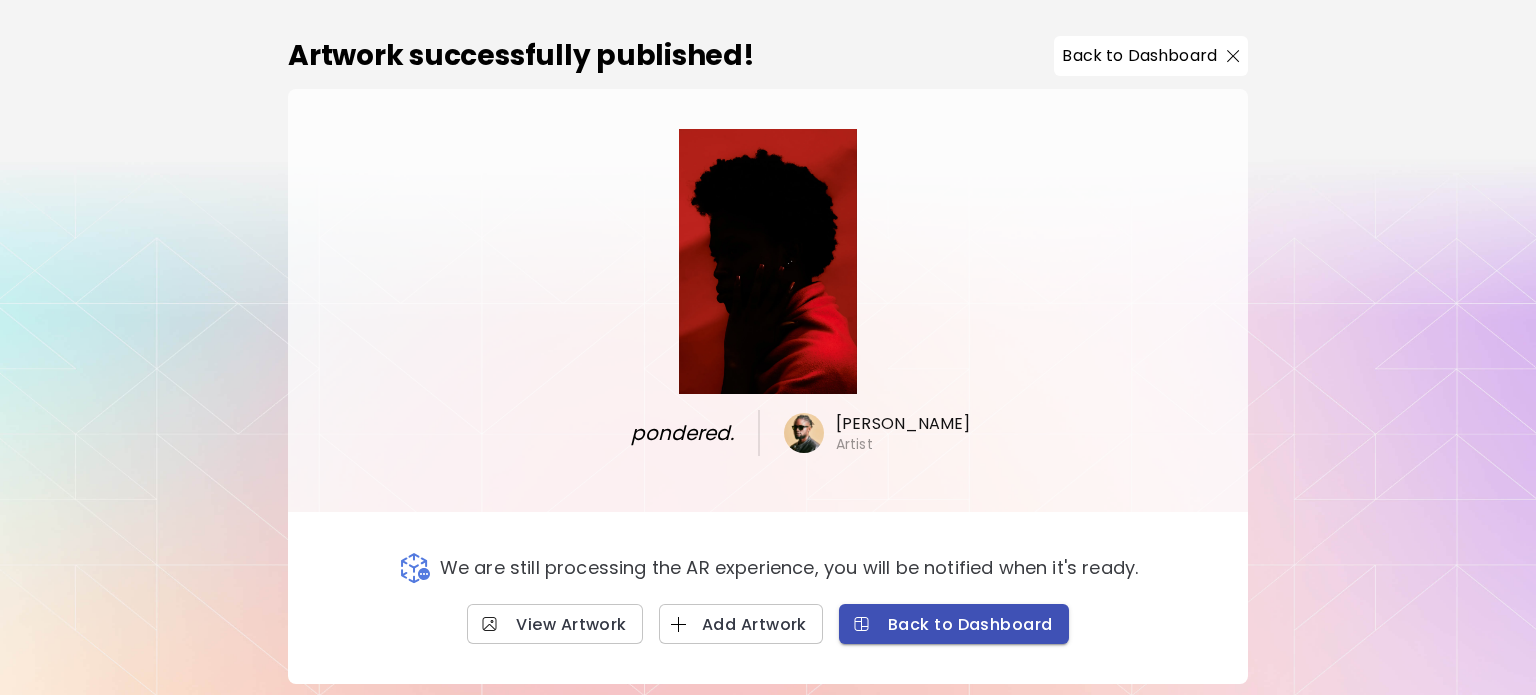 click on "Back to Dashboard" at bounding box center [954, 624] 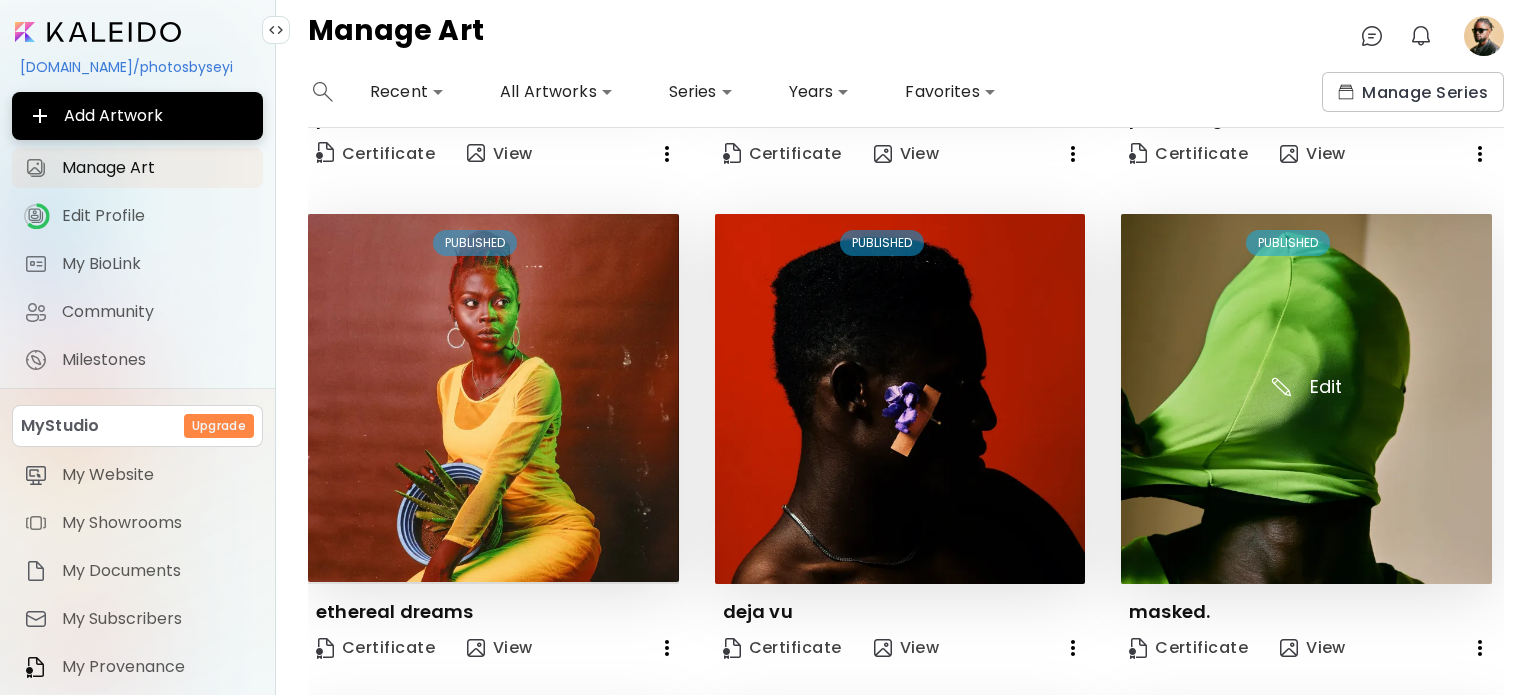 scroll, scrollTop: 400, scrollLeft: 0, axis: vertical 